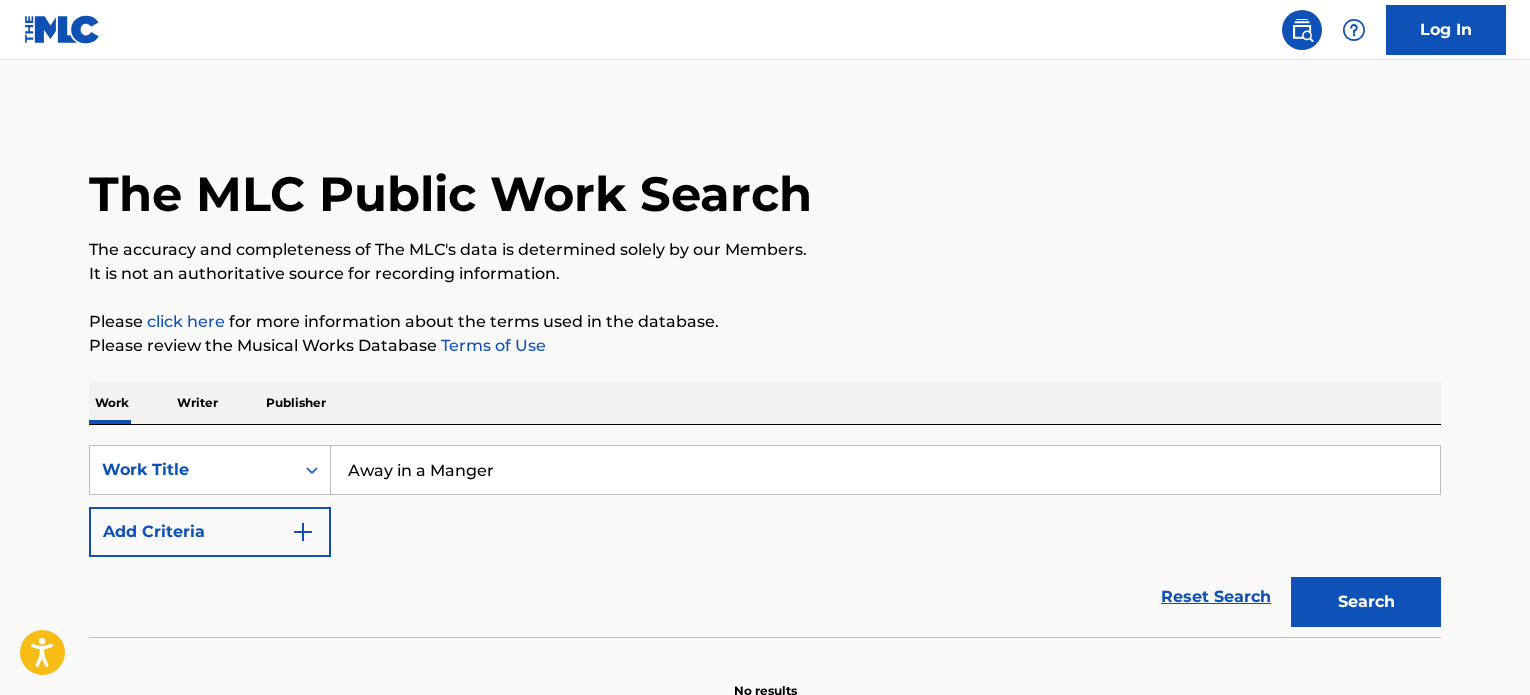 scroll, scrollTop: 0, scrollLeft: 0, axis: both 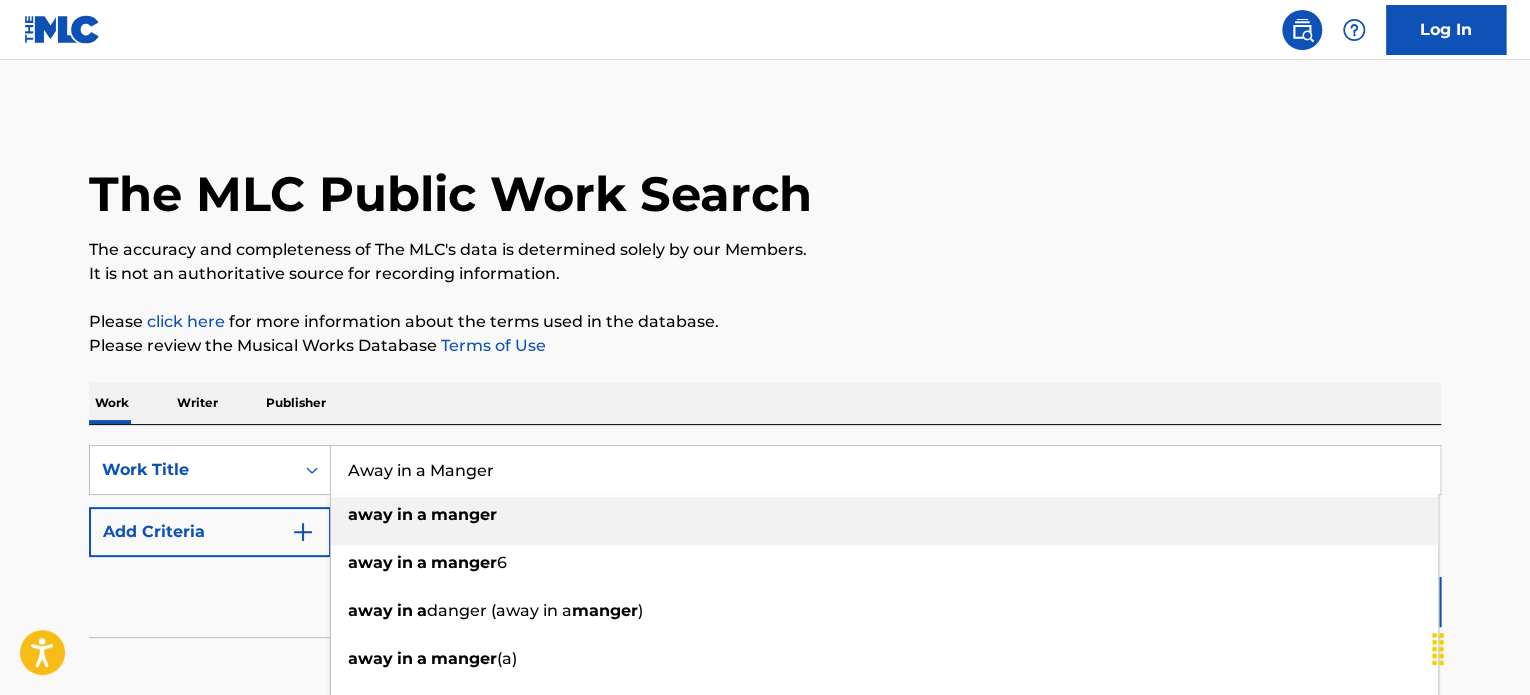 type on "Away in a Manger" 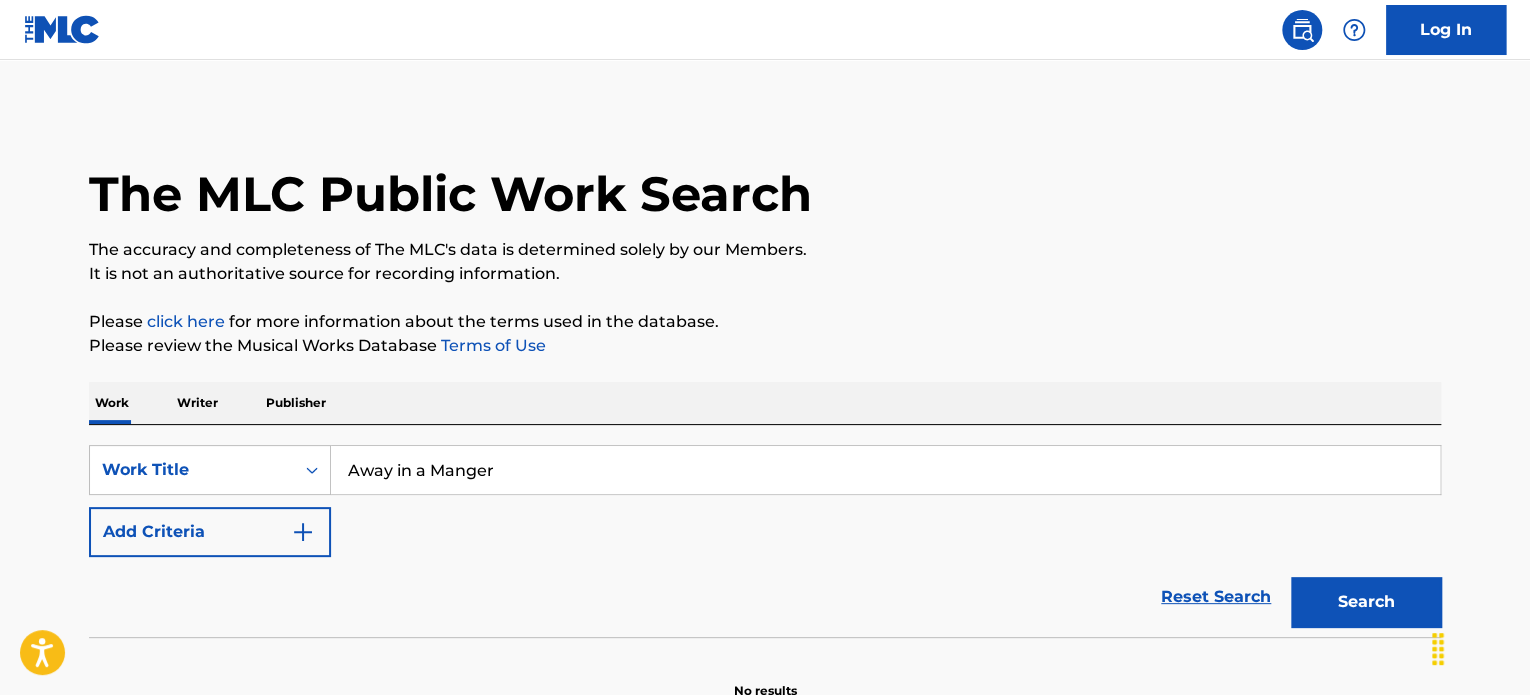 click on "Add Criteria" at bounding box center [210, 532] 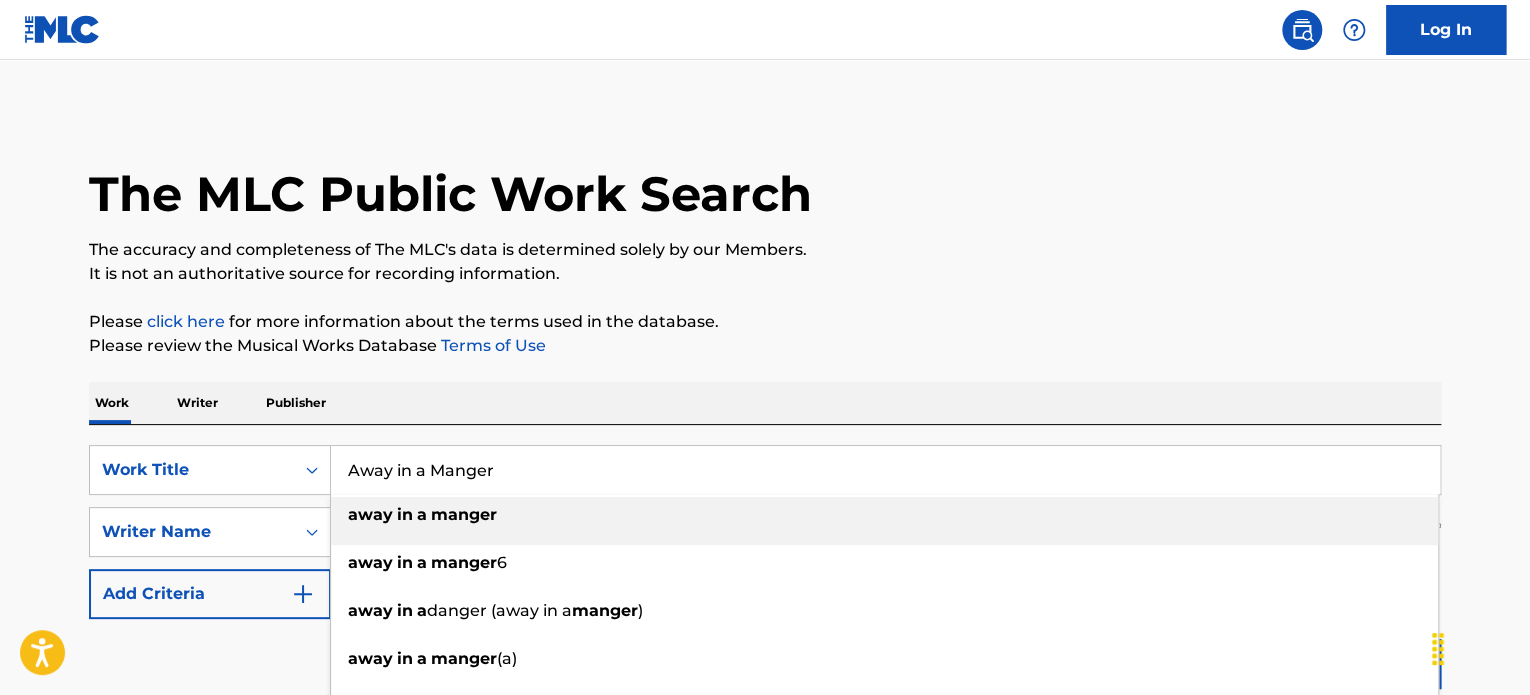 drag, startPoint x: 414, startPoint y: 491, endPoint x: 445, endPoint y: 539, distance: 57.14018 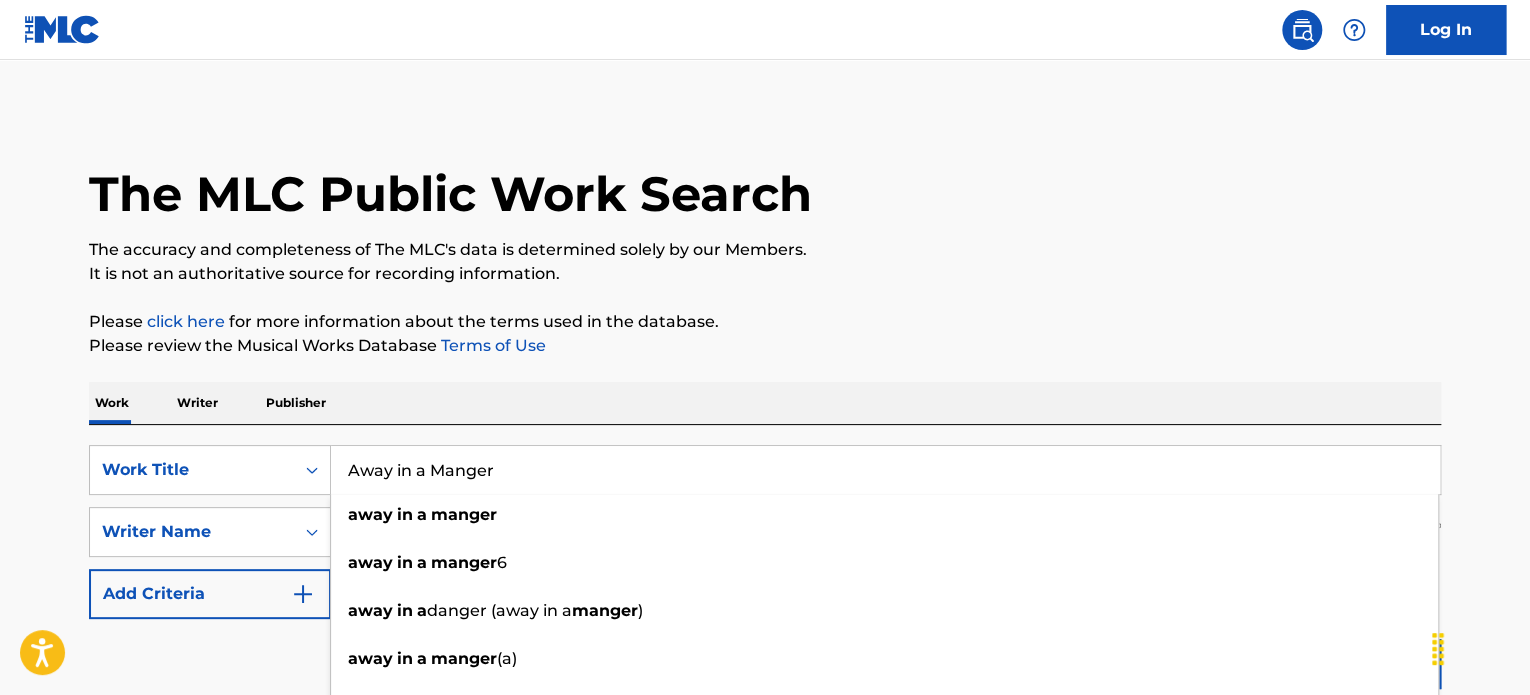 click on "The MLC Public Work Search The accuracy and completeness of The MLC's data is determined solely by our Members. It is not an authoritative source for recording information. Please   click here   for more information about the terms used in the database. Please review the Musical Works Database   Terms of Use Work Writer Publisher SearchWithCriteriac48c5509-b6c2-43a1-b506-c95b2634953e Work Title Away in a Manger away   in   a   manger away   in   a   manger 6 away   in   a  danger (away in a  manger ) away   in   a   manger  (a) away   in   a   manger  aalibrary away   in   a   manger  (trad) away   in   a   manger  duet away   in   a   manger  / lullaby christmas,  away   in   a   manger away   in   a   manger  (underscore) SearchWithCriteria70cff9f2-235d-46b3-b678-b431446be5b0 Writer Name Add Criteria Reset Search Search No results" at bounding box center [765, 436] 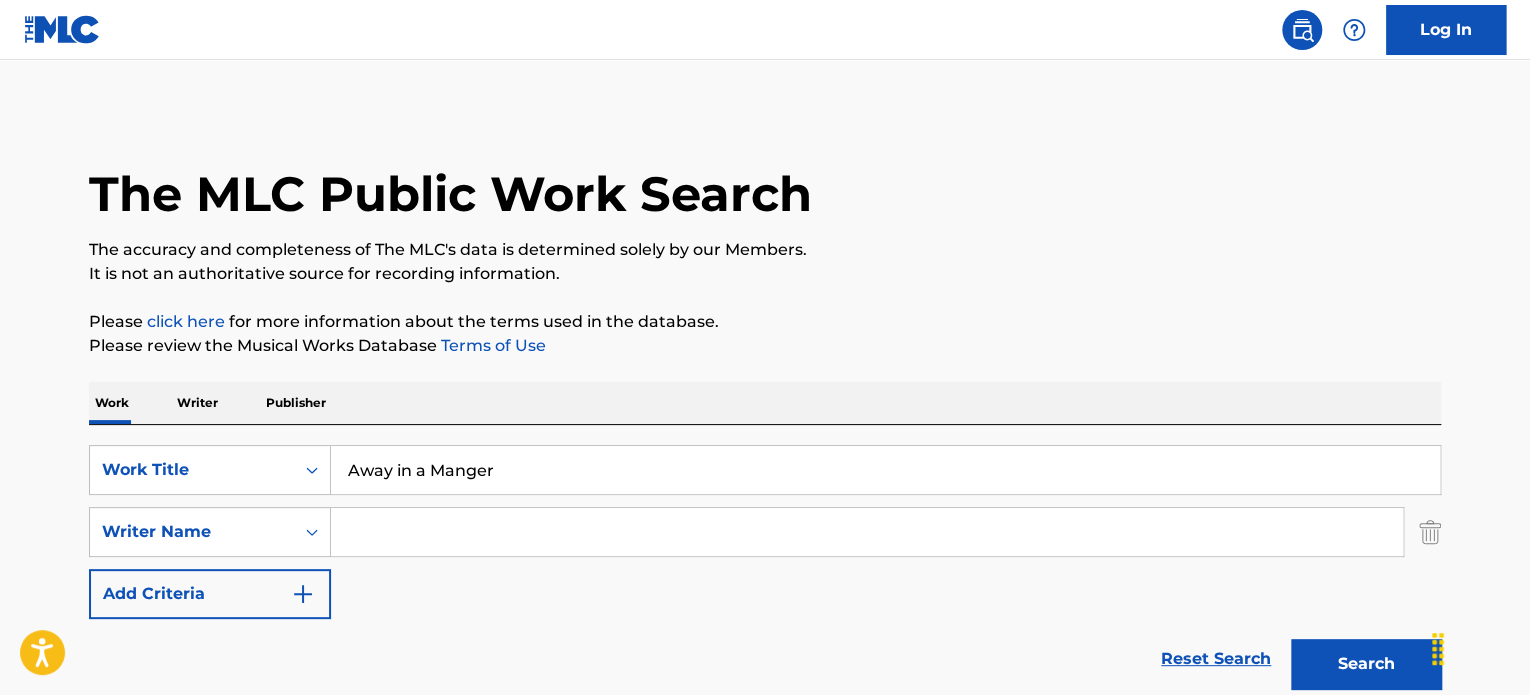 click at bounding box center (867, 532) 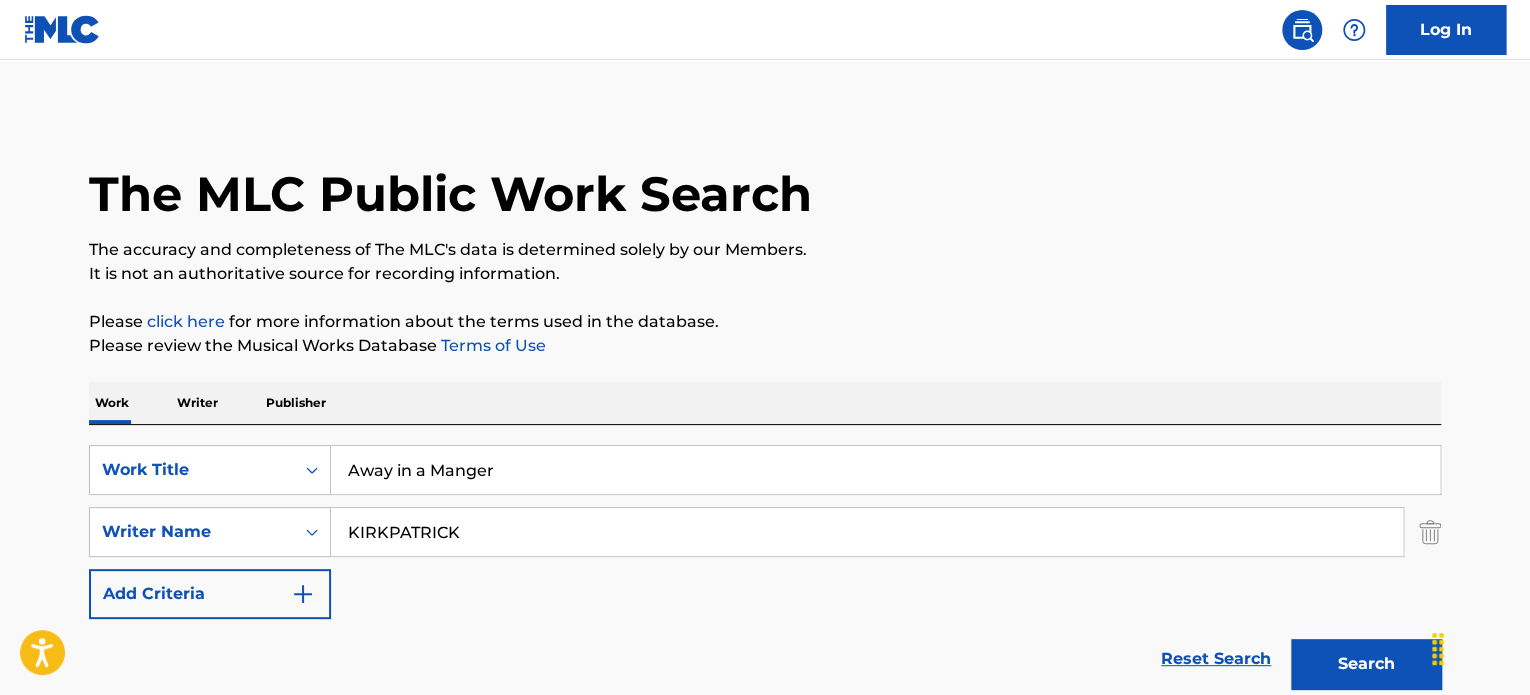 type on "KIRKPATRICK" 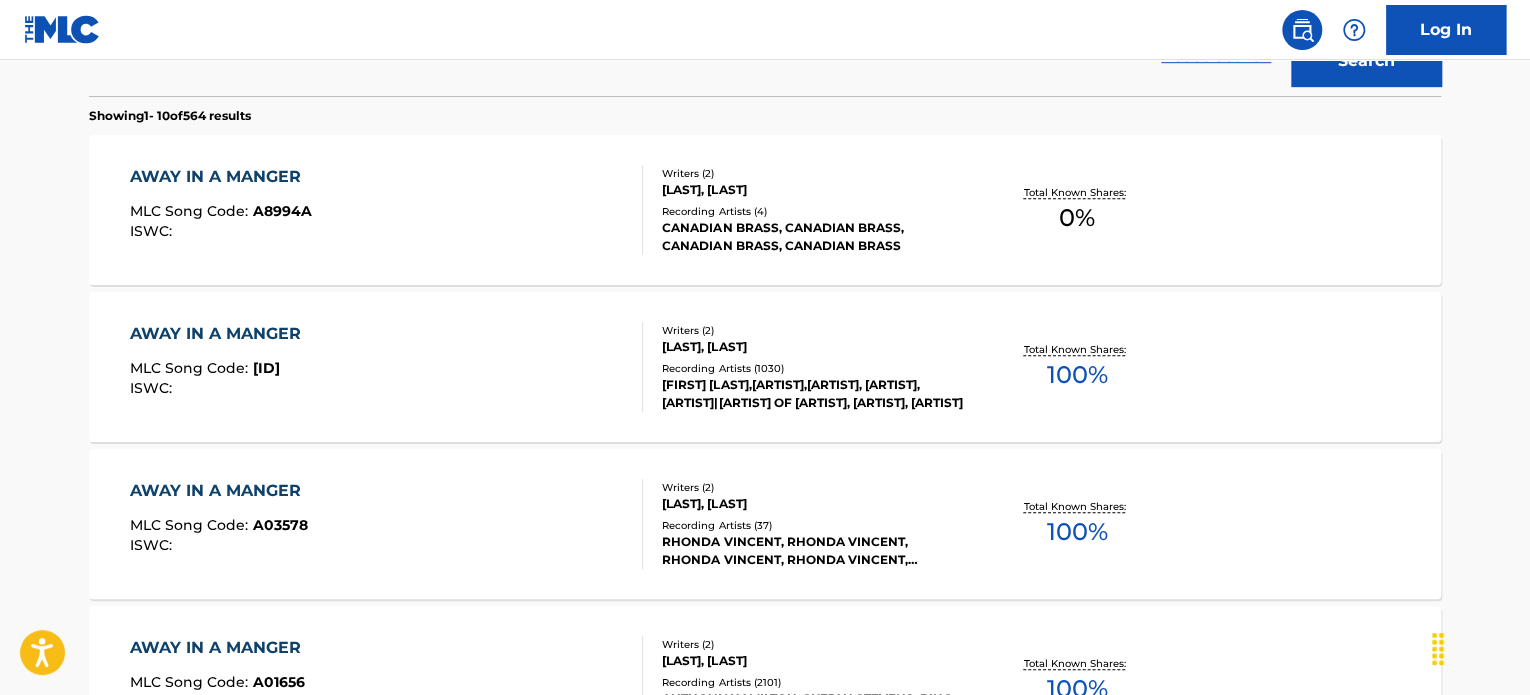 scroll, scrollTop: 600, scrollLeft: 0, axis: vertical 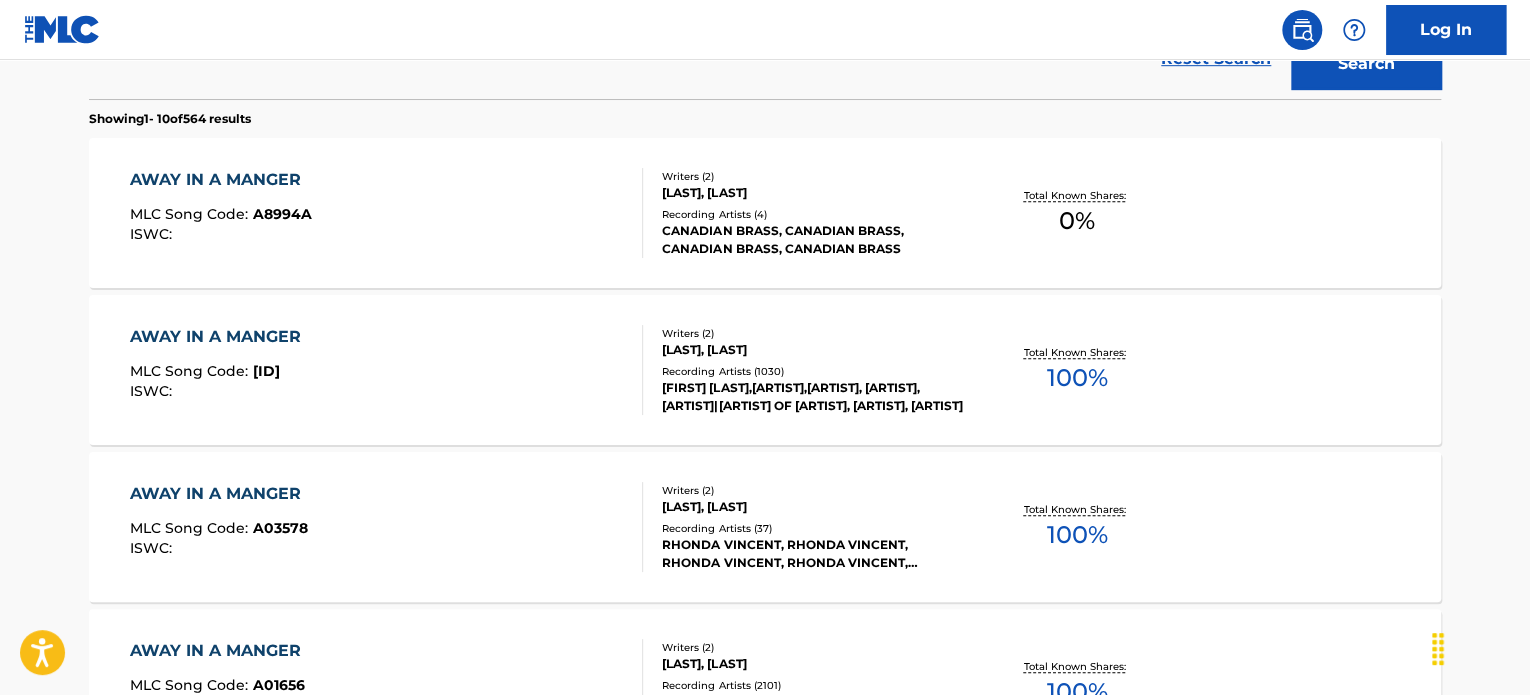 click on "[LAST], [LAST]" at bounding box center (813, 350) 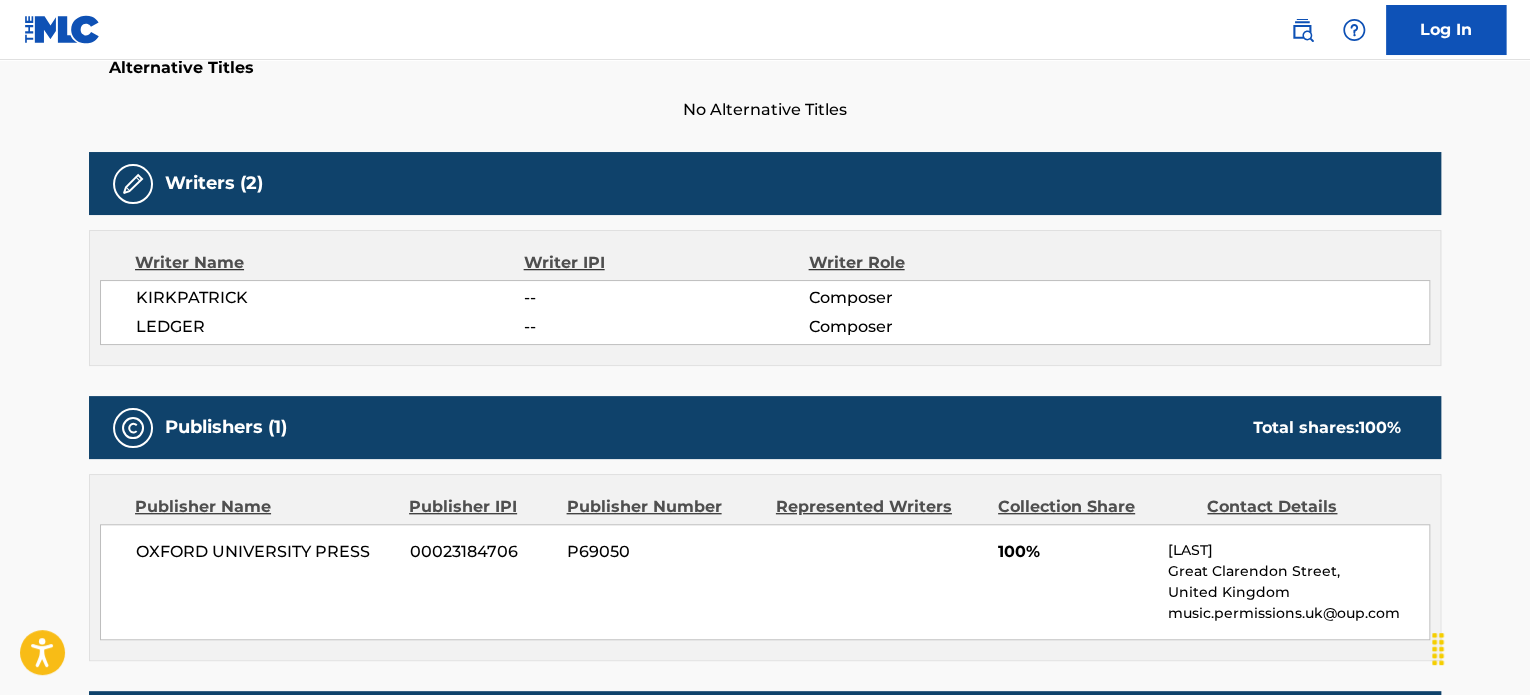 scroll, scrollTop: 600, scrollLeft: 0, axis: vertical 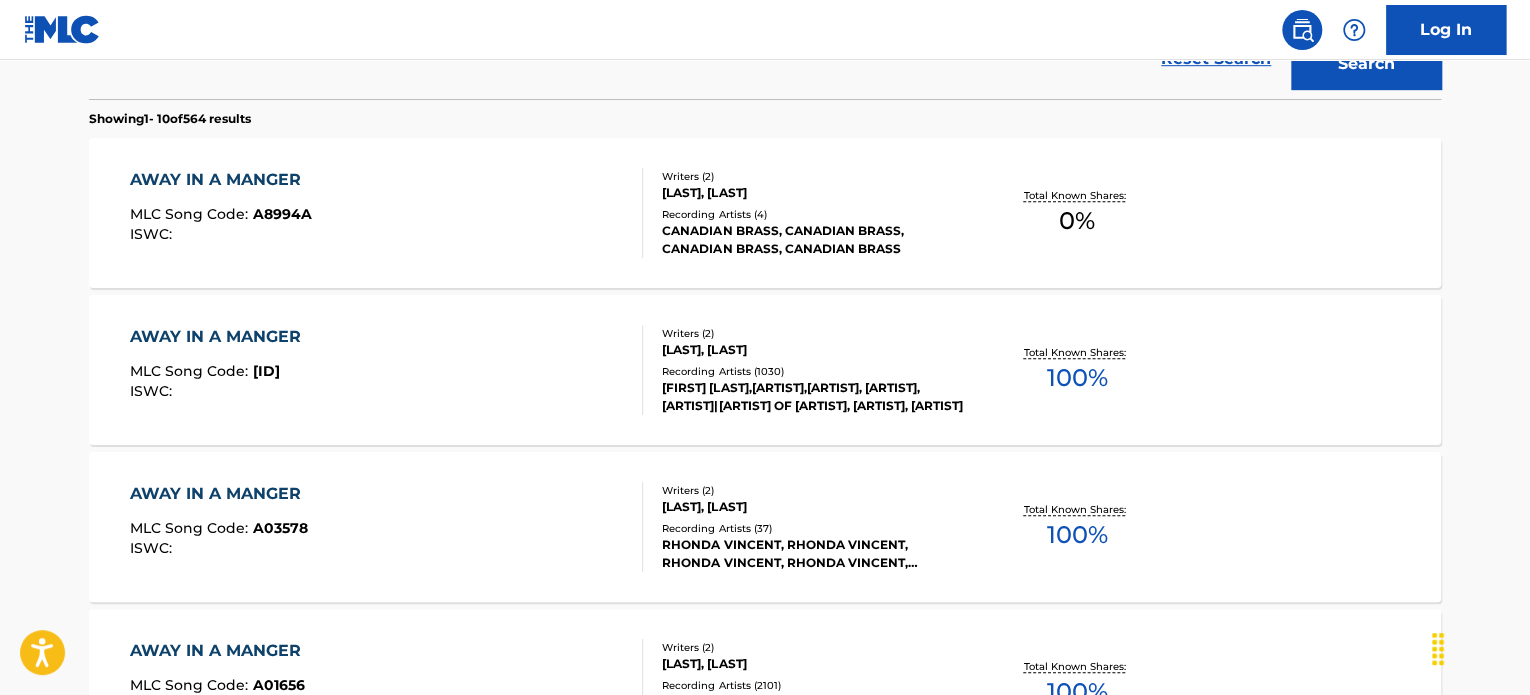 click on "[SONG_TITLE] [SONG_CODE] : [ID] [ISWC] [WRITERS] ( [NUMBER] ) [LAST], [LAST], [LAST], [LAST], [LAST] [RECORDING_ARTISTS] ( [NUMBER] ) [LAST], [LAST], [LAST], [LAST], [LAST] [TOTAL_SHARES]" at bounding box center (765, 527) 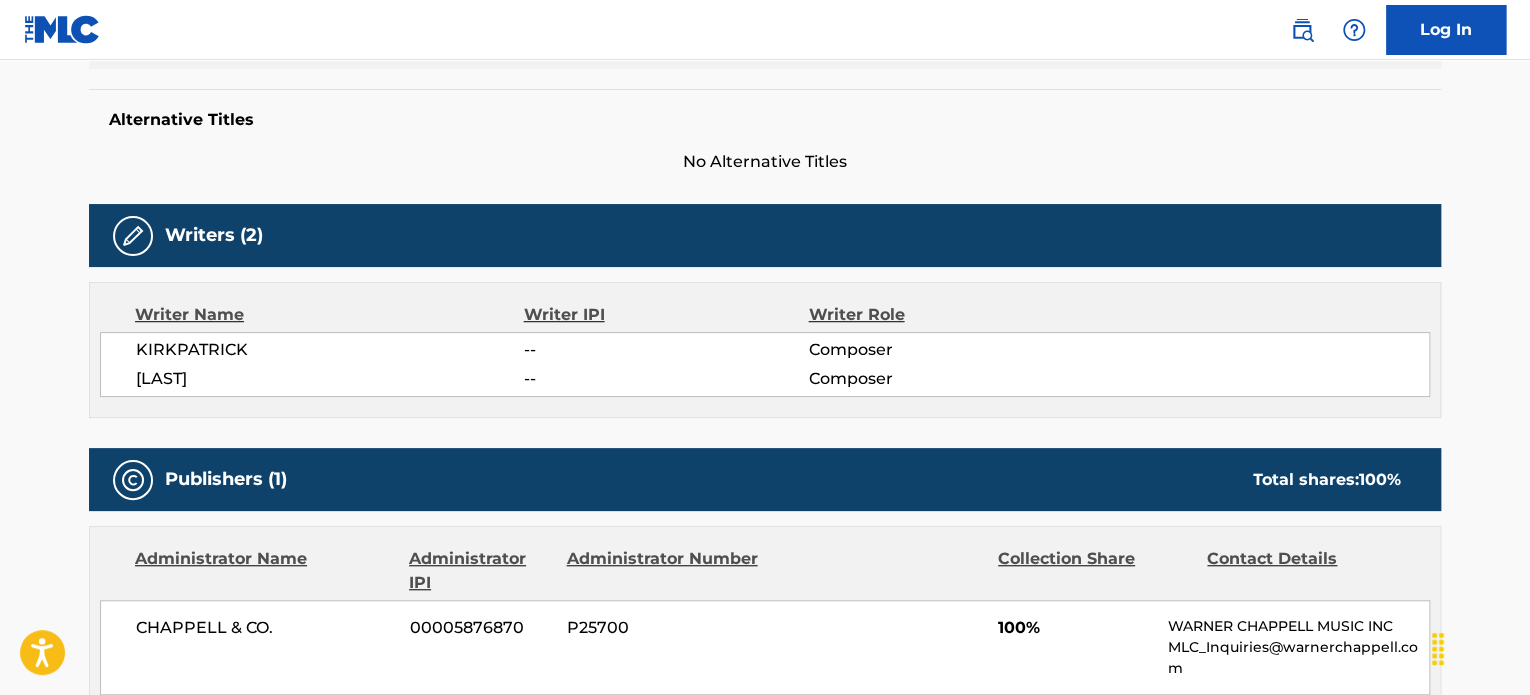 scroll, scrollTop: 600, scrollLeft: 0, axis: vertical 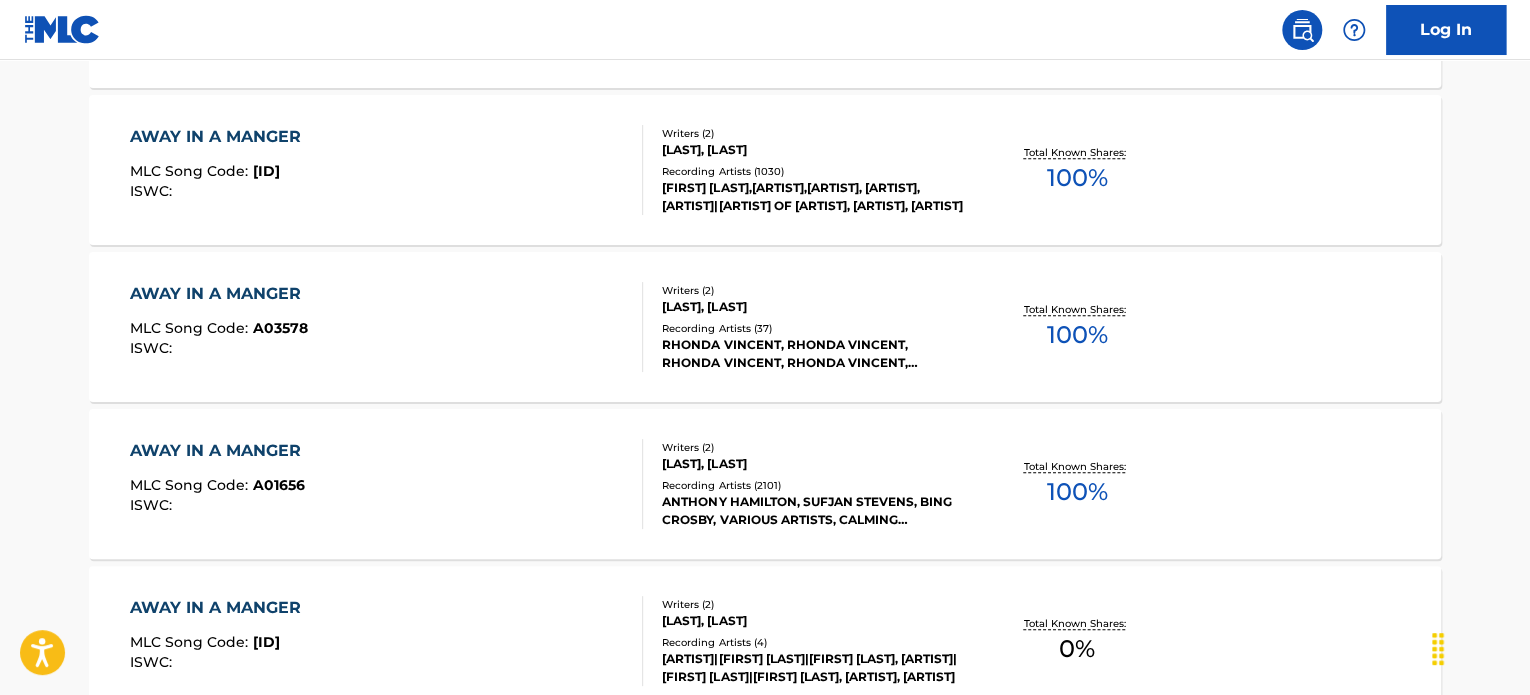 click on "Writers ( 2 )" at bounding box center (813, 447) 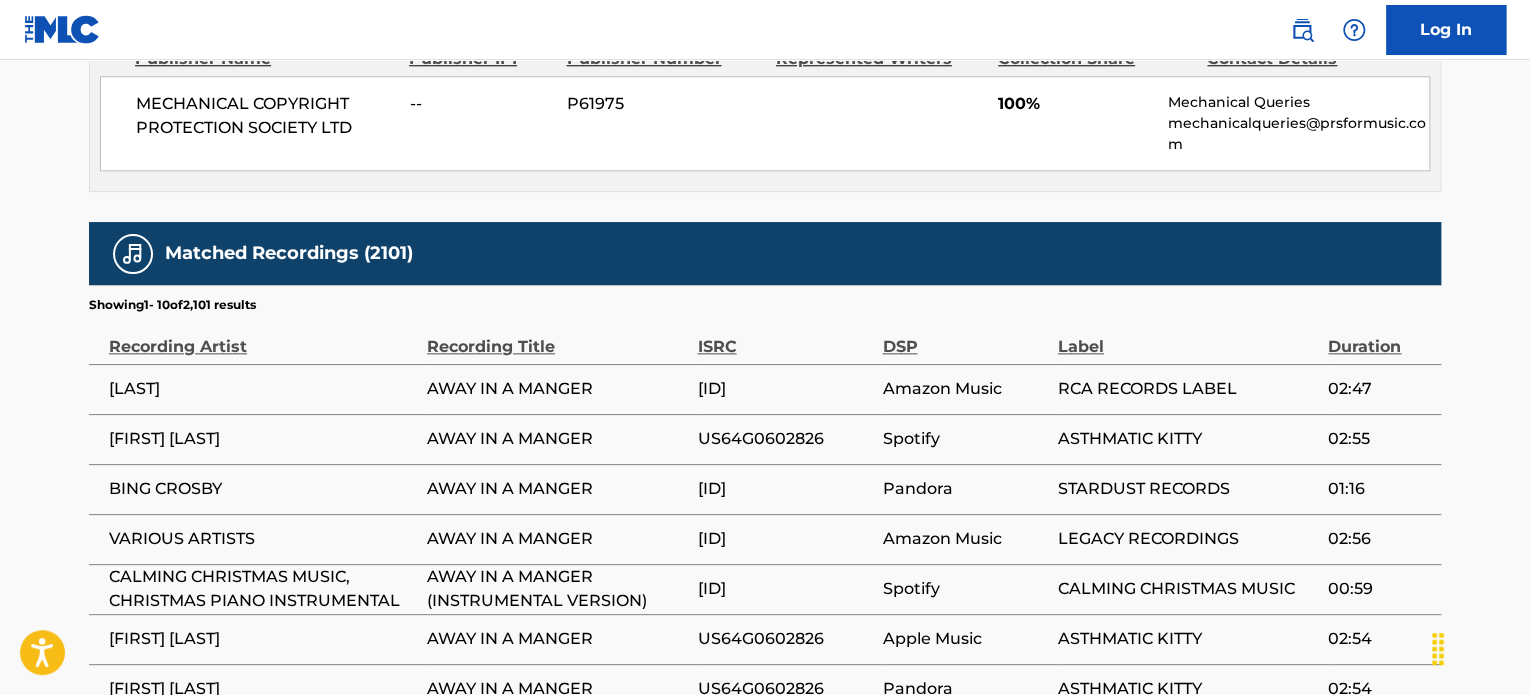 scroll, scrollTop: 1100, scrollLeft: 0, axis: vertical 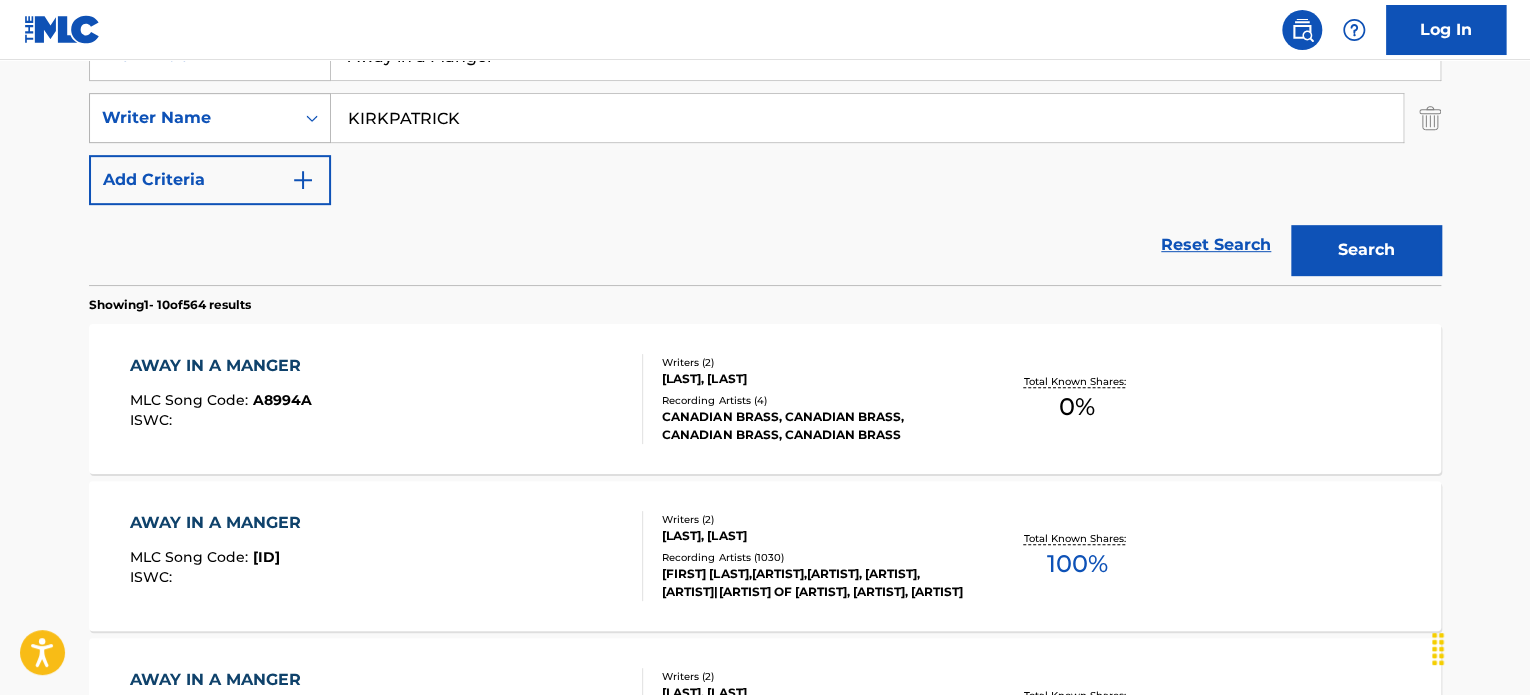 drag, startPoint x: 540, startPoint y: 127, endPoint x: 212, endPoint y: 117, distance: 328.1524 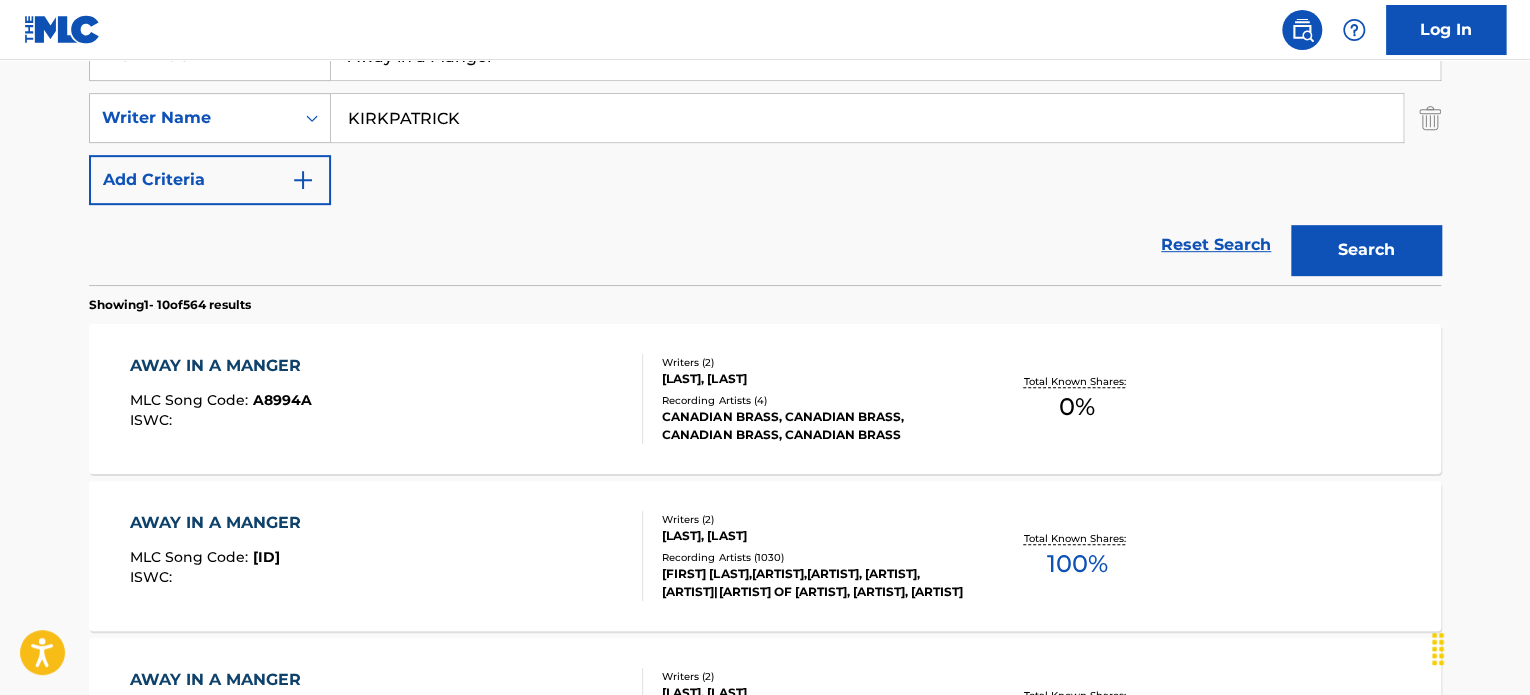 paste on "[LAST]" 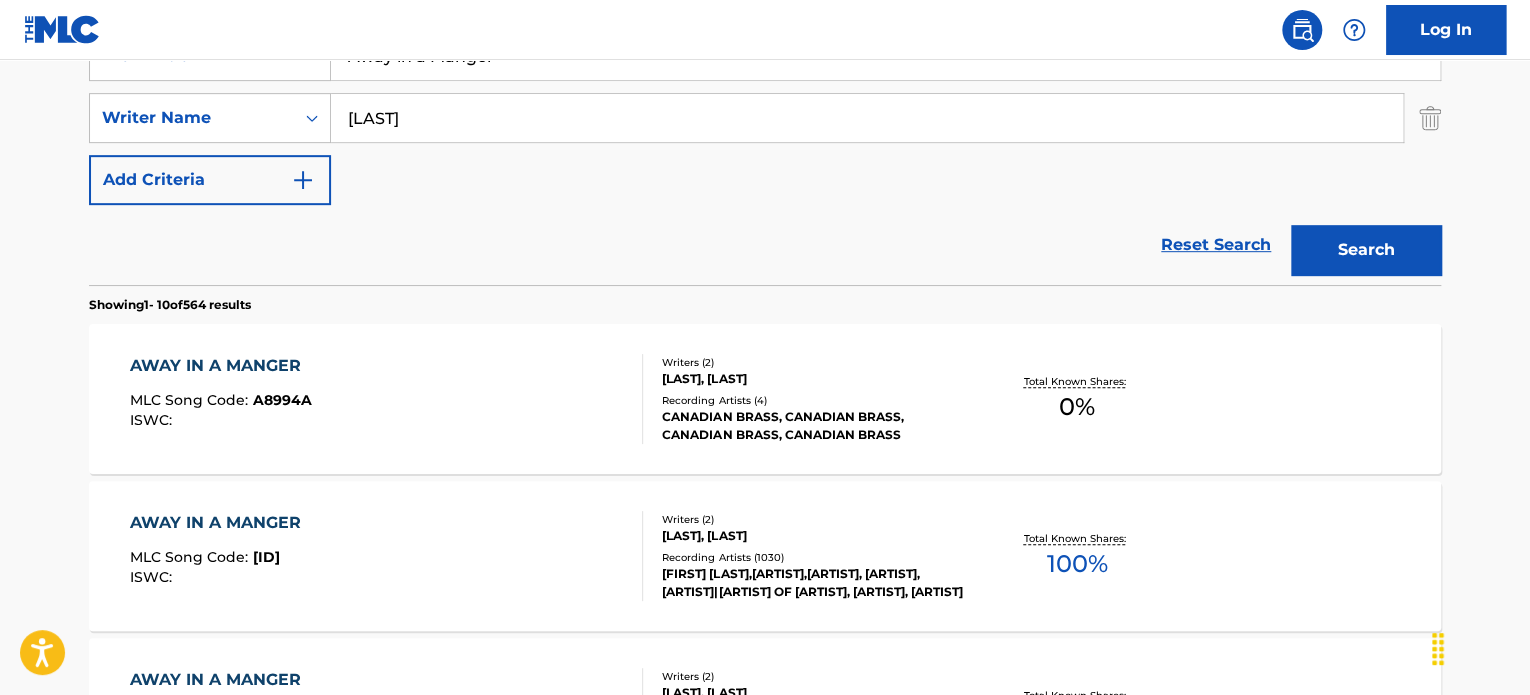 click on "Search" at bounding box center (1366, 250) 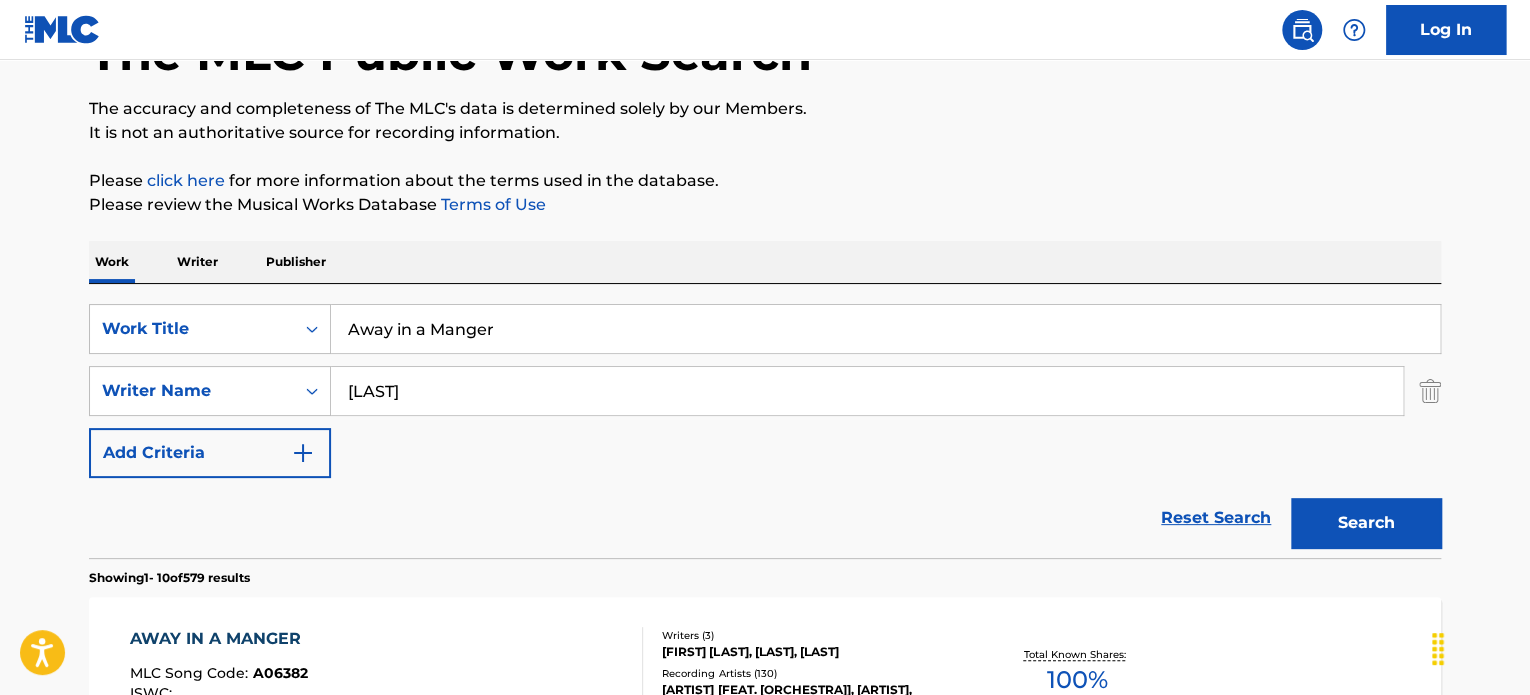 scroll, scrollTop: 0, scrollLeft: 0, axis: both 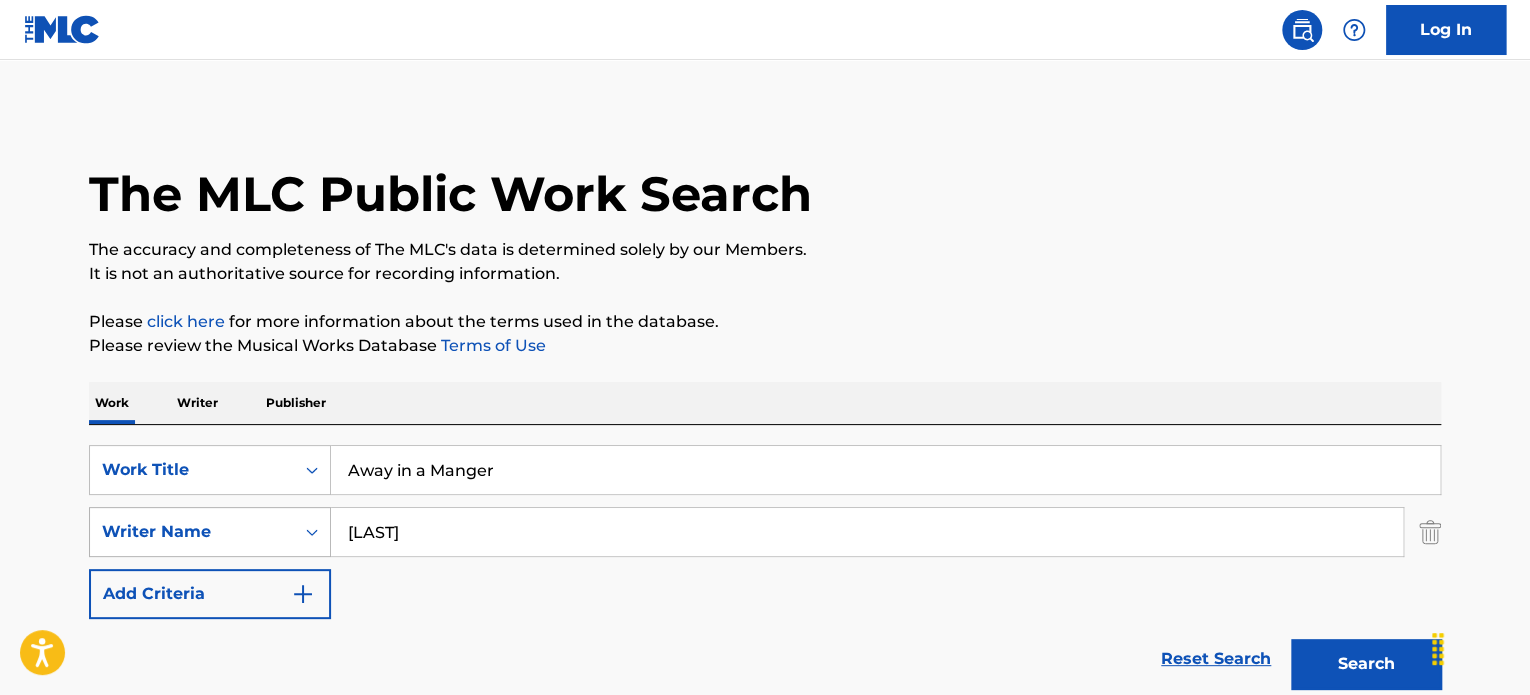 drag, startPoint x: 518, startPoint y: 545, endPoint x: 196, endPoint y: 545, distance: 322 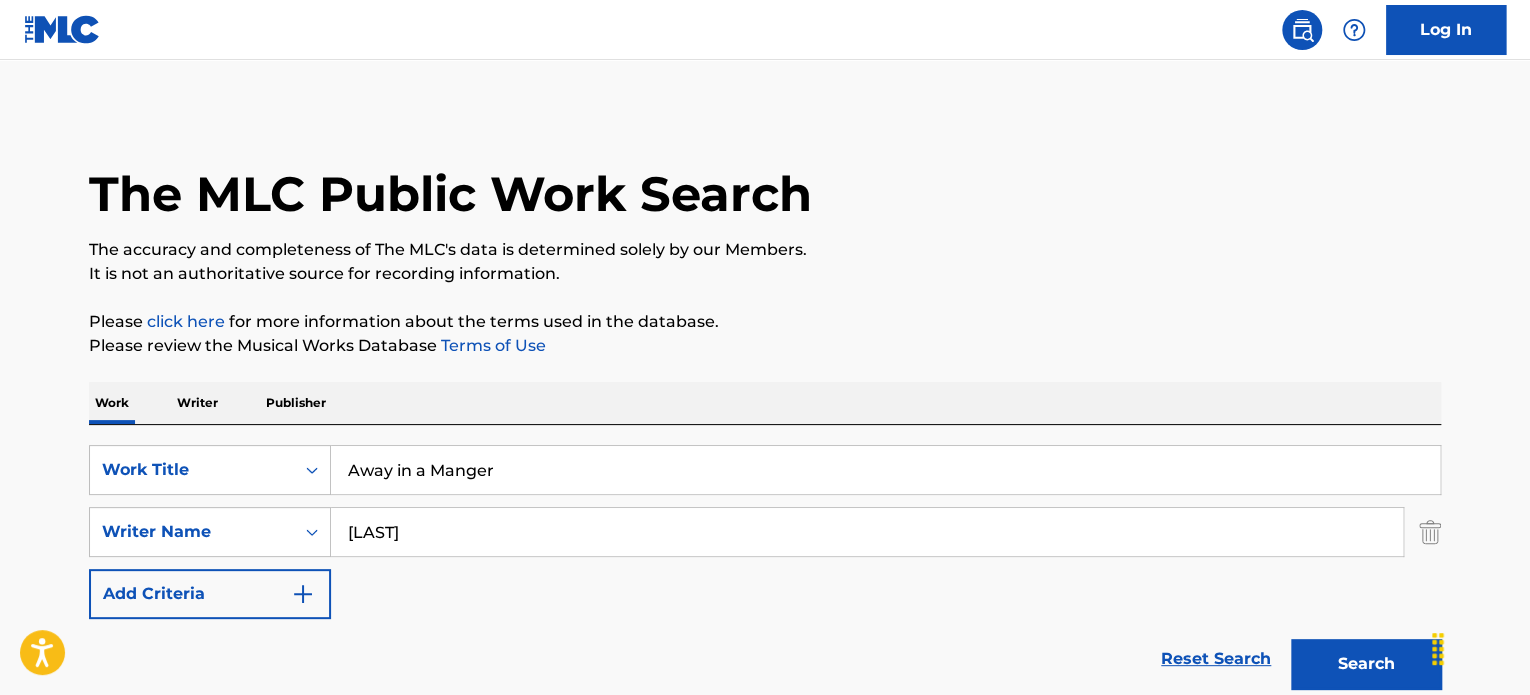 paste on "[LAST]" 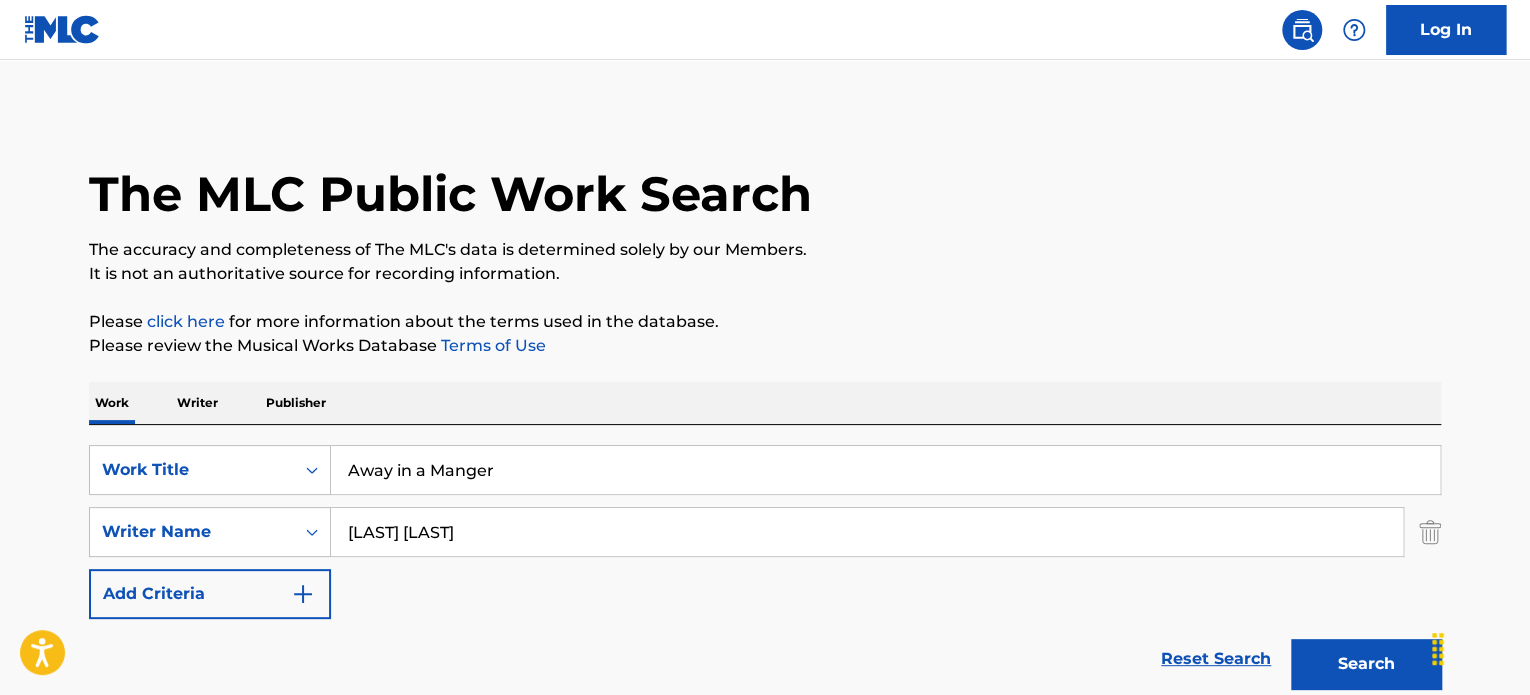 click on "Search" at bounding box center (1366, 664) 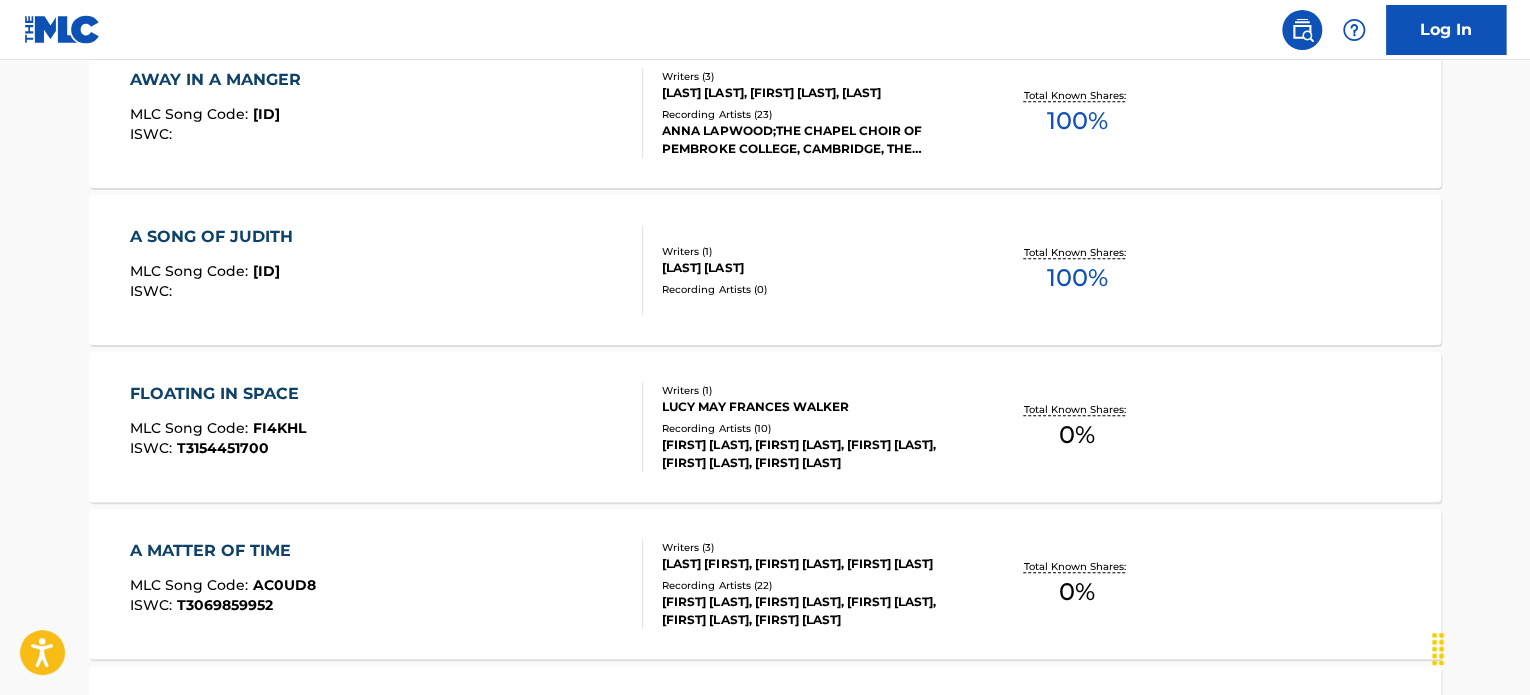 scroll, scrollTop: 100, scrollLeft: 0, axis: vertical 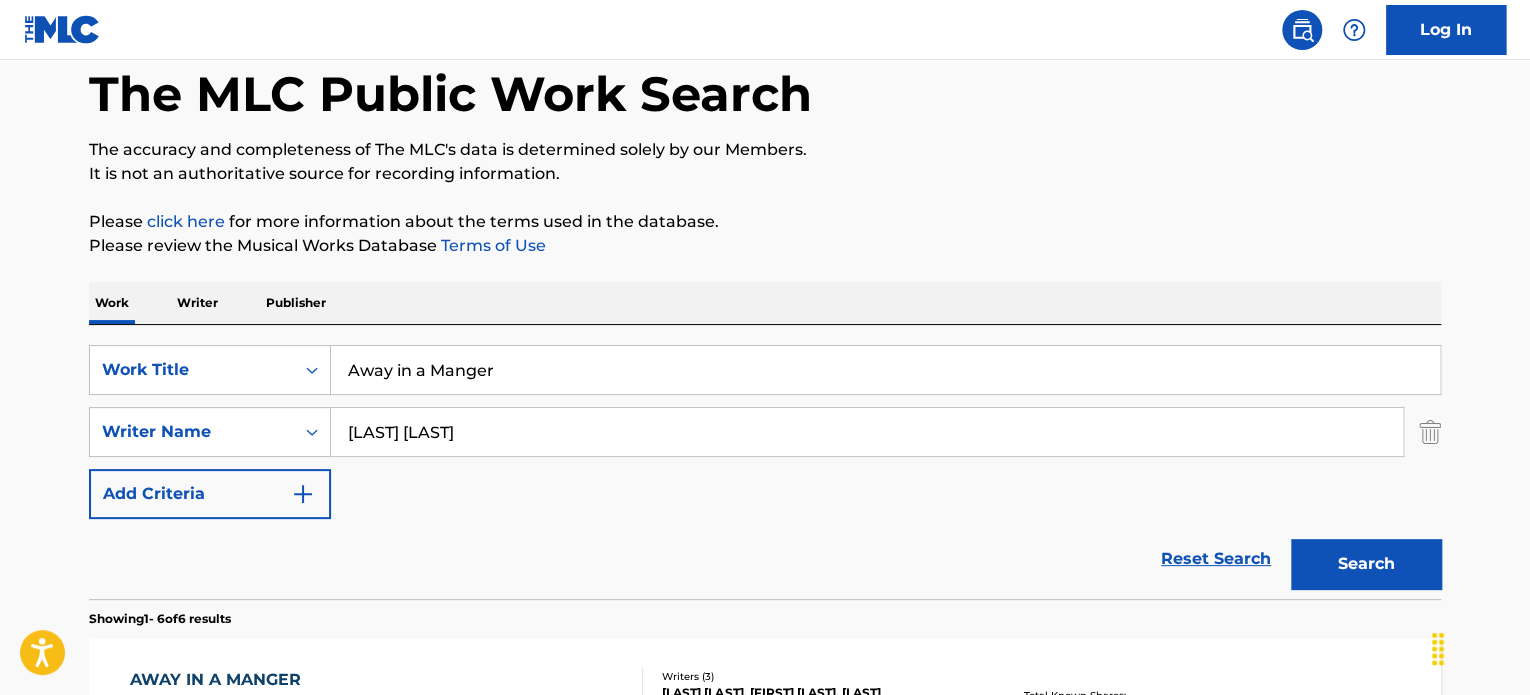 drag, startPoint x: 524, startPoint y: 429, endPoint x: 200, endPoint y: 459, distance: 325.38593 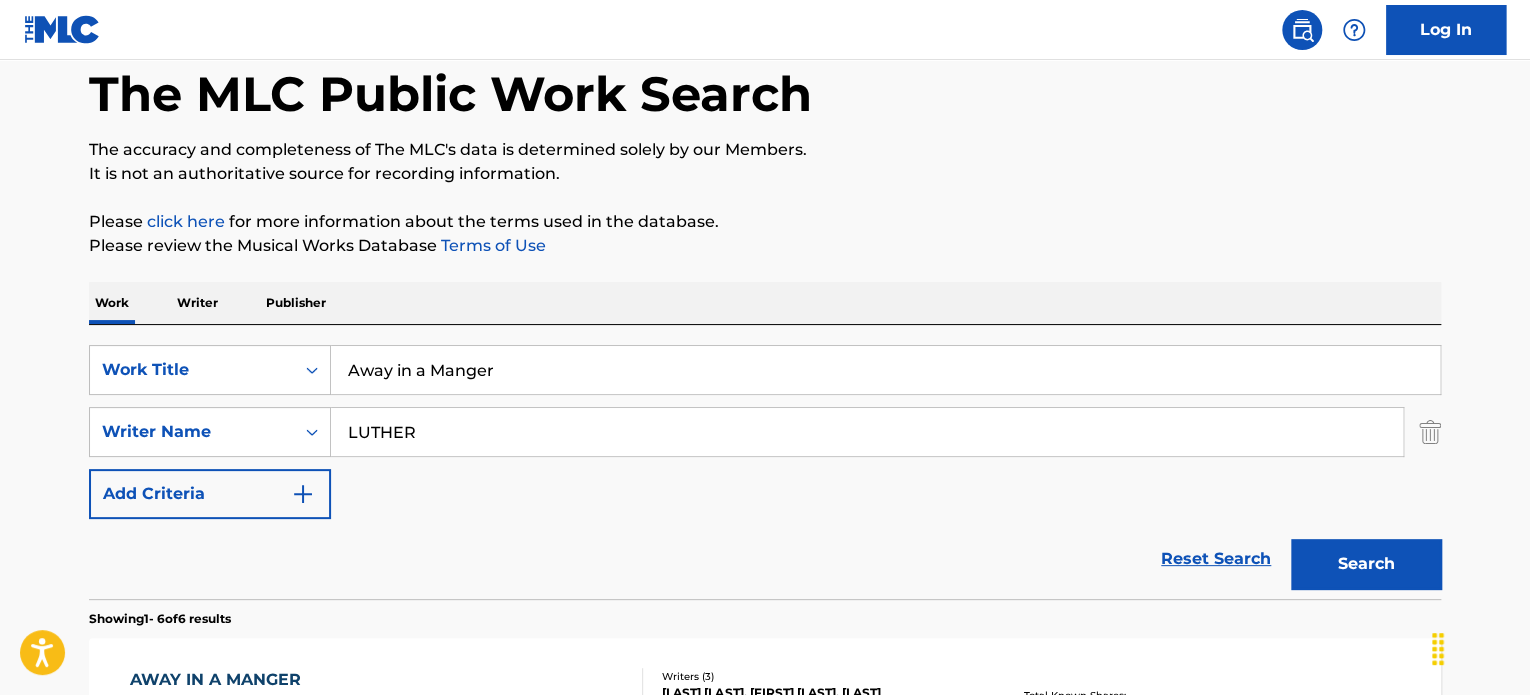 type on "LUTHER" 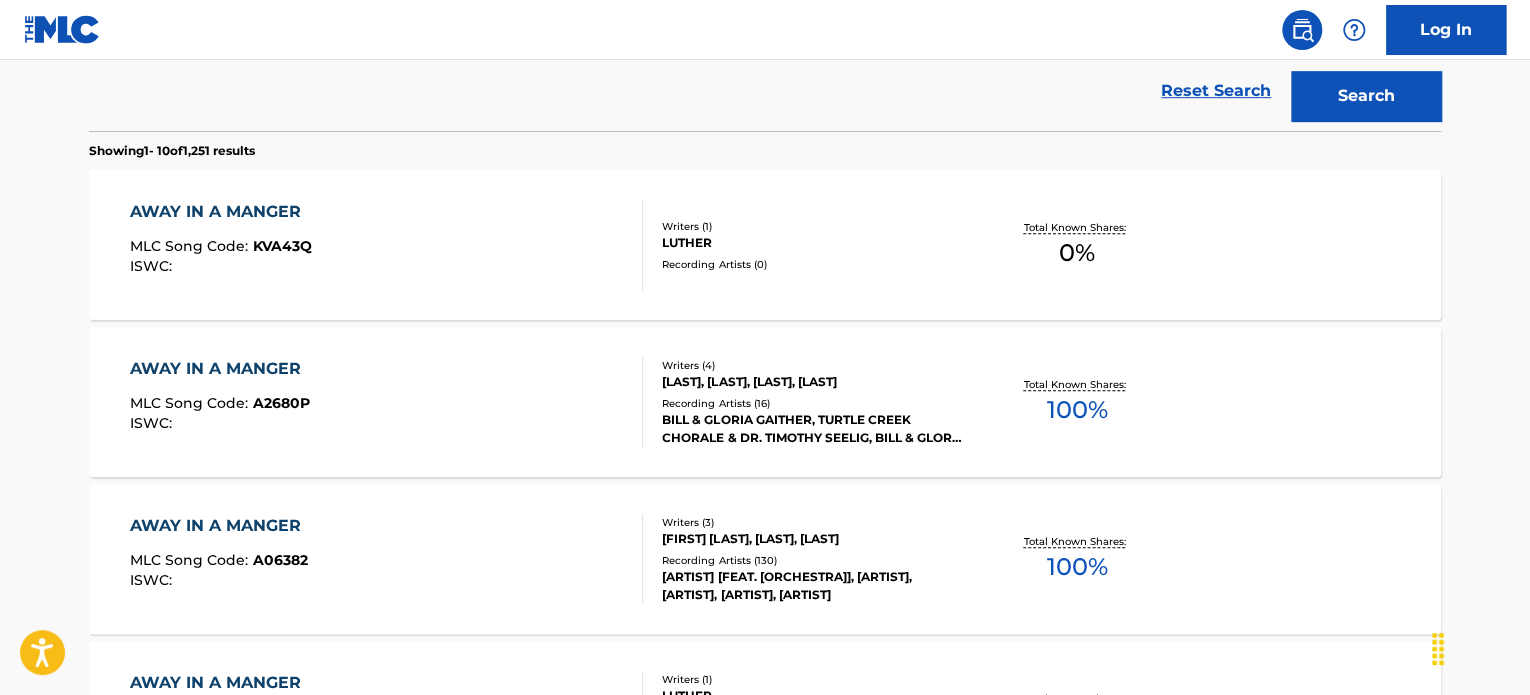 scroll, scrollTop: 700, scrollLeft: 0, axis: vertical 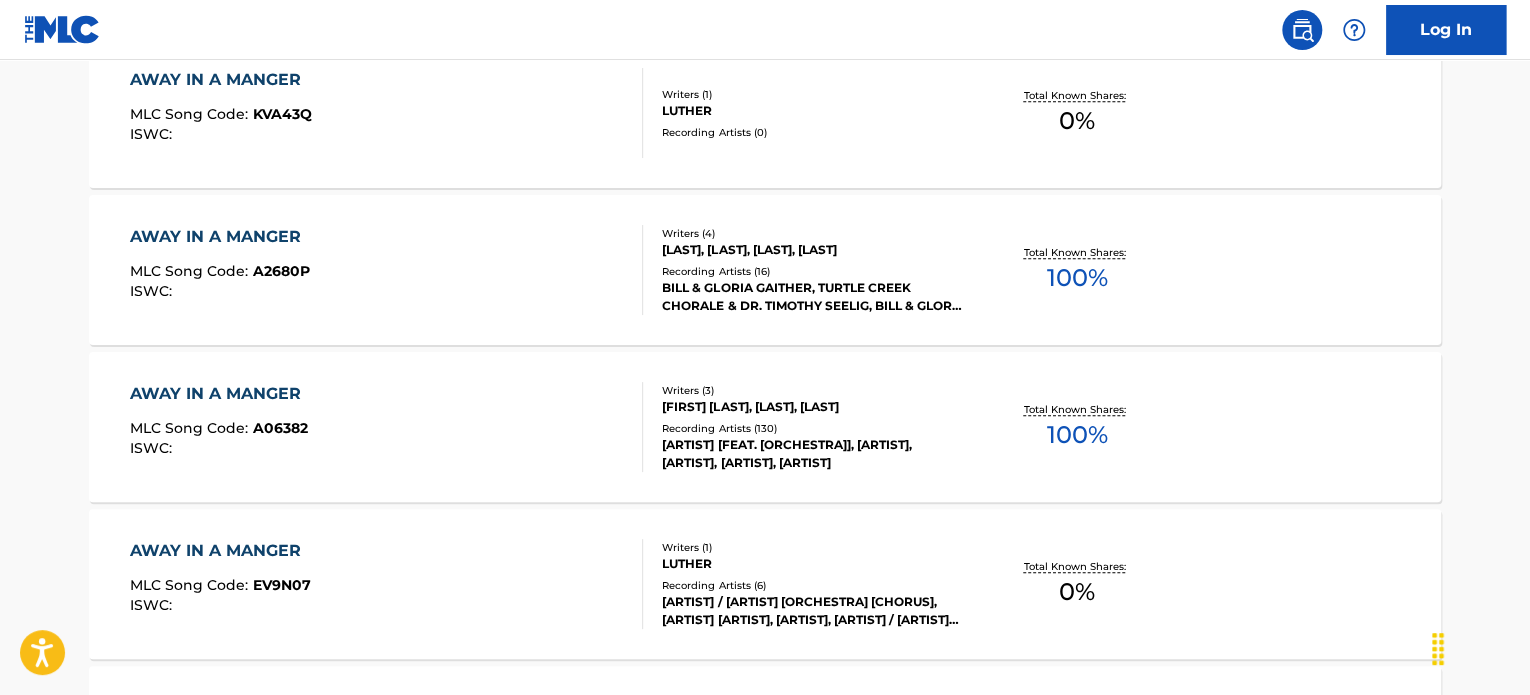 click on "Recording Artists ( 130 )" at bounding box center [813, 428] 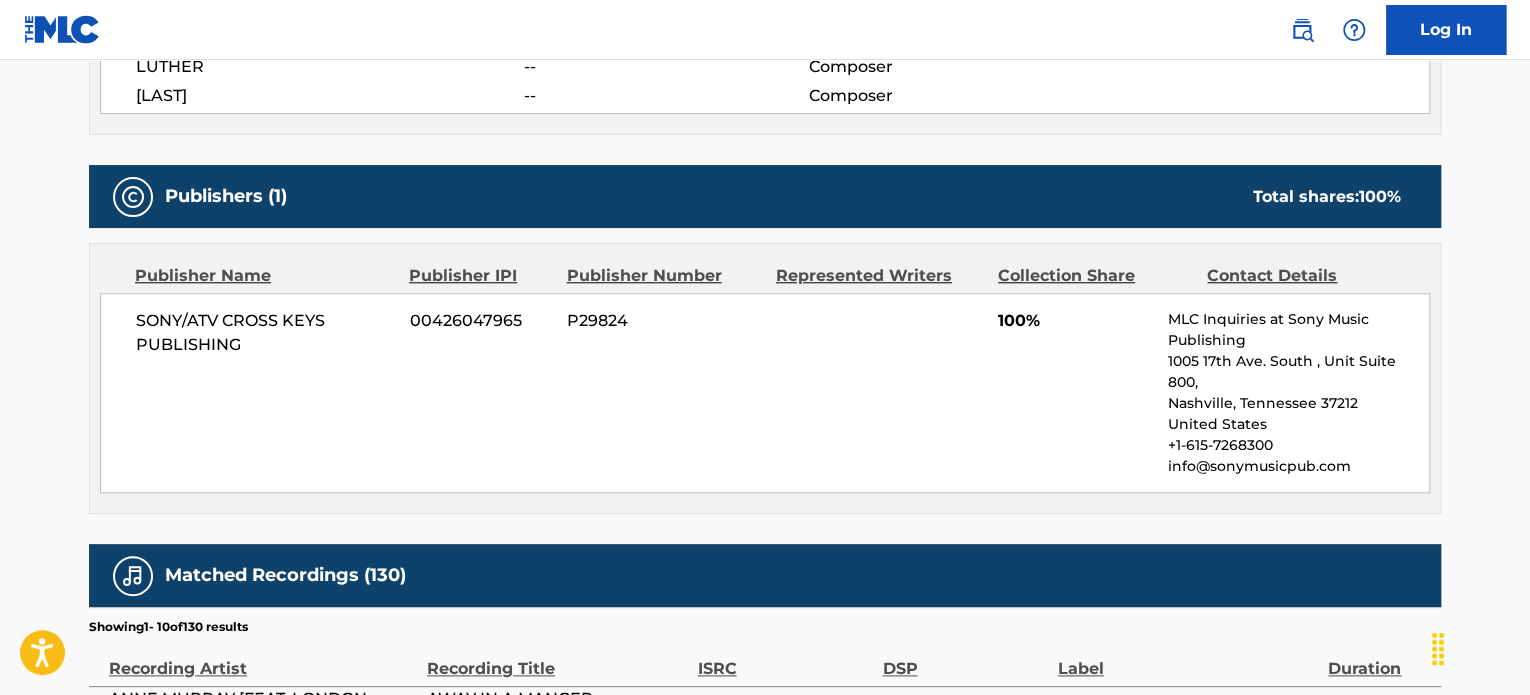 scroll, scrollTop: 800, scrollLeft: 0, axis: vertical 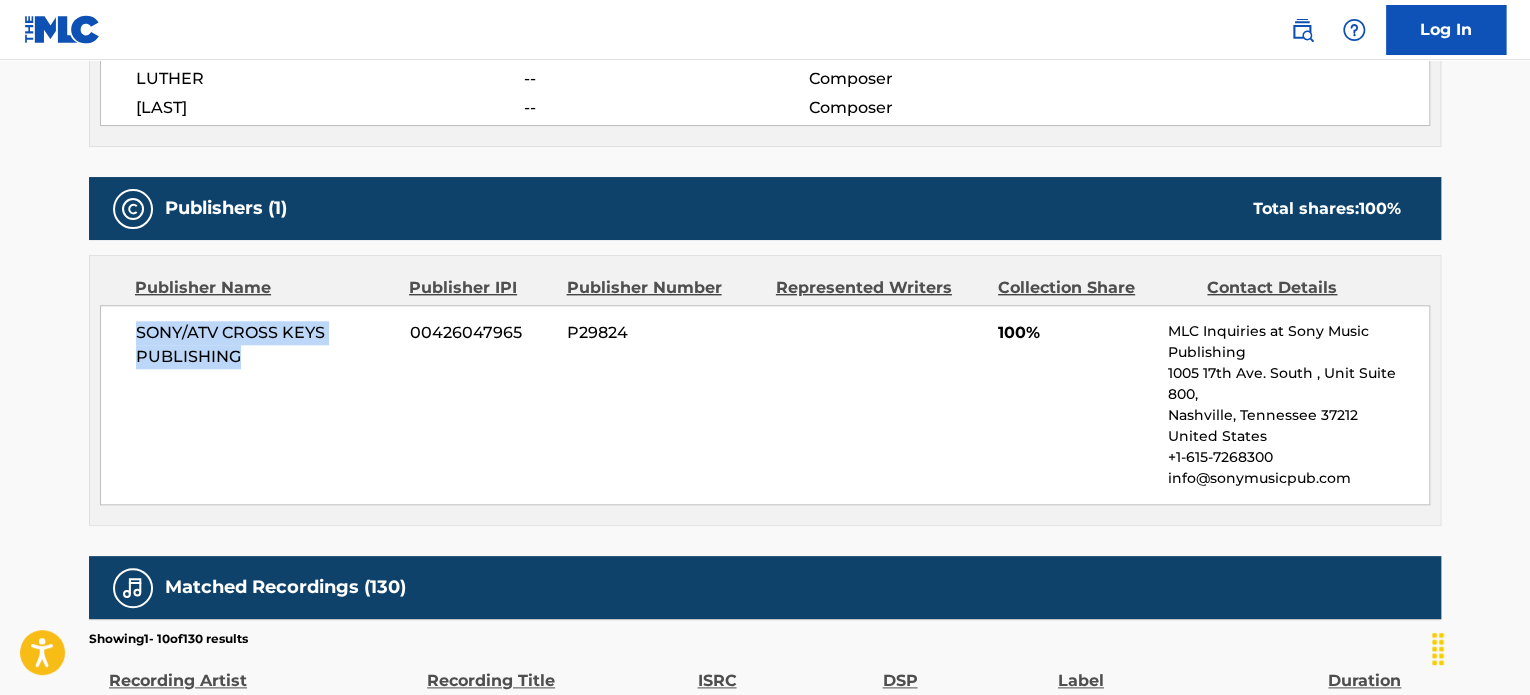 drag, startPoint x: 225, startPoint y: 361, endPoint x: 129, endPoint y: 335, distance: 99.458534 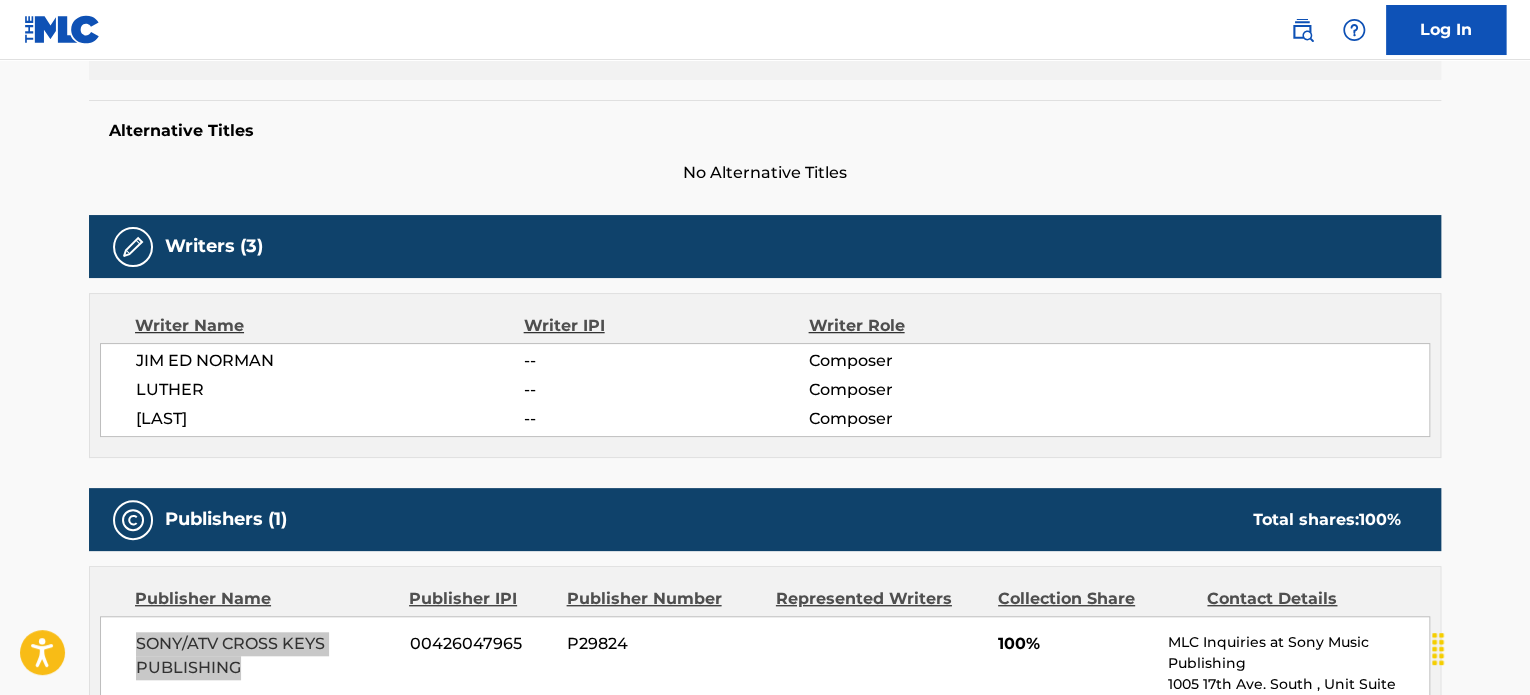 scroll, scrollTop: 500, scrollLeft: 0, axis: vertical 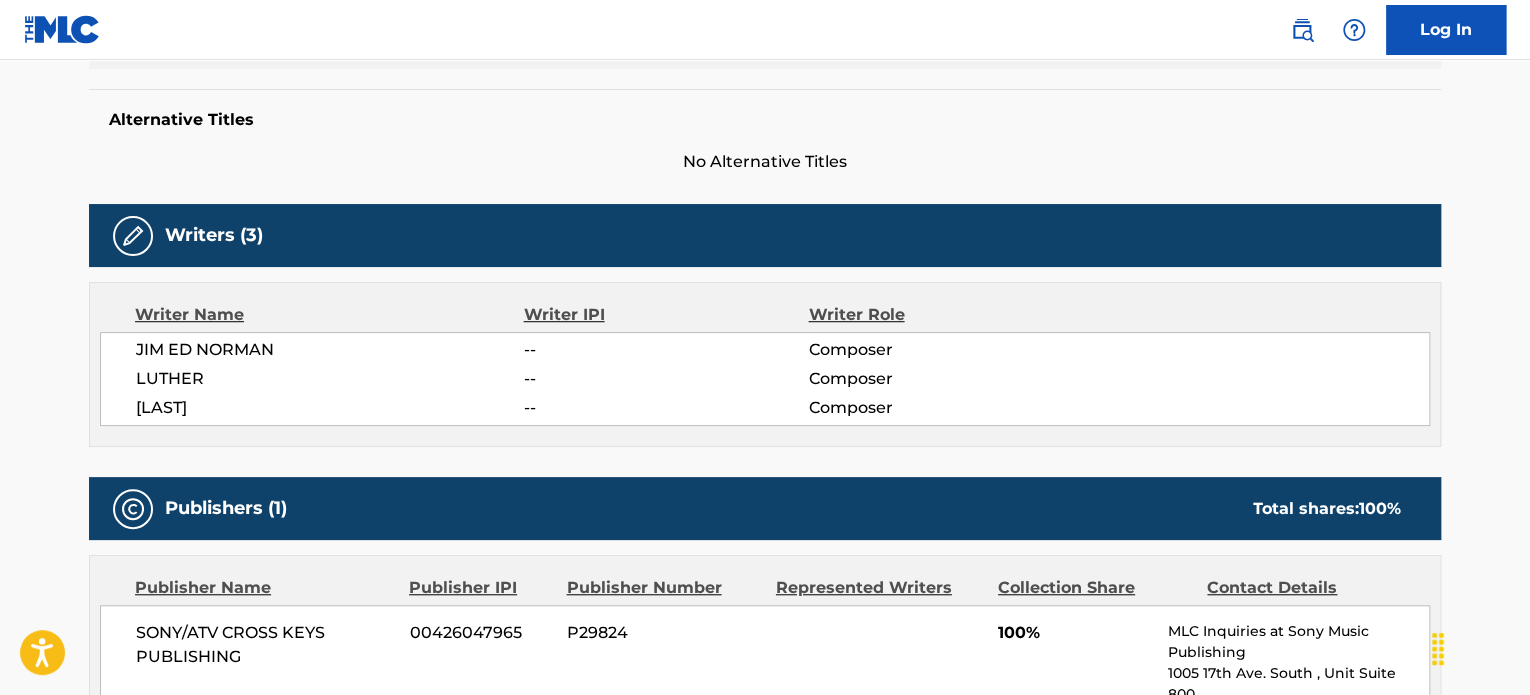 click on "JIM ED NORMAN" at bounding box center [330, 350] 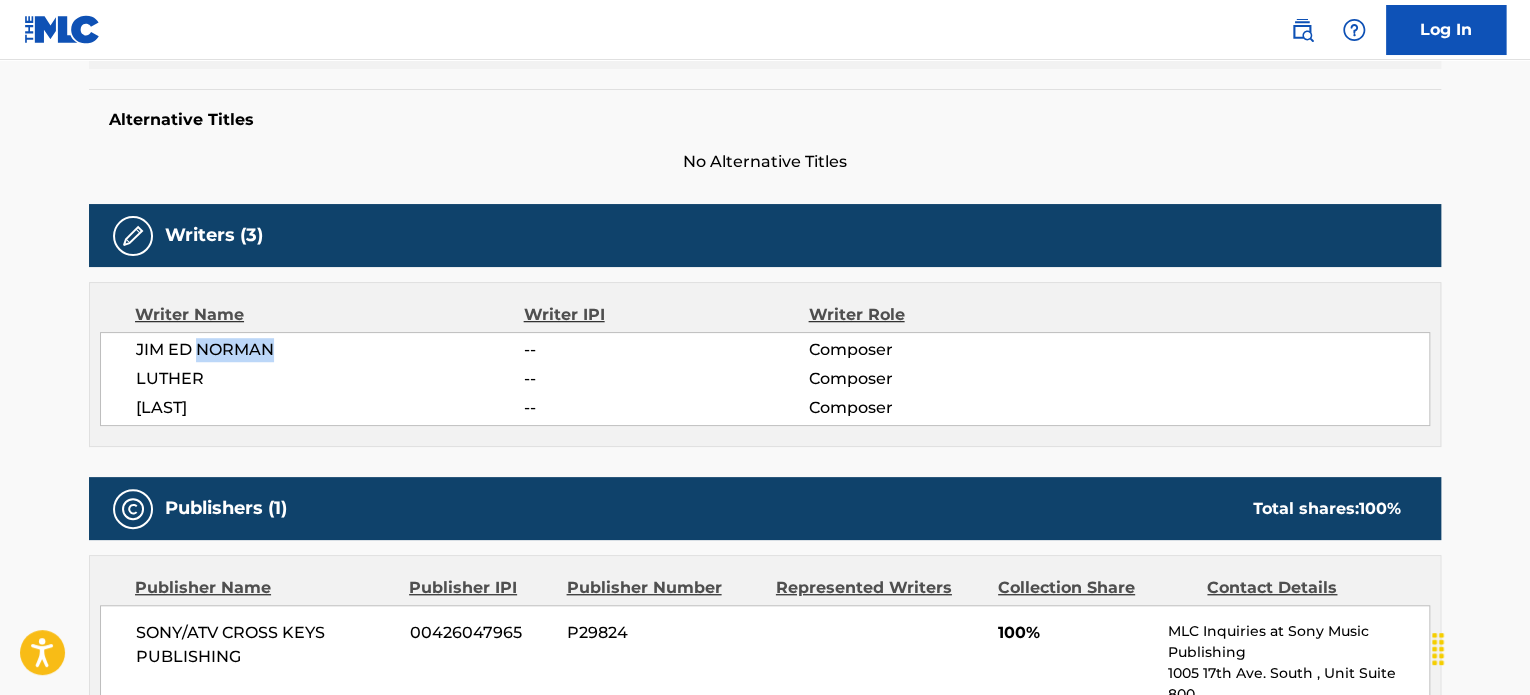 click on "JIM ED NORMAN" at bounding box center [330, 350] 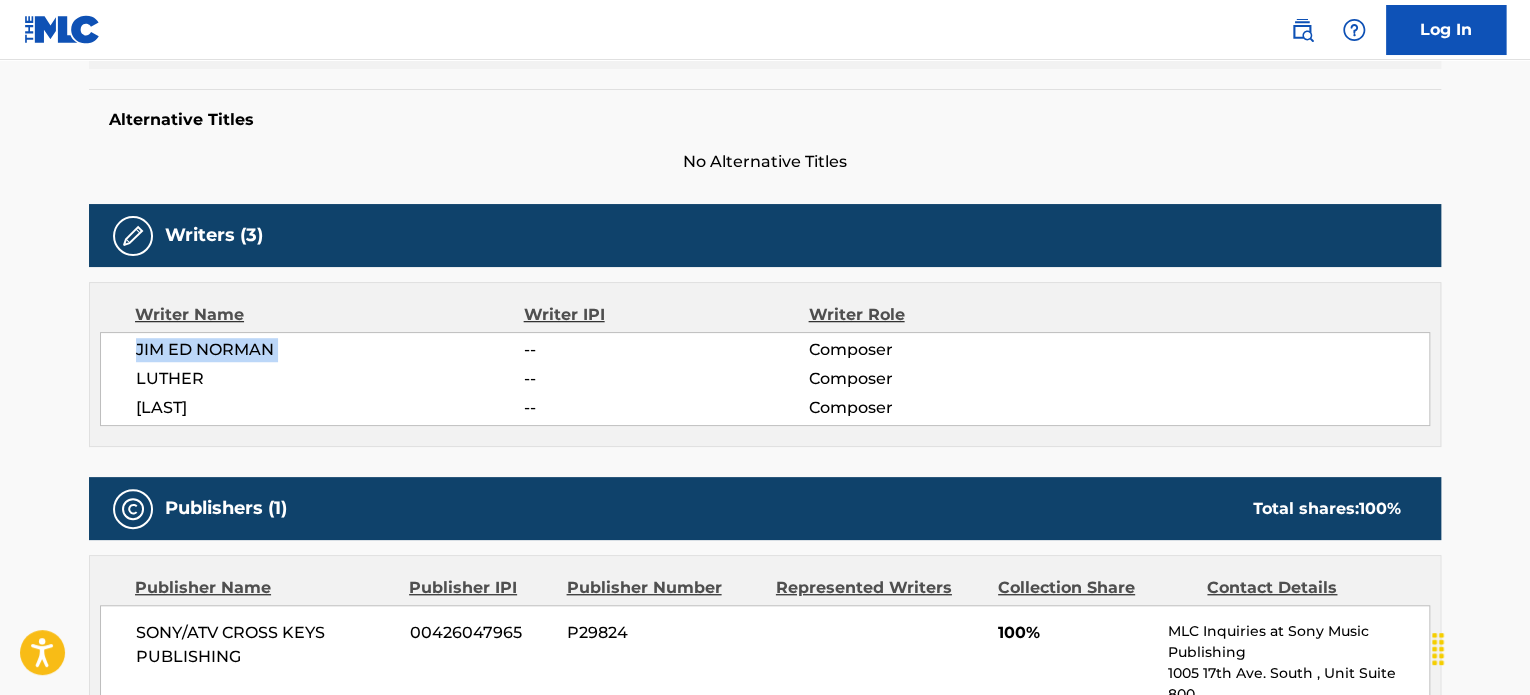 click on "JIM ED NORMAN" at bounding box center [330, 350] 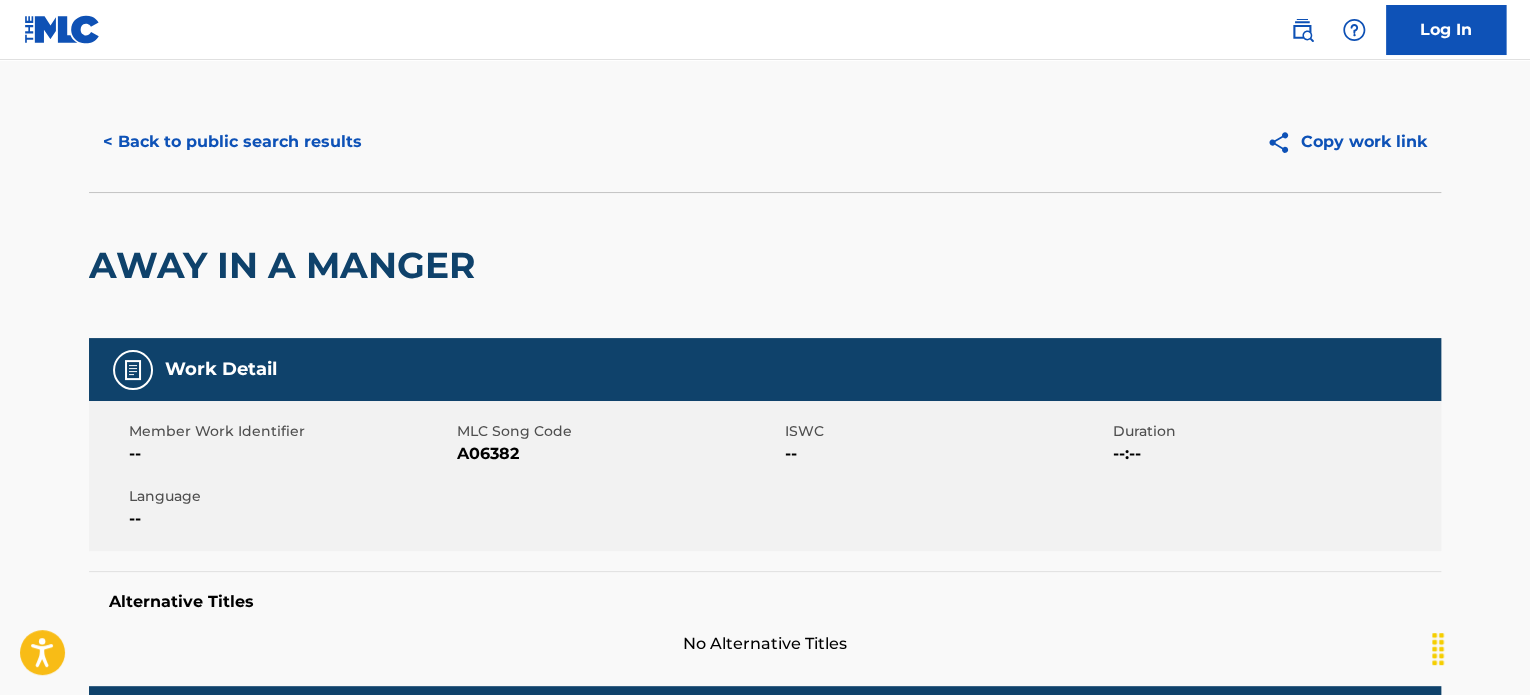 scroll, scrollTop: 0, scrollLeft: 0, axis: both 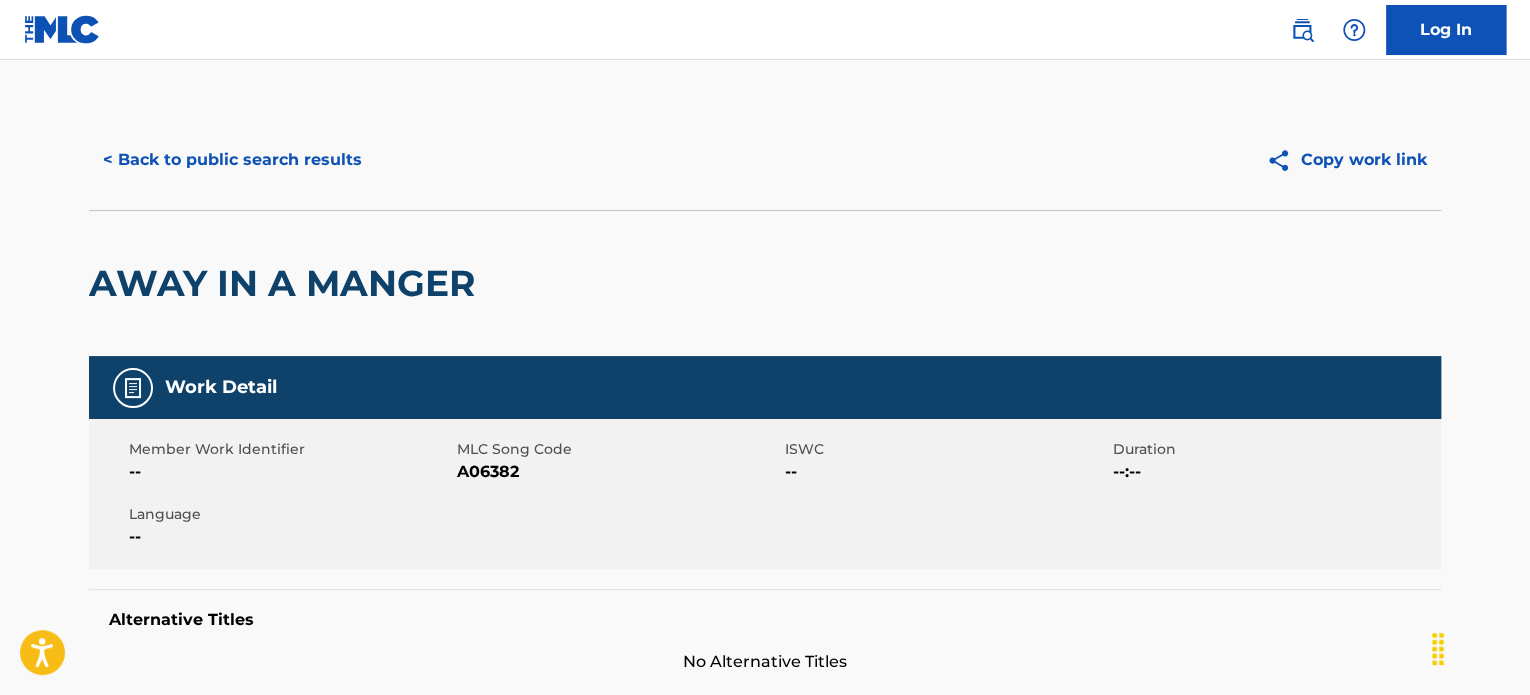 click on "A06382" at bounding box center [618, 472] 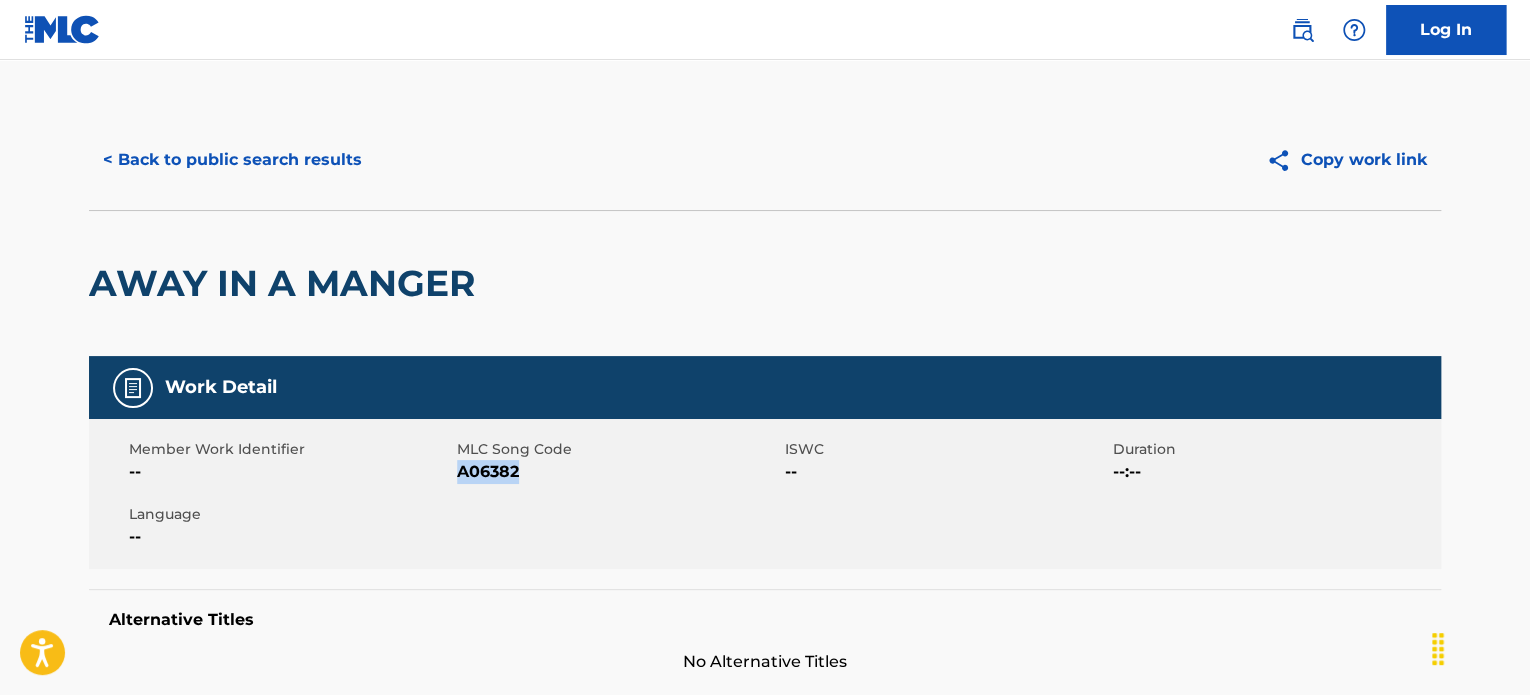 click on "A06382" at bounding box center [618, 472] 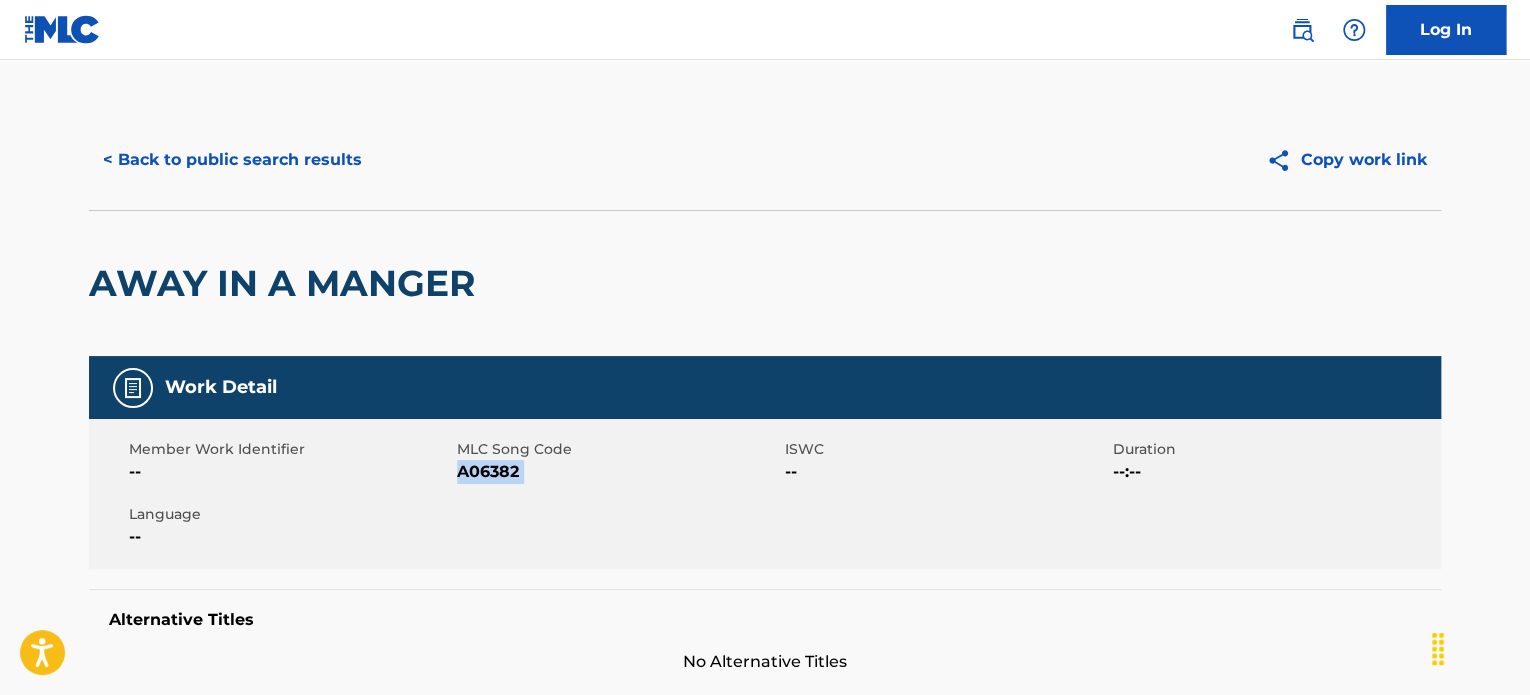 click on "A06382" at bounding box center [618, 472] 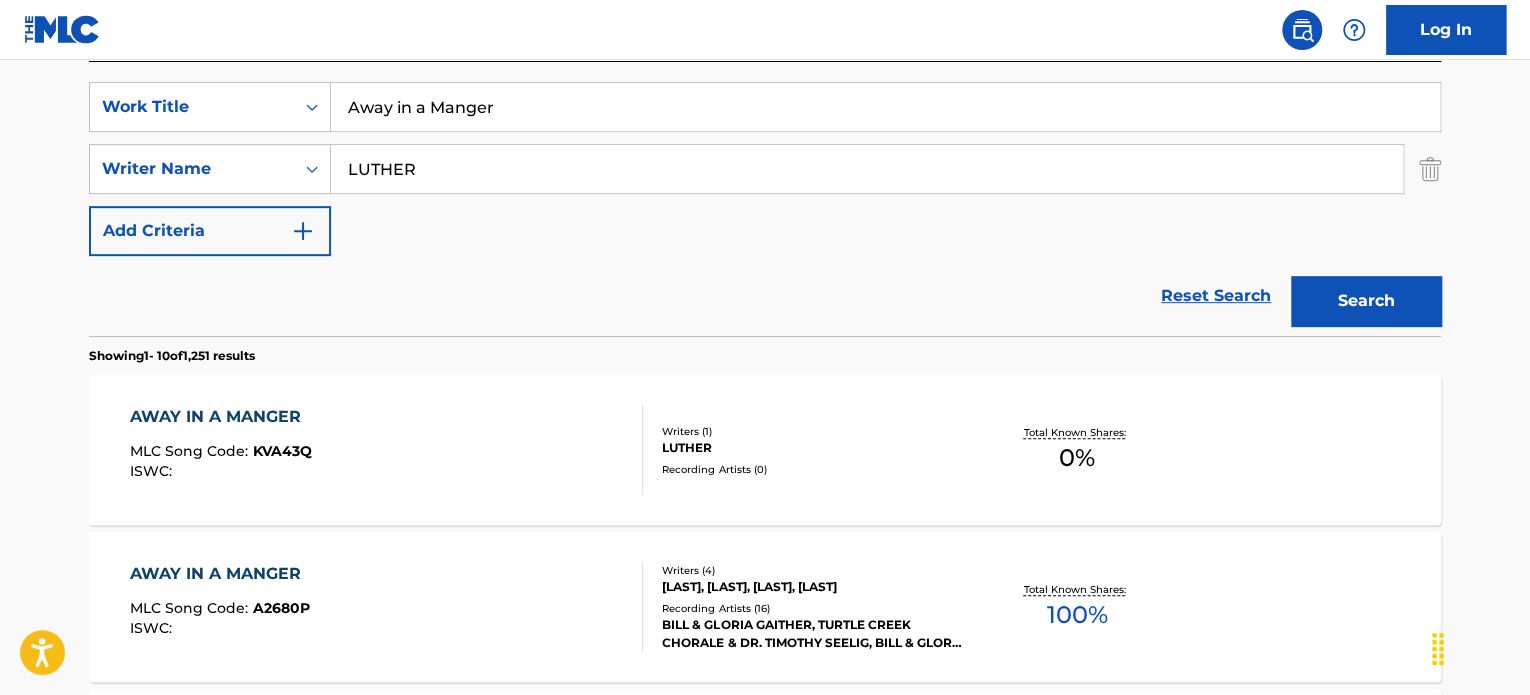 scroll, scrollTop: 213, scrollLeft: 0, axis: vertical 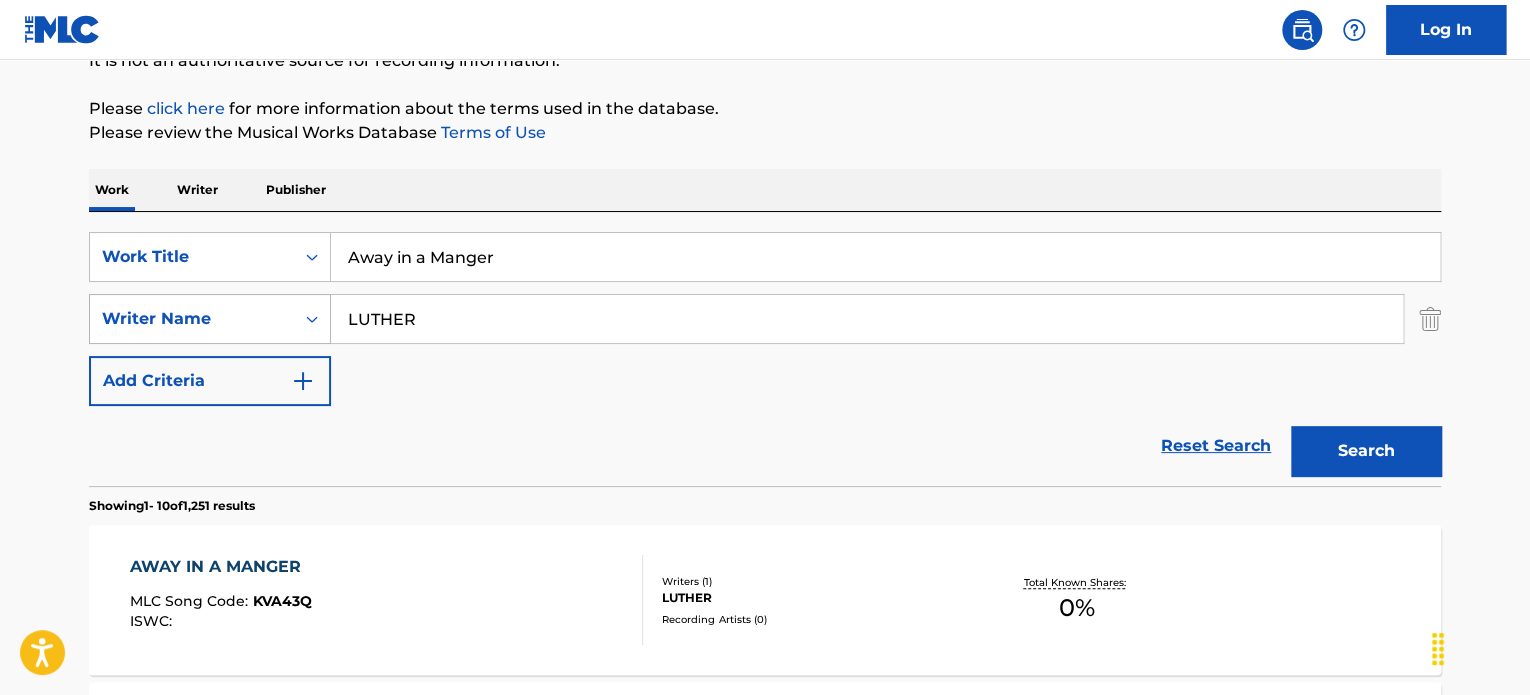 drag, startPoint x: 512, startPoint y: 323, endPoint x: 264, endPoint y: 316, distance: 248.09877 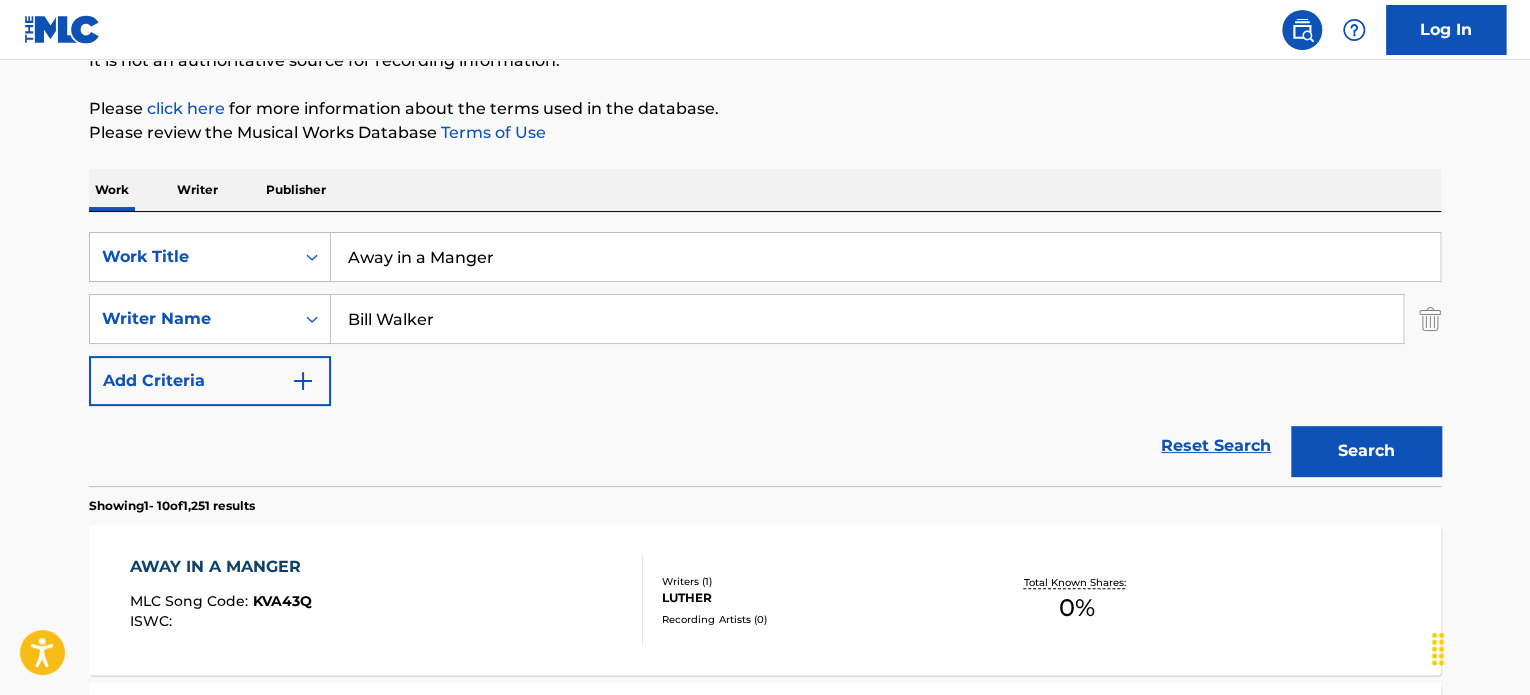 type on "Bill Walker" 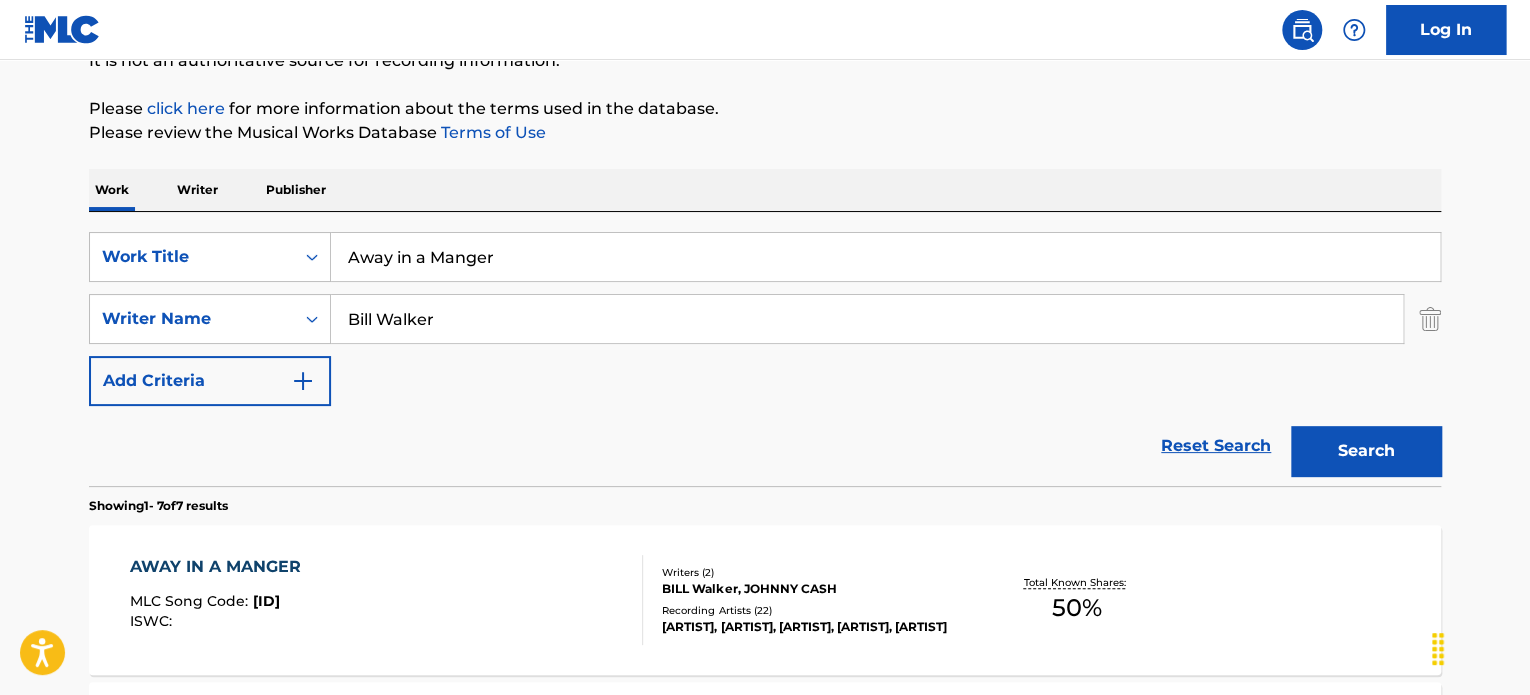 scroll, scrollTop: 313, scrollLeft: 0, axis: vertical 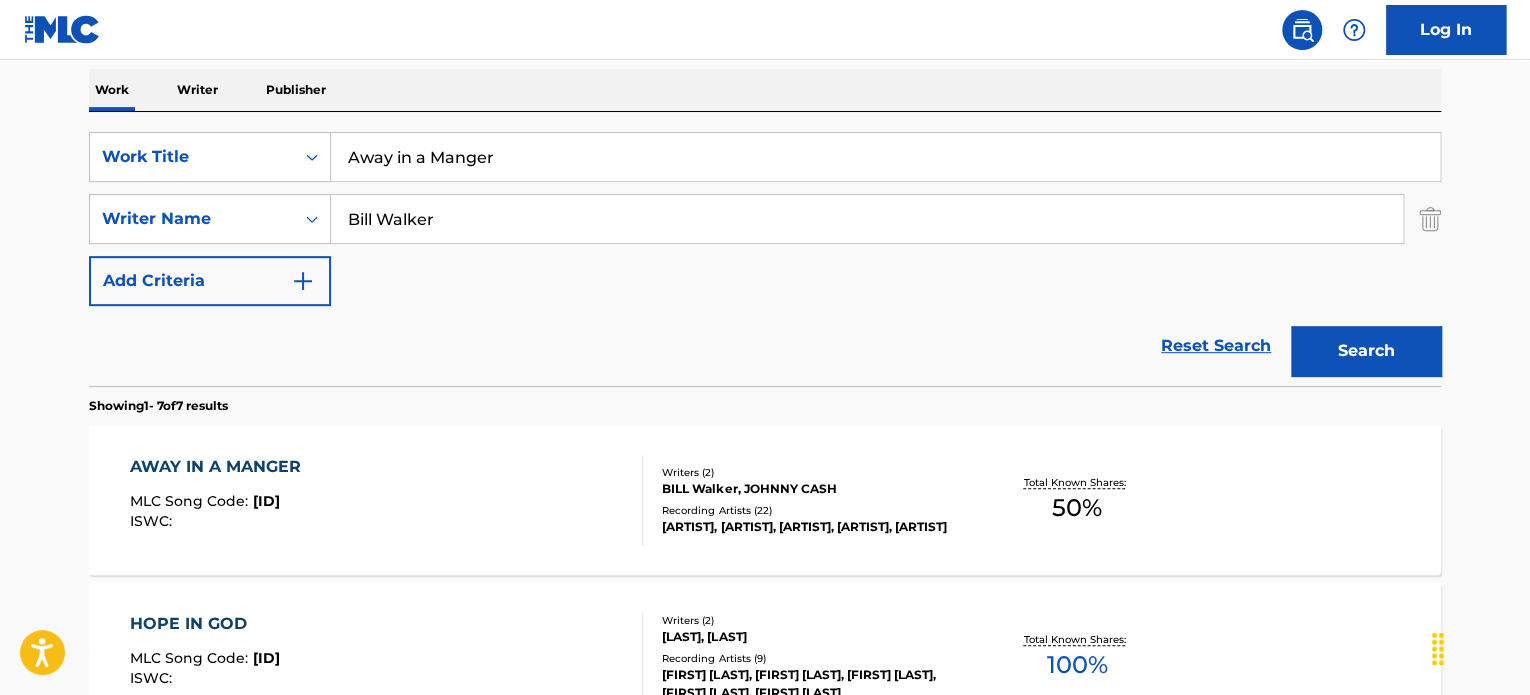 click on "[ARTIST], [ARTIST], [ARTIST], [ARTIST], [ARTIST]" at bounding box center (813, 527) 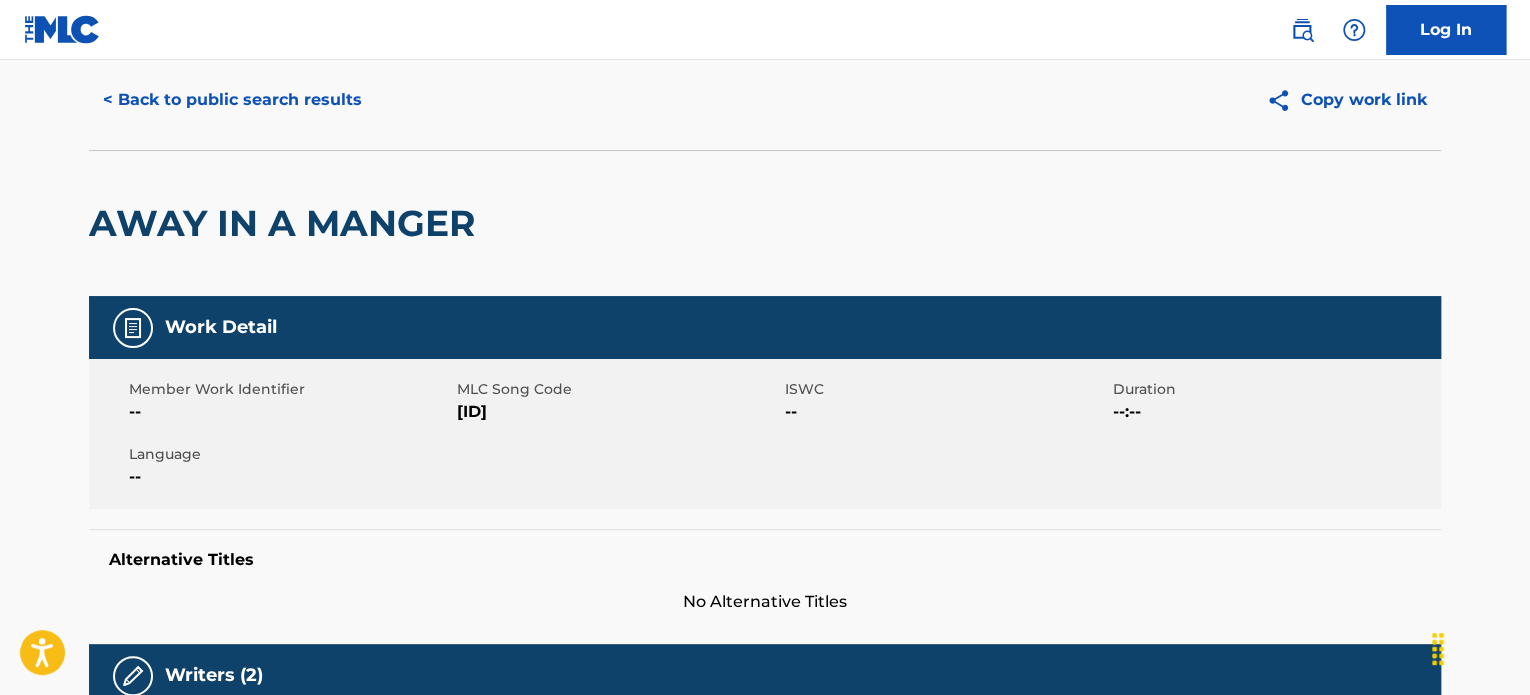 scroll, scrollTop: 0, scrollLeft: 0, axis: both 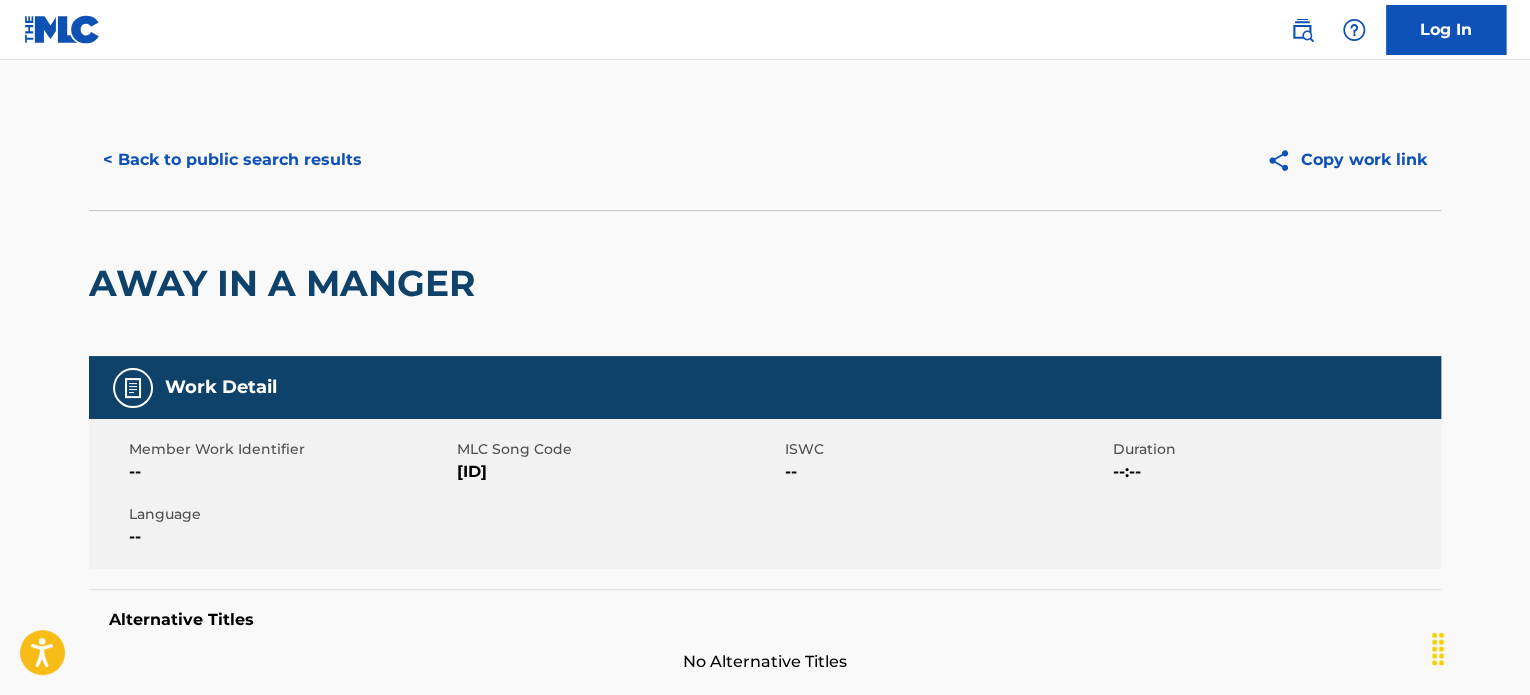 click on "< Back to public search results" at bounding box center (232, 160) 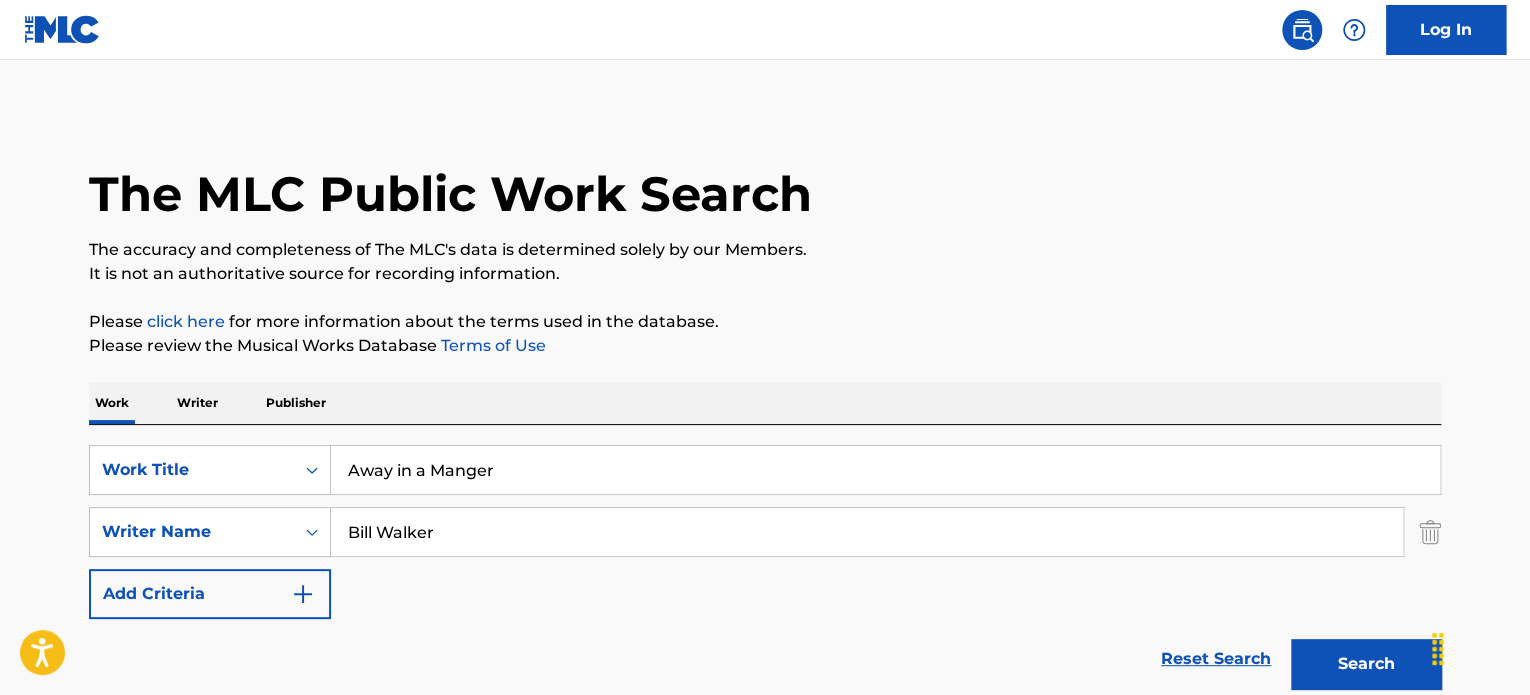 scroll, scrollTop: 313, scrollLeft: 0, axis: vertical 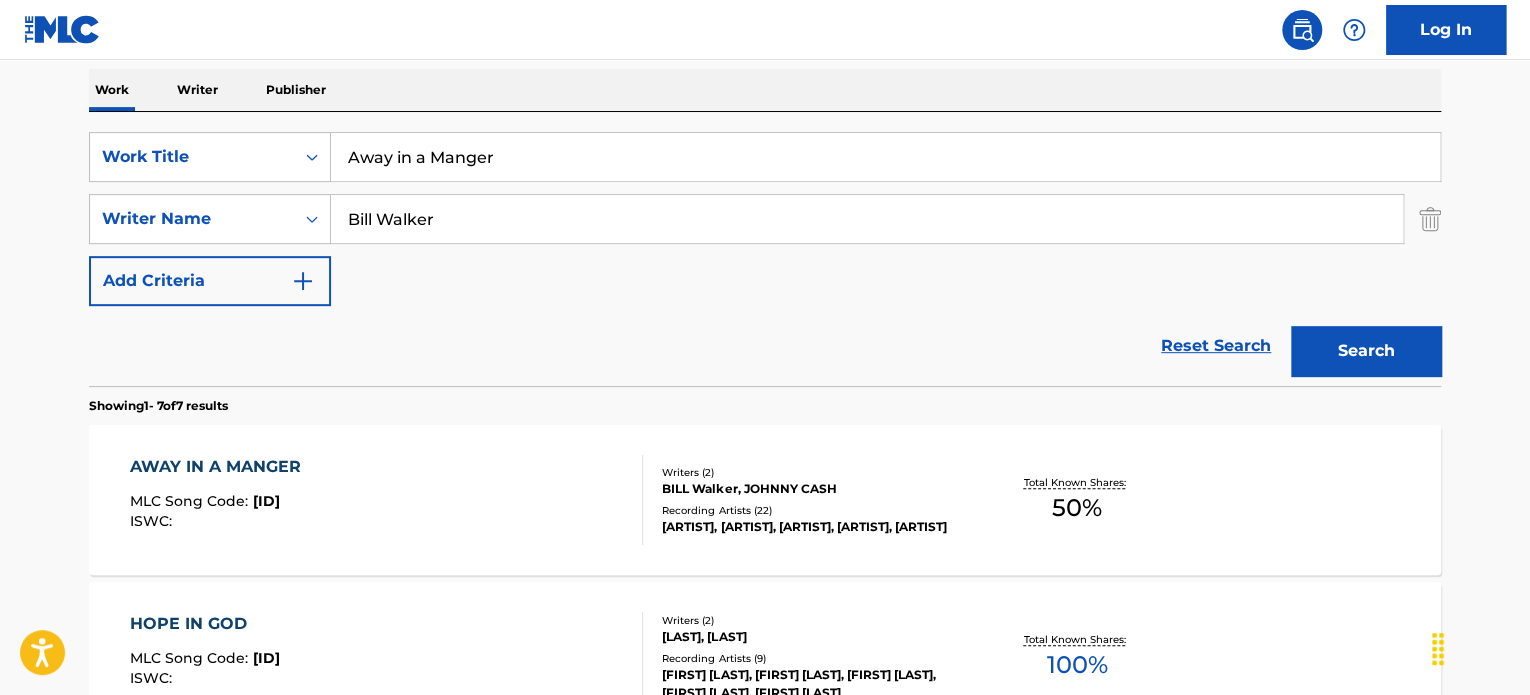 drag, startPoint x: 464, startPoint y: 217, endPoint x: 276, endPoint y: 255, distance: 191.80199 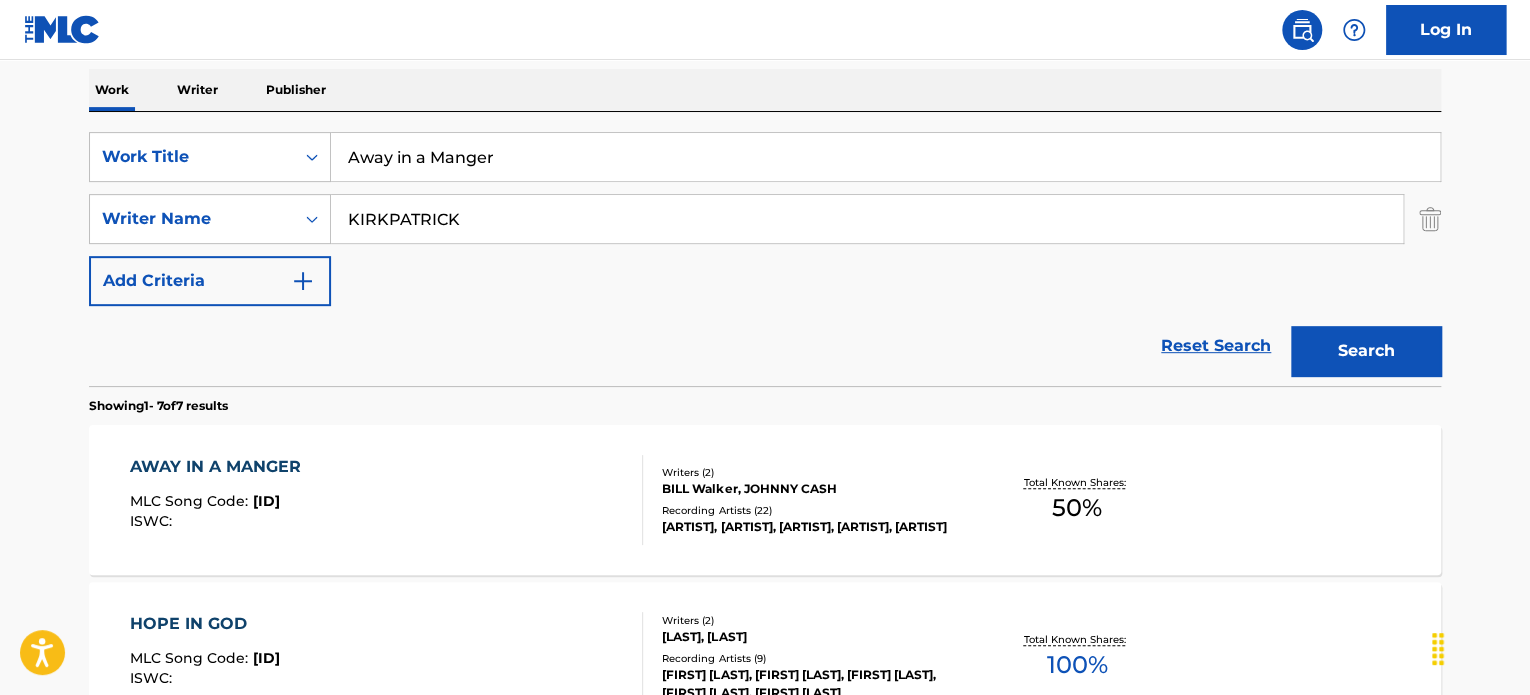 type on "KIRKPATRICK" 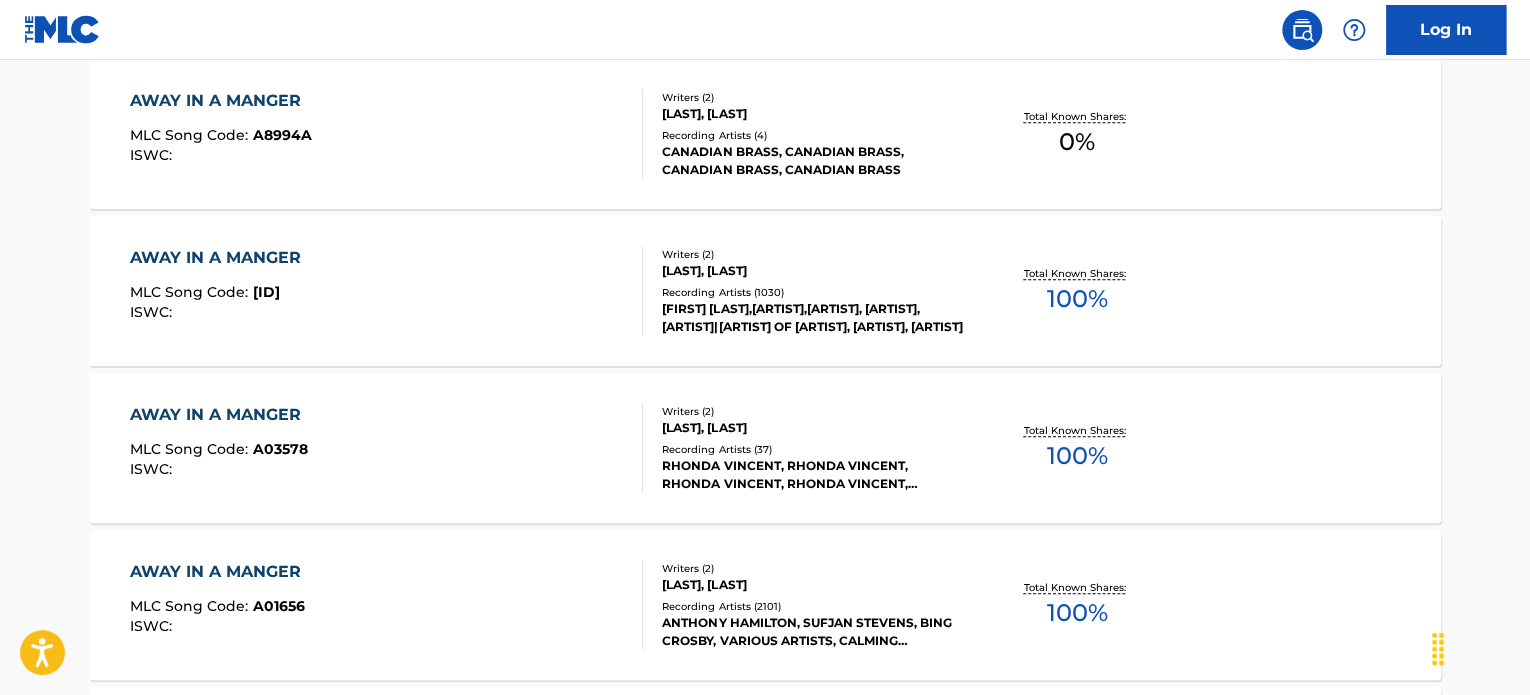 scroll, scrollTop: 713, scrollLeft: 0, axis: vertical 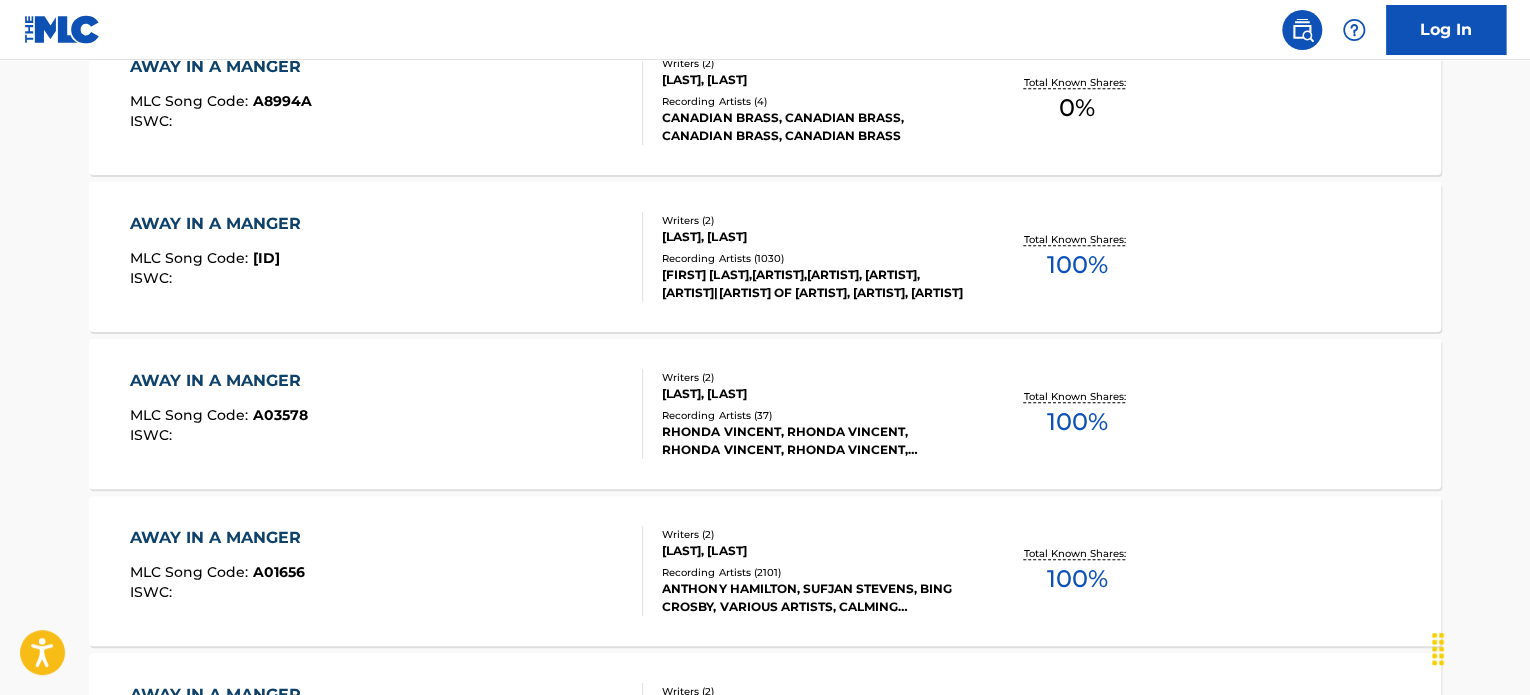 click on "RHONDA VINCENT, RHONDA VINCENT, RHONDA VINCENT, RHONDA VINCENT, RHONDA VINCENT" at bounding box center (813, 441) 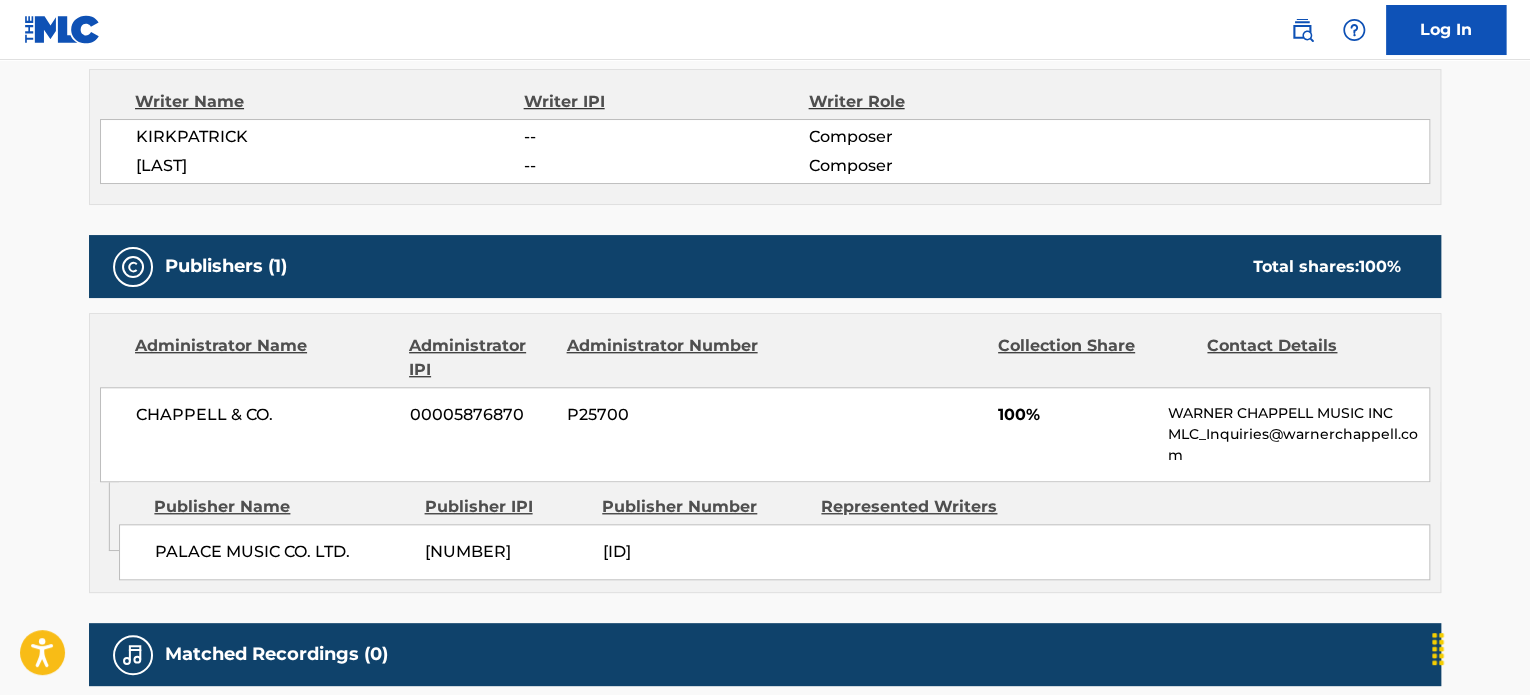 scroll, scrollTop: 0, scrollLeft: 0, axis: both 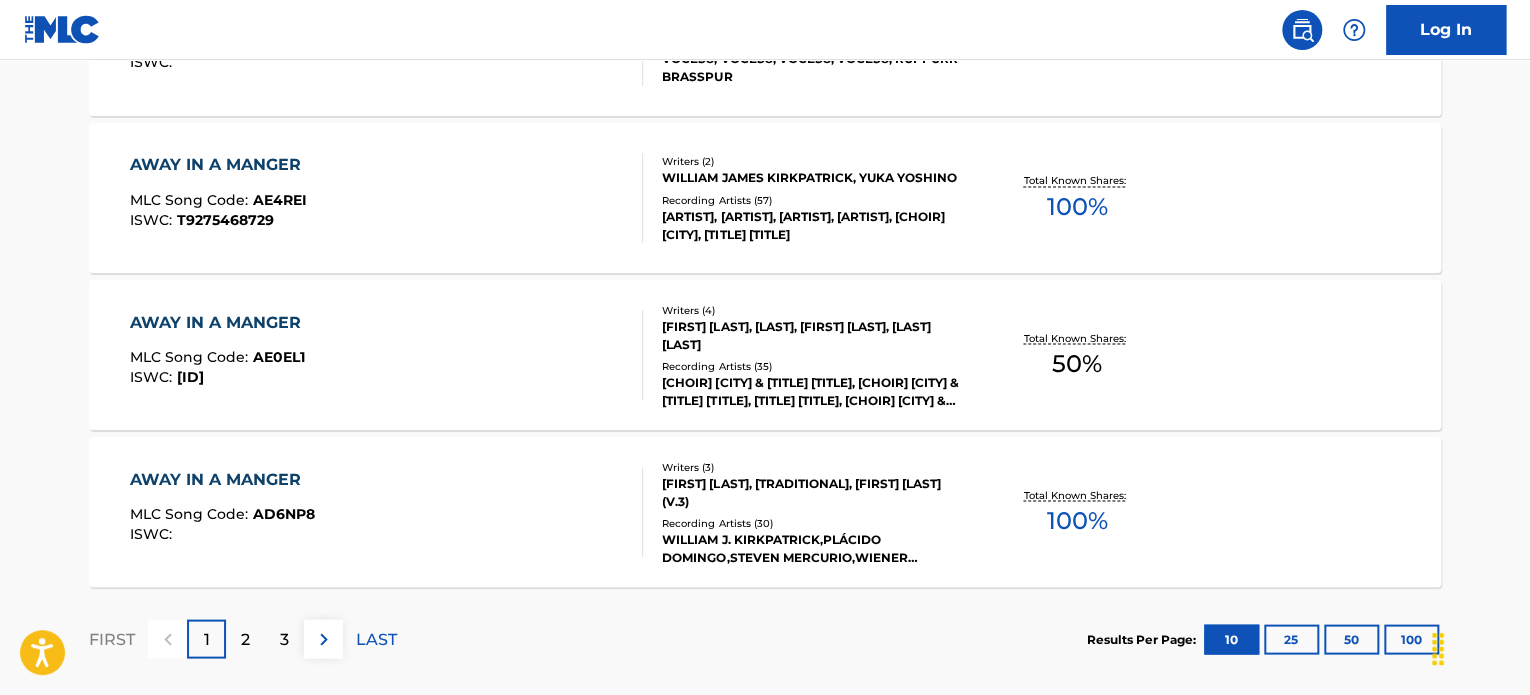 click on "2" at bounding box center [245, 638] 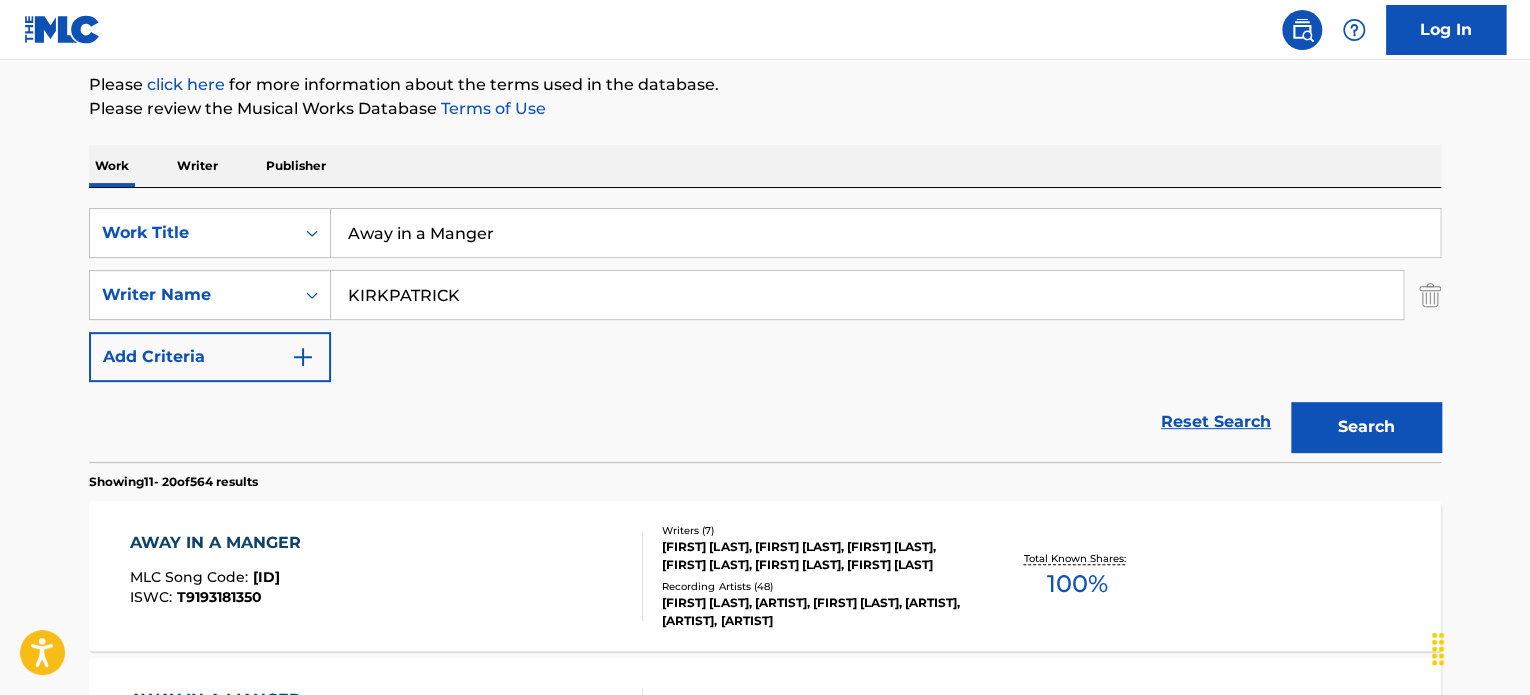 scroll, scrollTop: 1714, scrollLeft: 0, axis: vertical 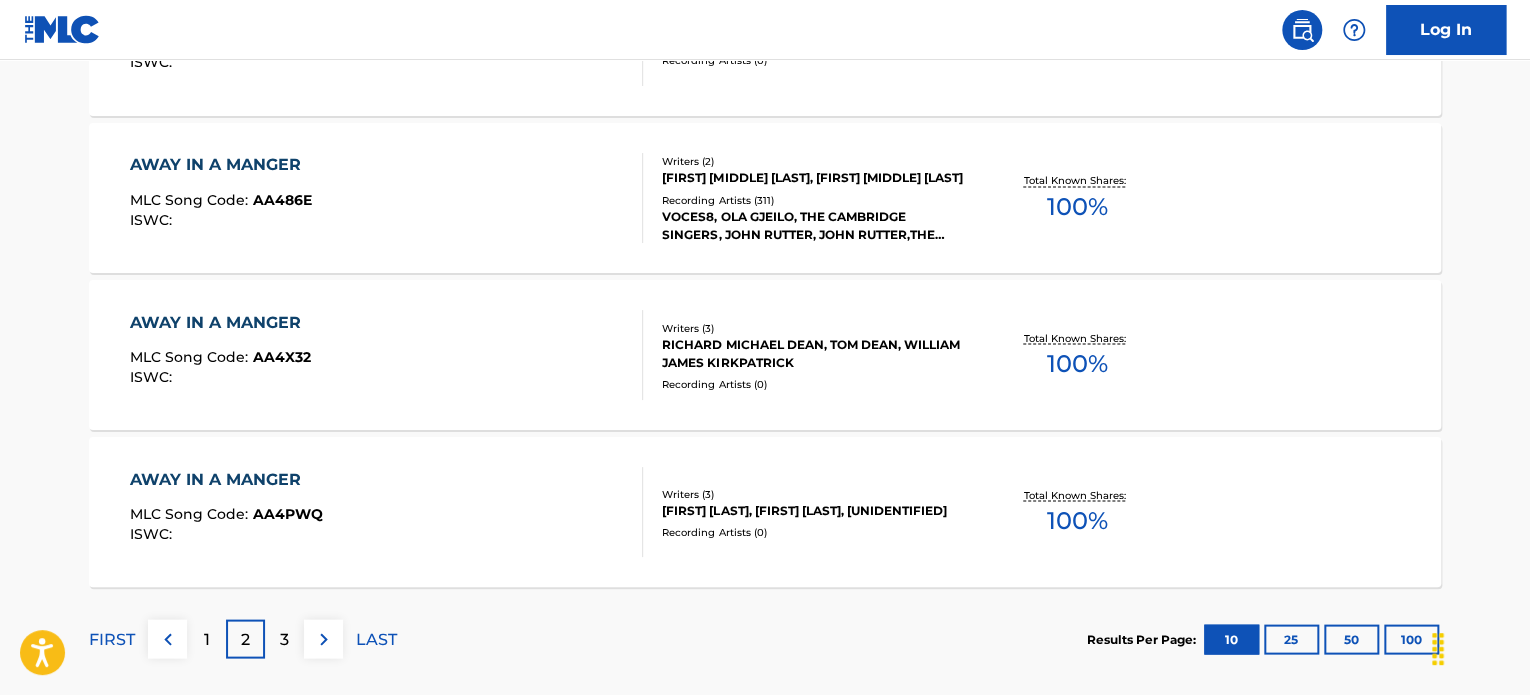 click on "3" at bounding box center (284, 638) 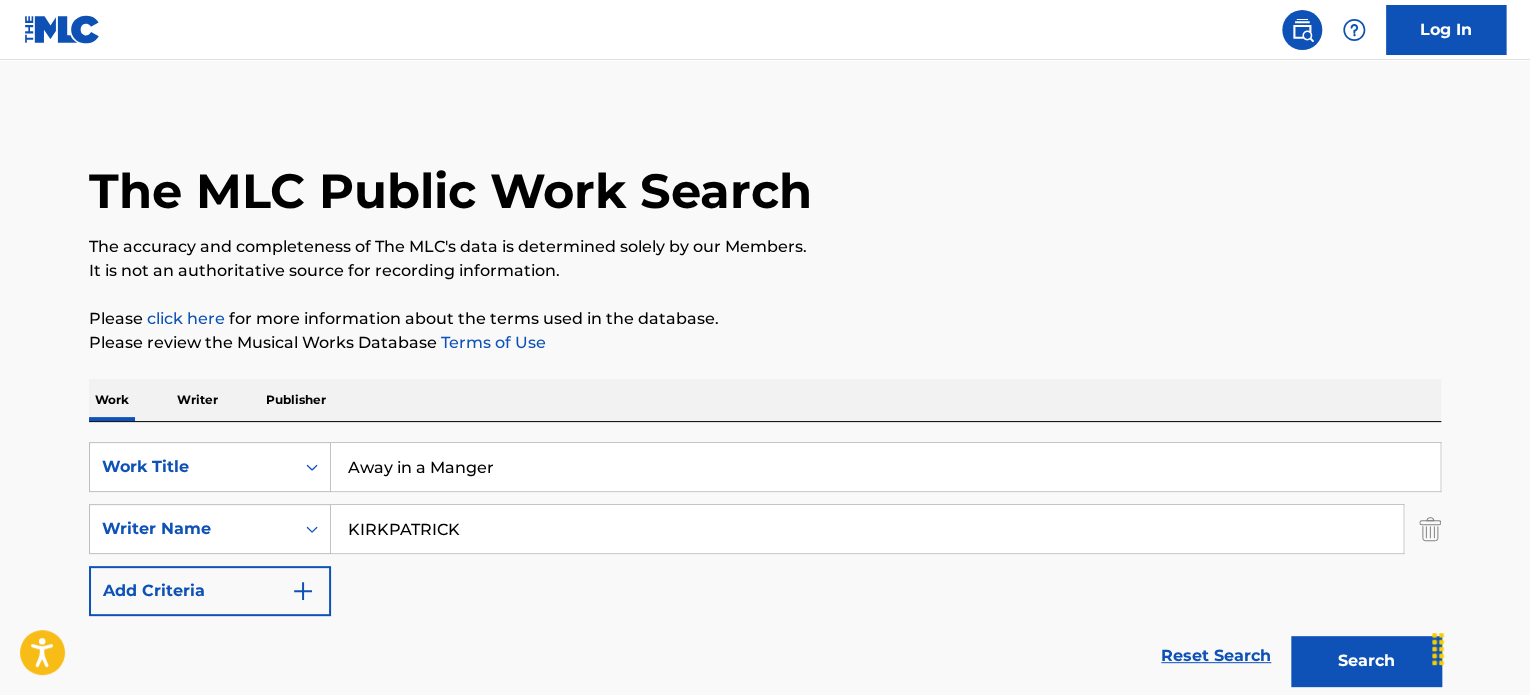 scroll, scrollTop: 0, scrollLeft: 0, axis: both 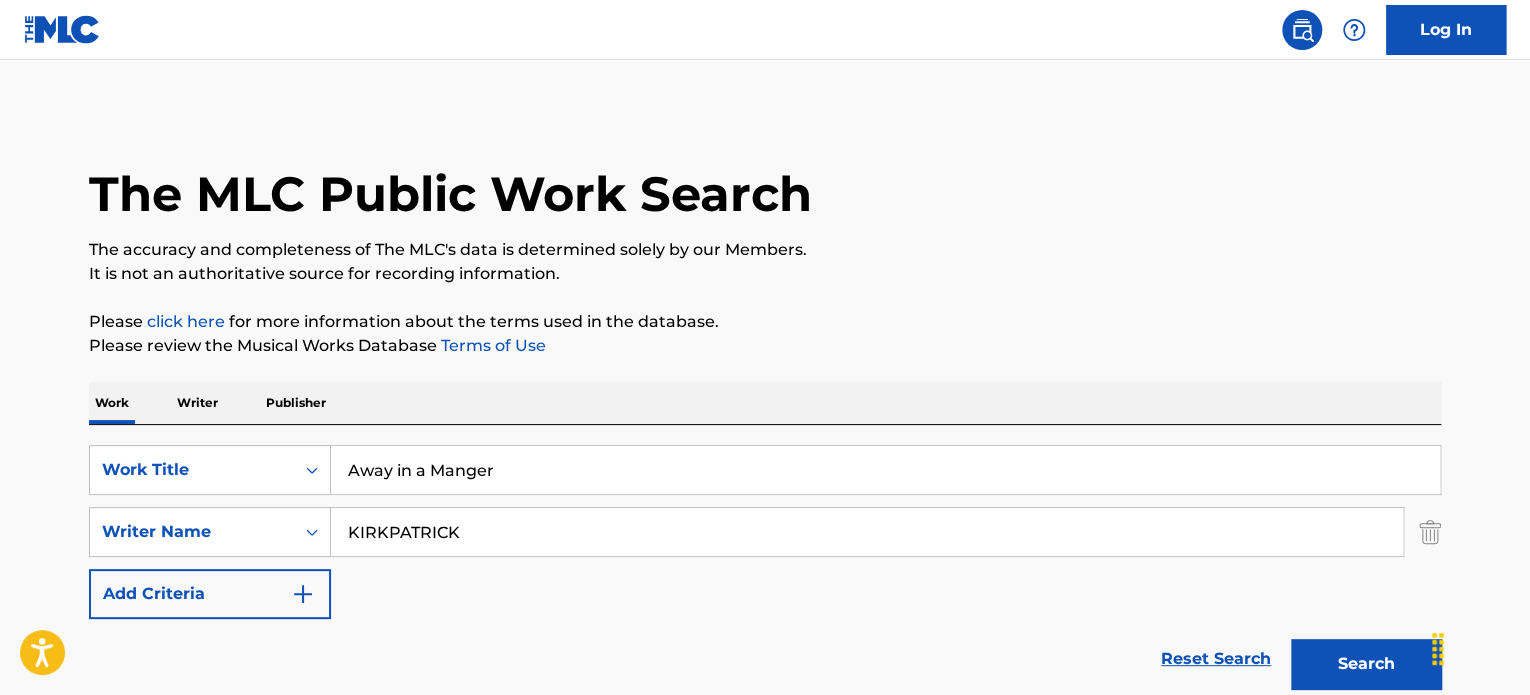 click on "Away in a Manger" at bounding box center [885, 470] 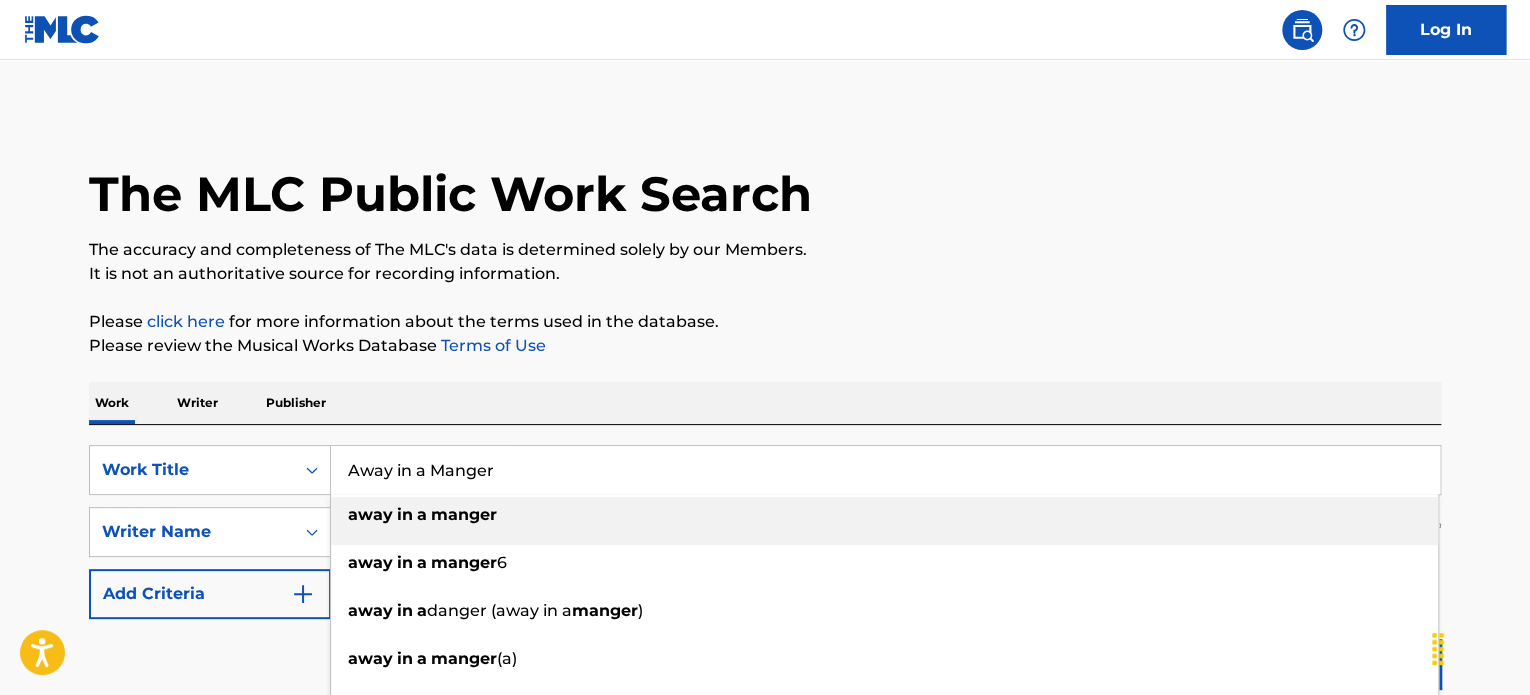 paste on "[SONG_TITLE]" 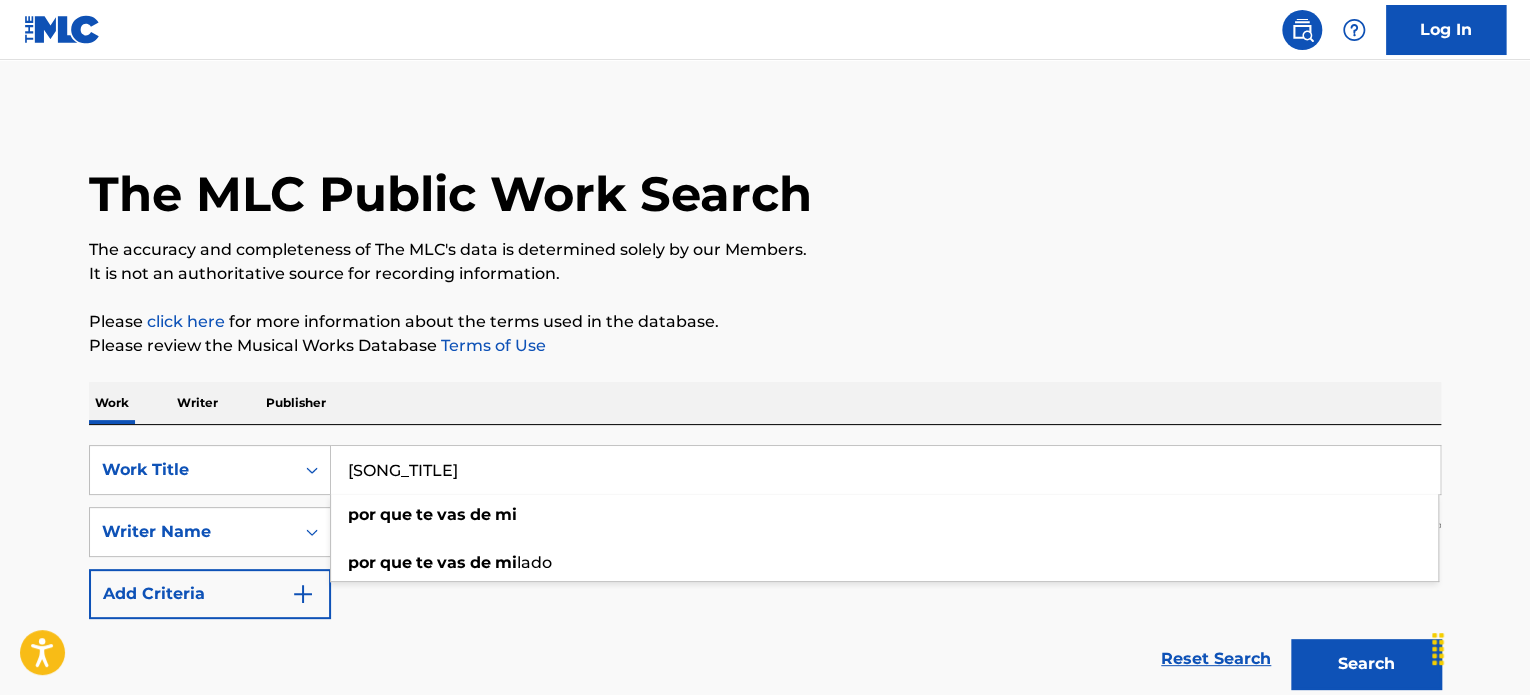type on "[SONG_TITLE]" 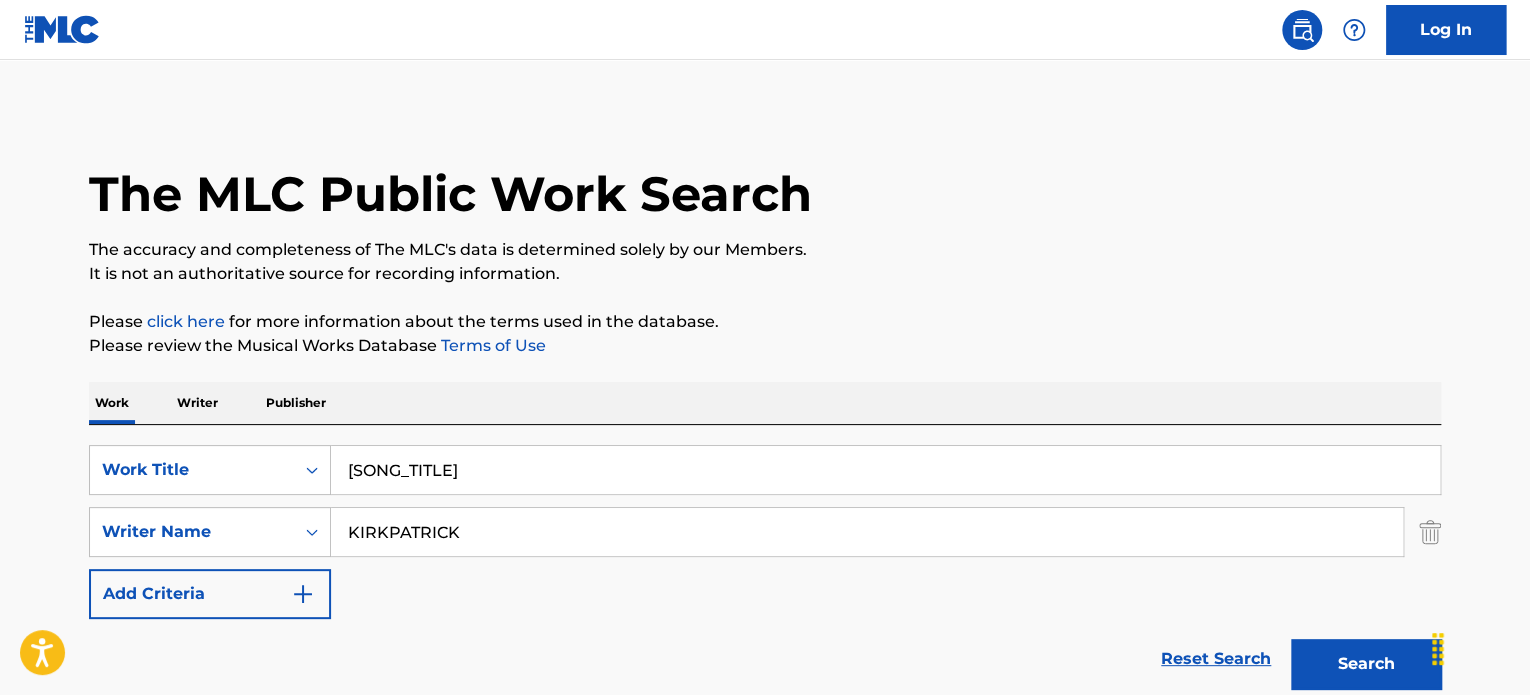 click on "SearchWithCriteriac48c5509-b6c2-43a1-b506-c95b2634953e Work Title POR QUE TE VAS DE MI SearchWithCriteria70cff9f2-235d-46b3-b678-b431446be5b0 Writer Name KIRKPATRICK Add Criteria" at bounding box center (765, 532) 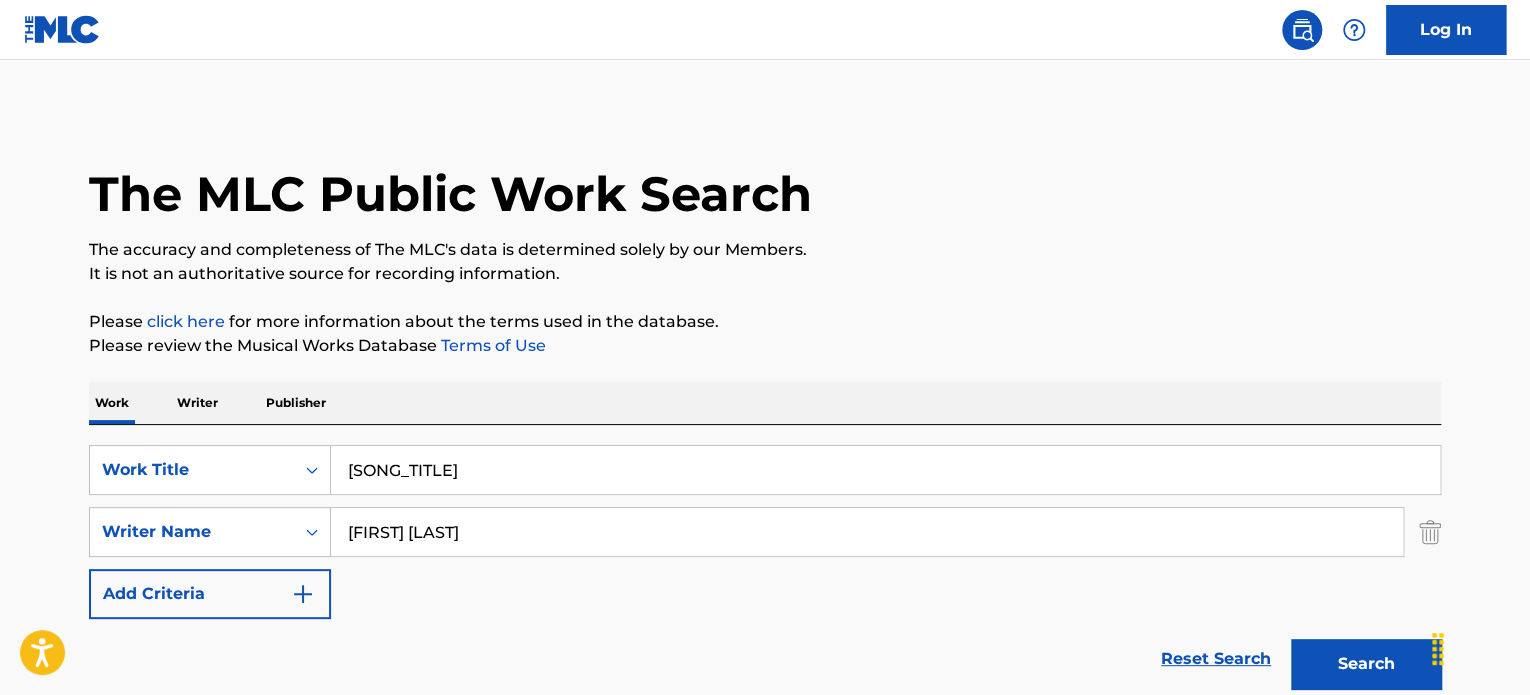 type on "[FIRST] [LAST]" 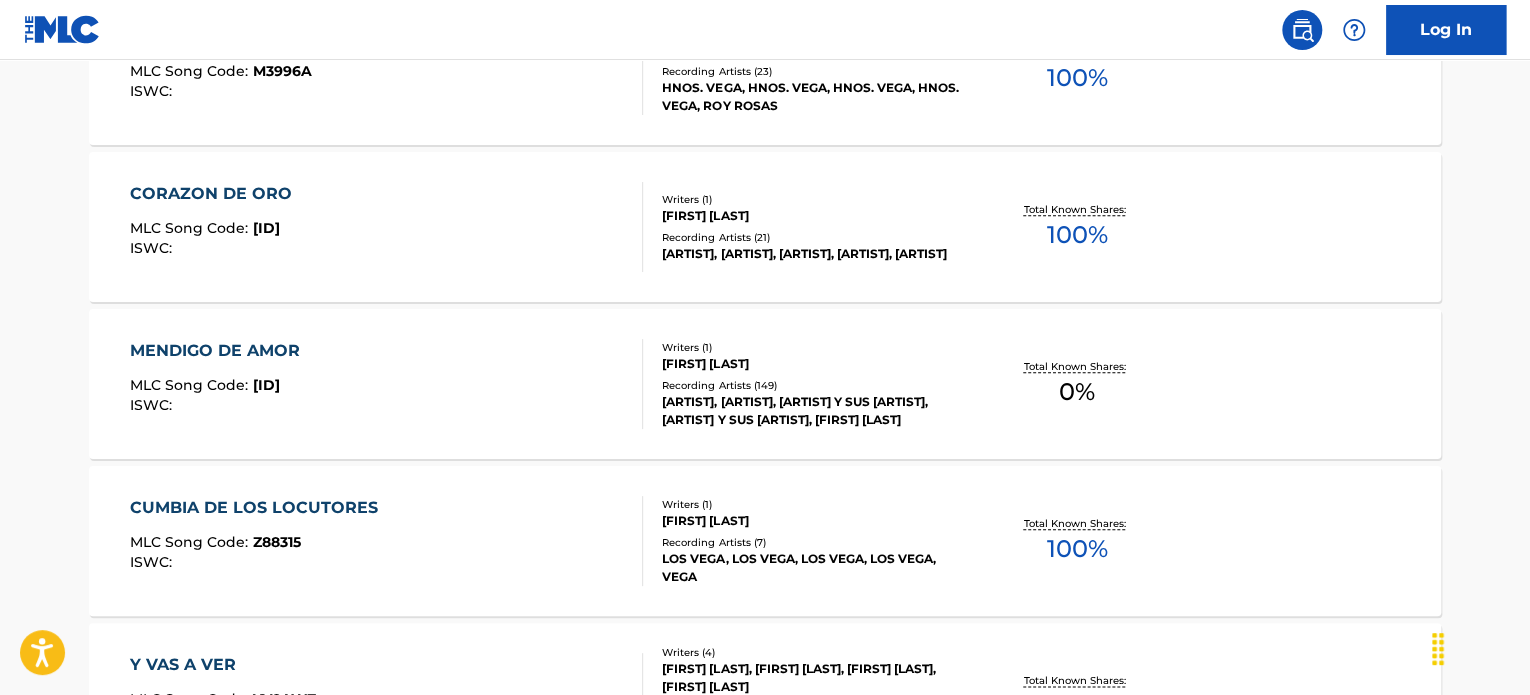 scroll, scrollTop: 1000, scrollLeft: 0, axis: vertical 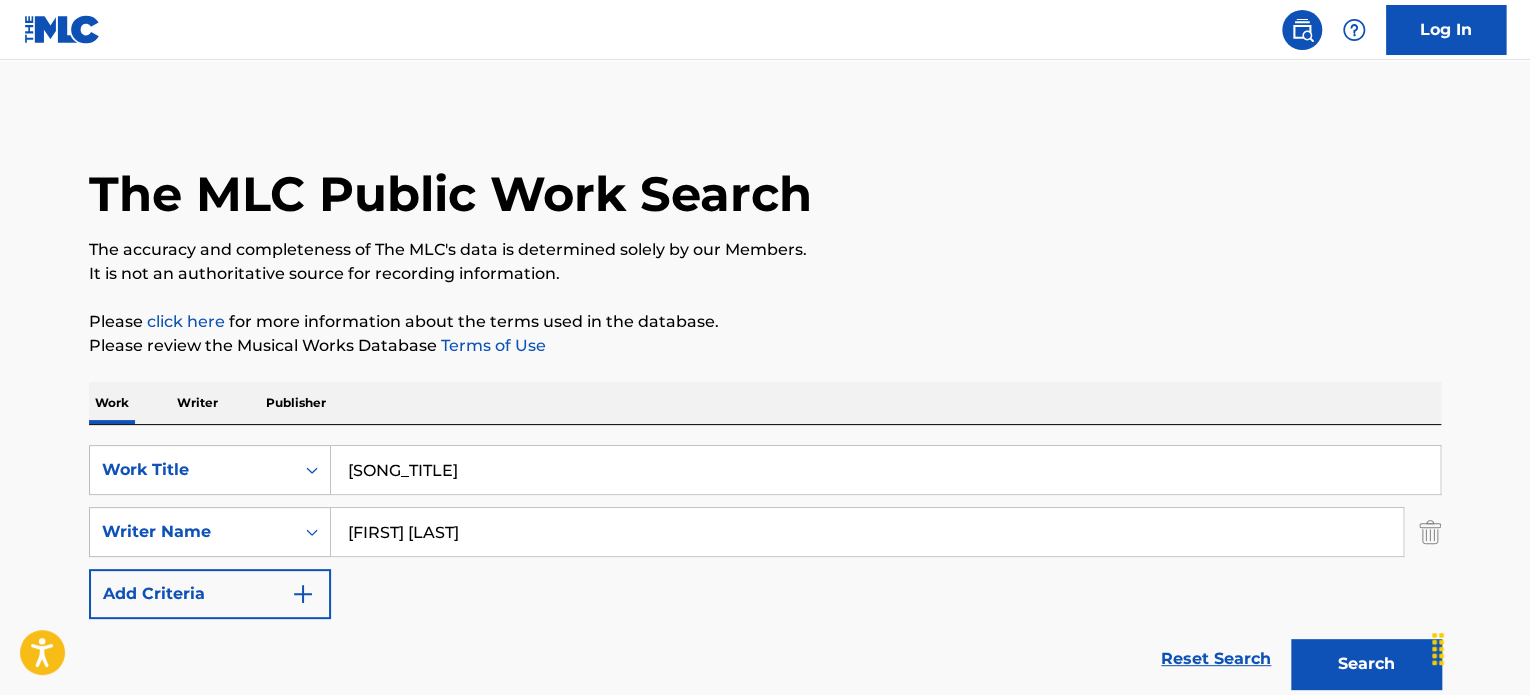 click on "[SONG_TITLE]" at bounding box center [885, 470] 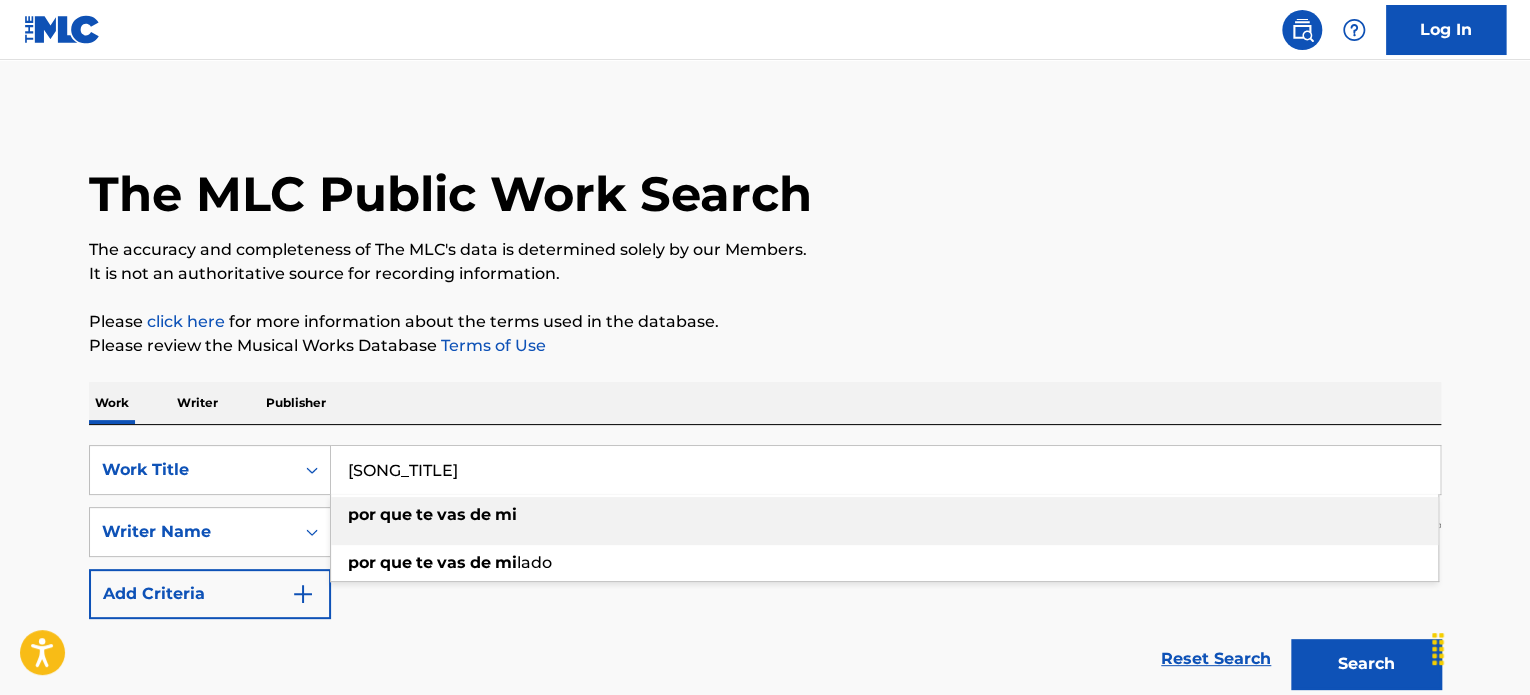 click on "[SONG_TITLE]" at bounding box center [885, 470] 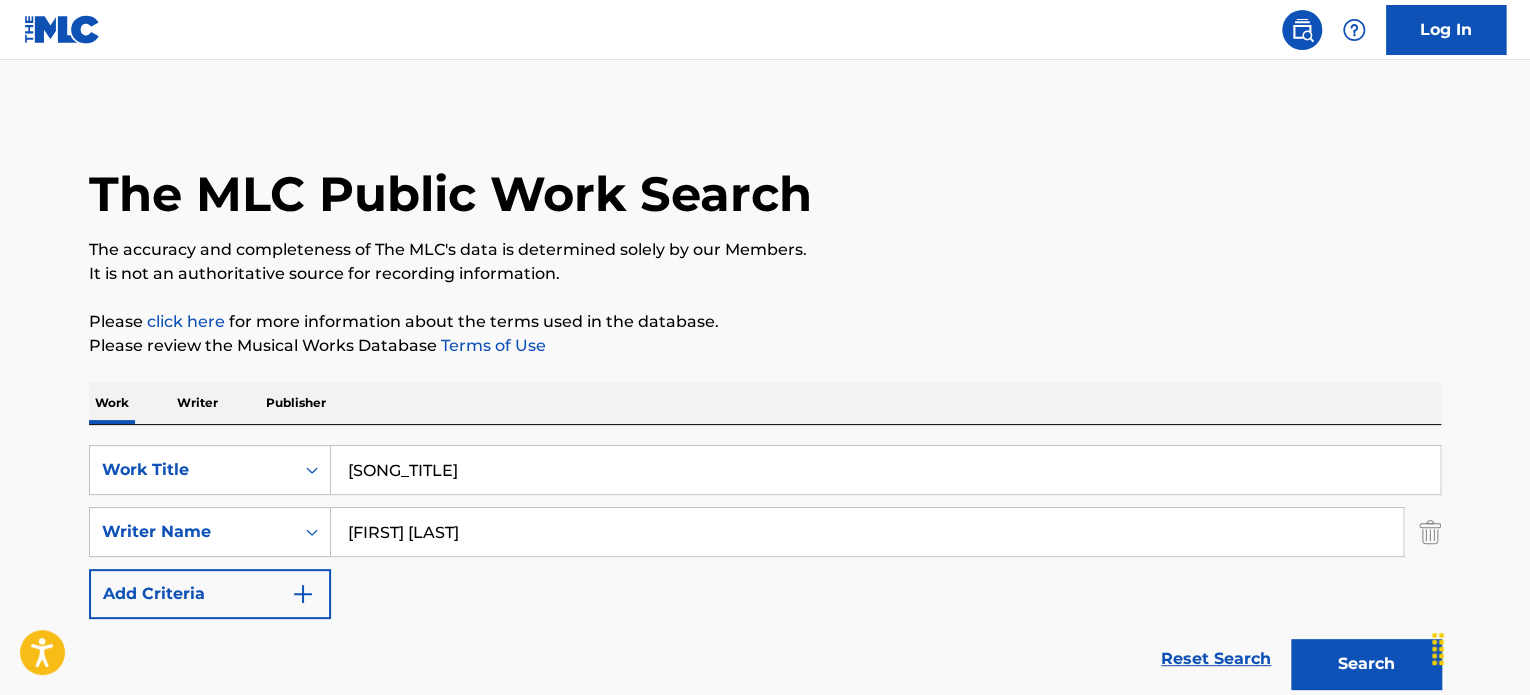 click on "Search" at bounding box center [1366, 664] 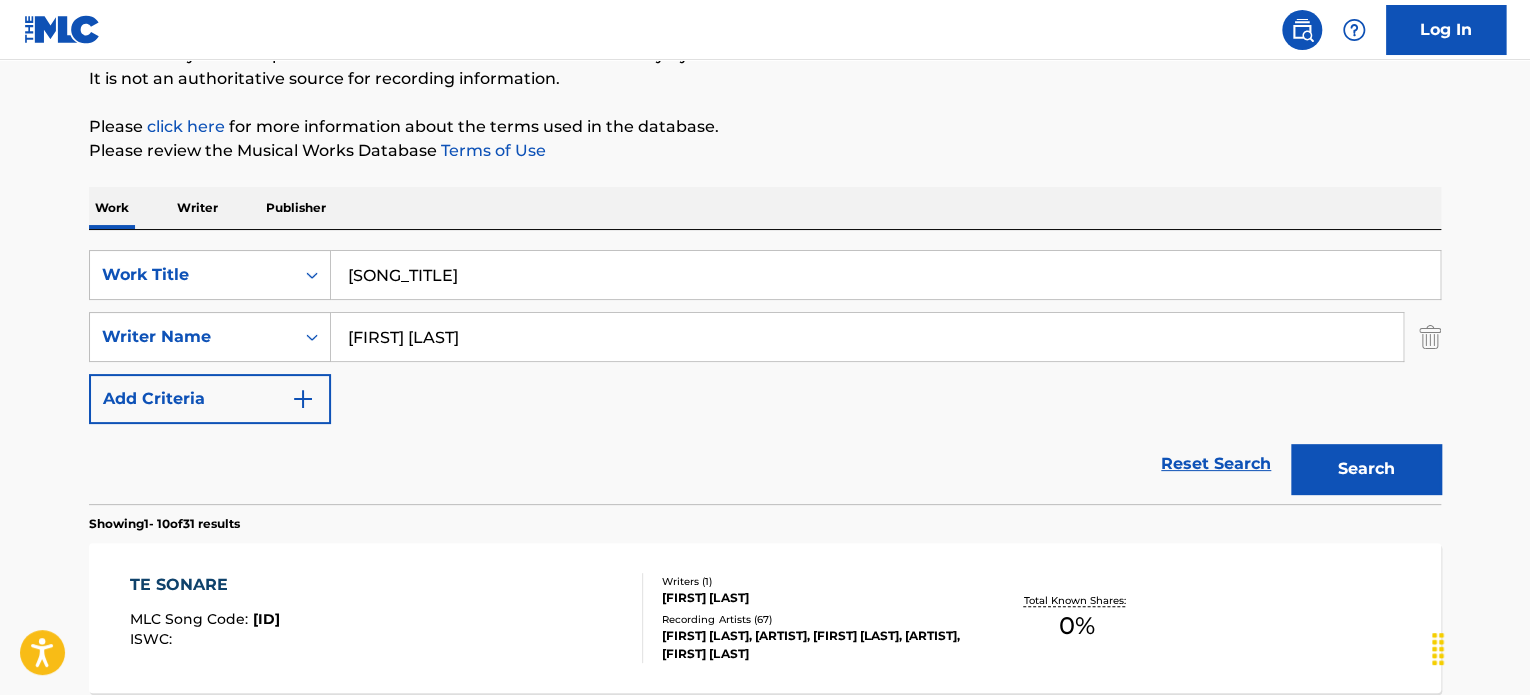scroll, scrollTop: 0, scrollLeft: 0, axis: both 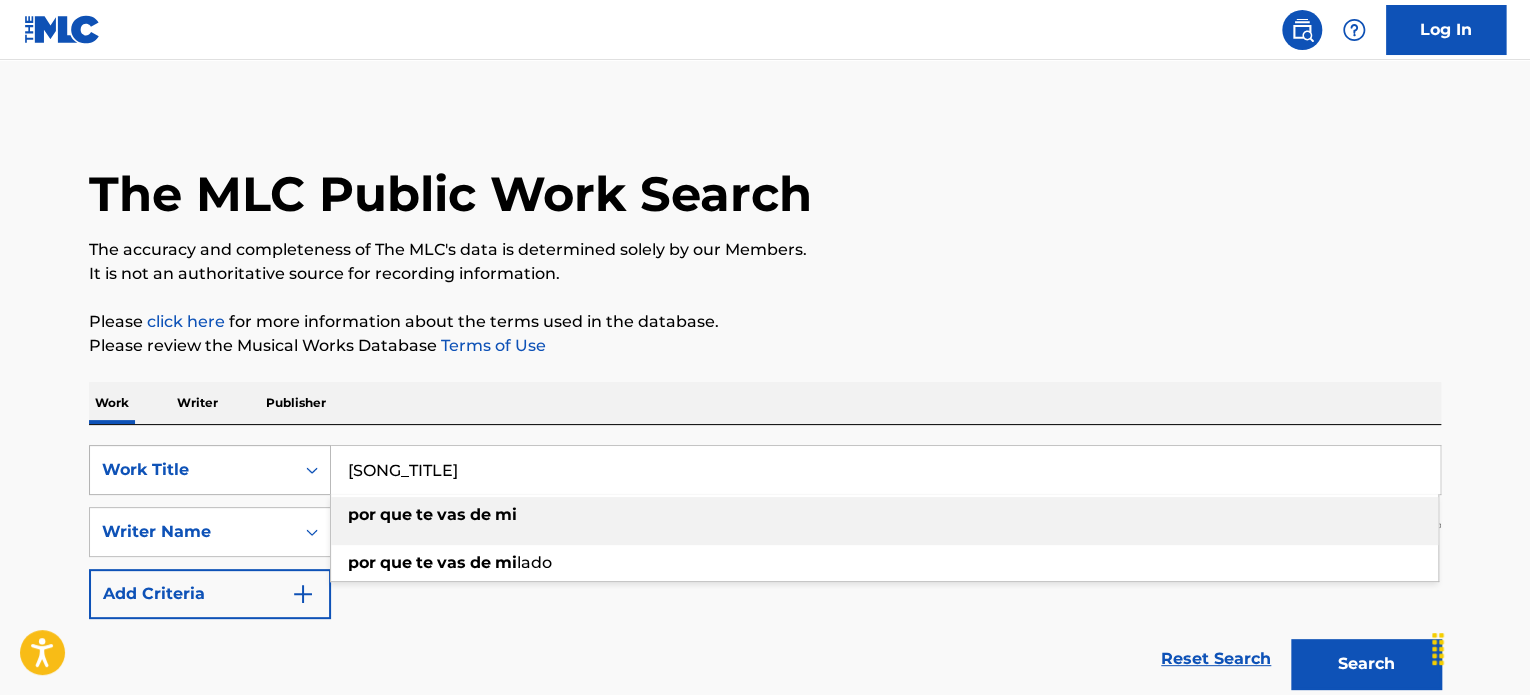 drag, startPoint x: 583, startPoint y: 479, endPoint x: 188, endPoint y: 459, distance: 395.506 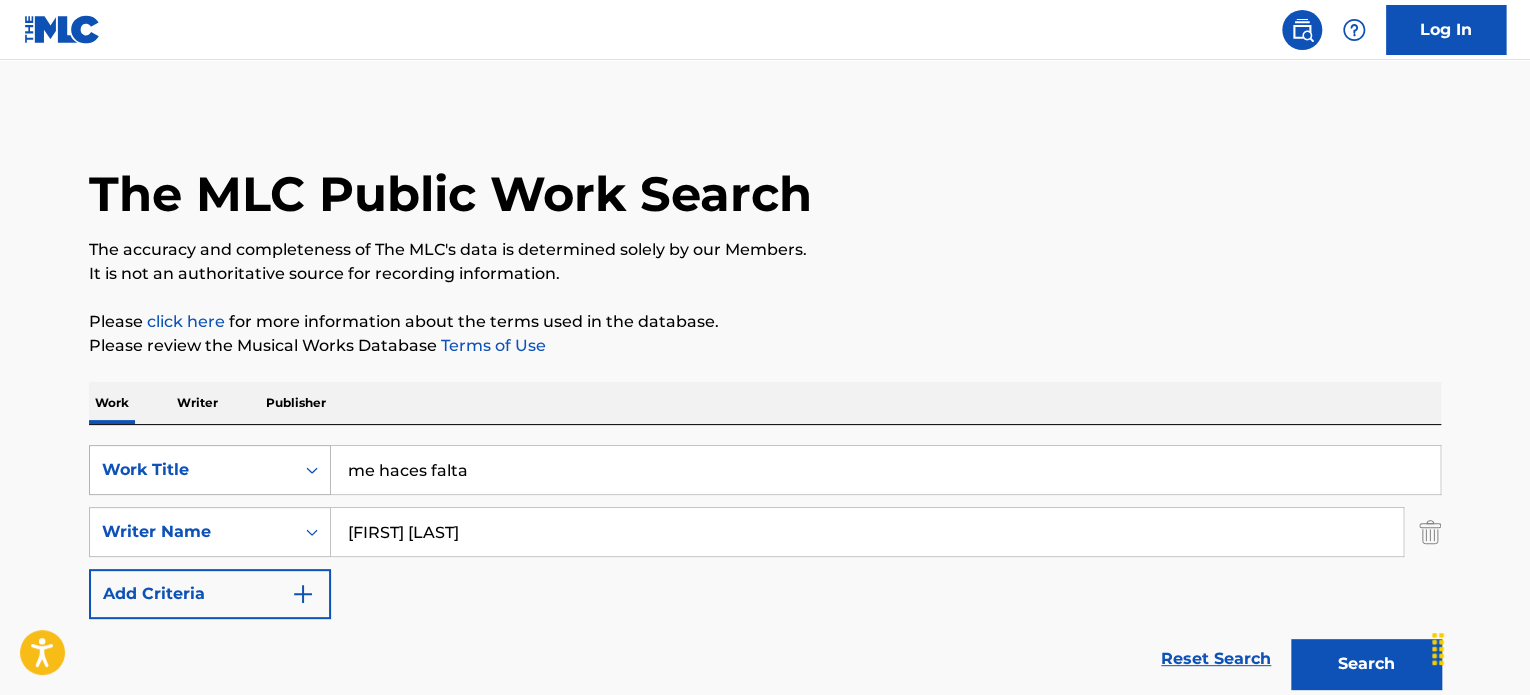 type on "me haces falta" 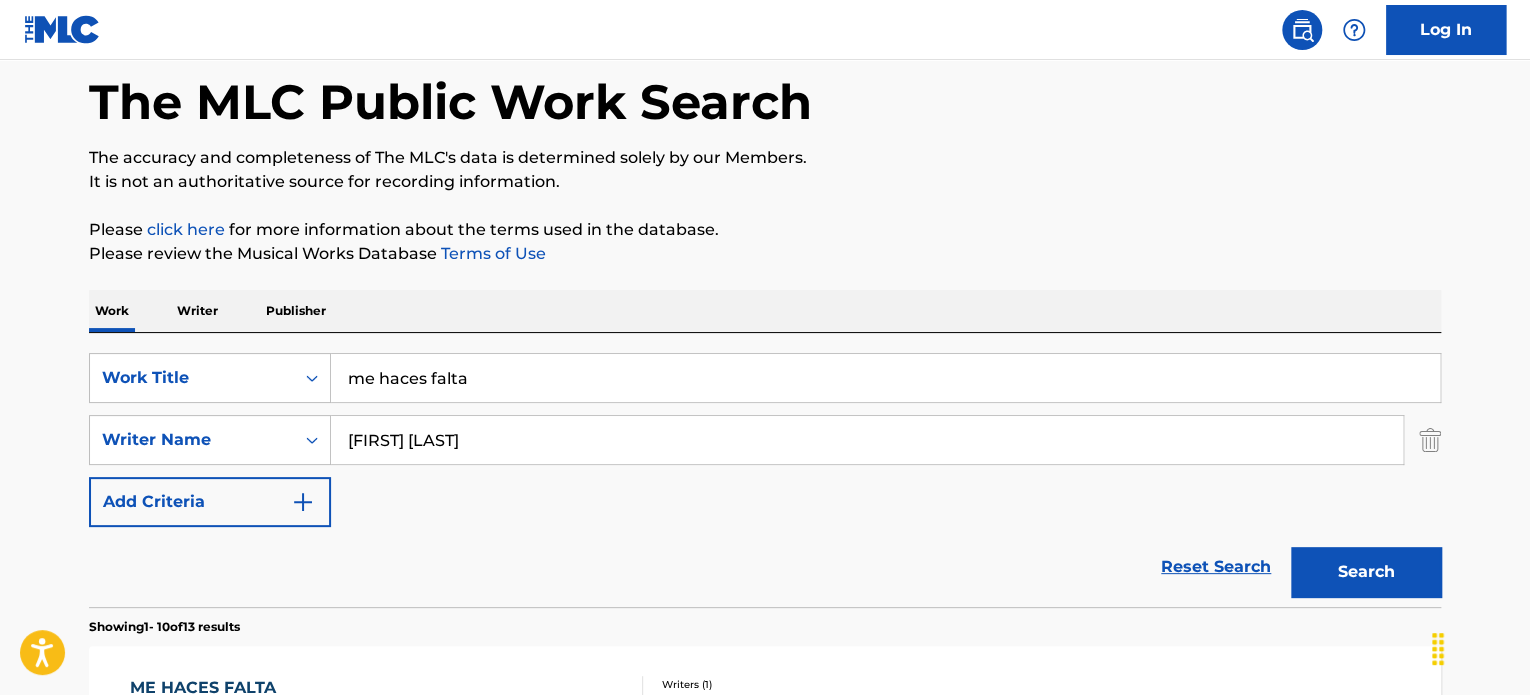 scroll, scrollTop: 300, scrollLeft: 0, axis: vertical 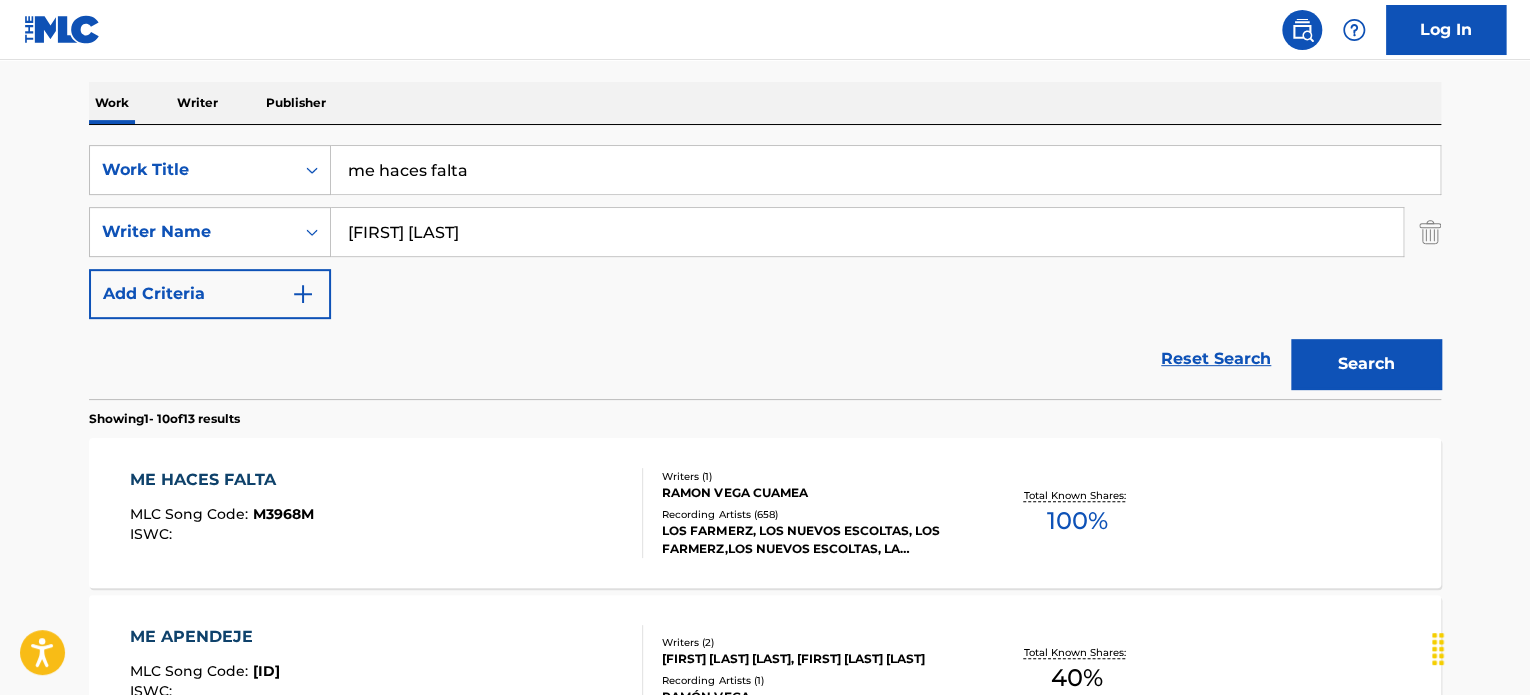 click on "ME HACES FALTA MLC Song Code : M3968M ISWC :" at bounding box center [387, 513] 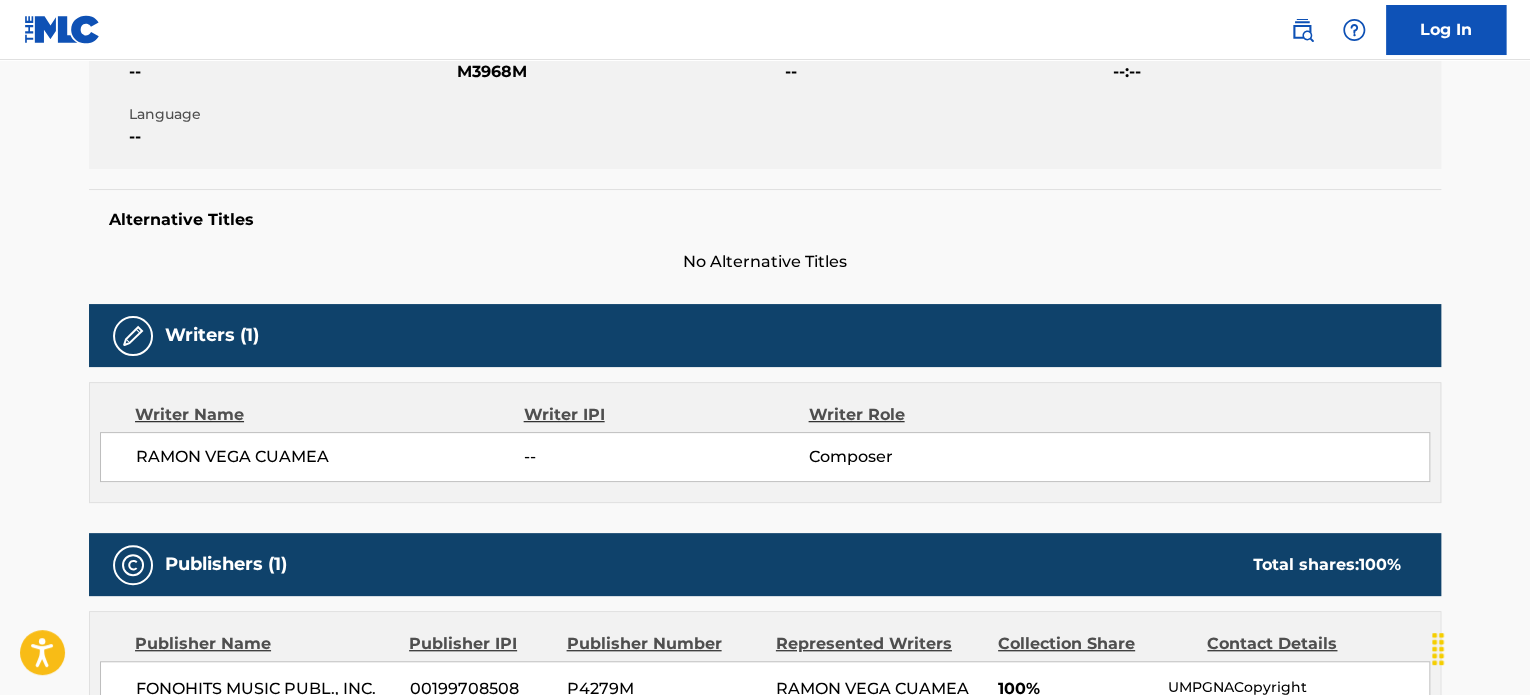 scroll, scrollTop: 0, scrollLeft: 0, axis: both 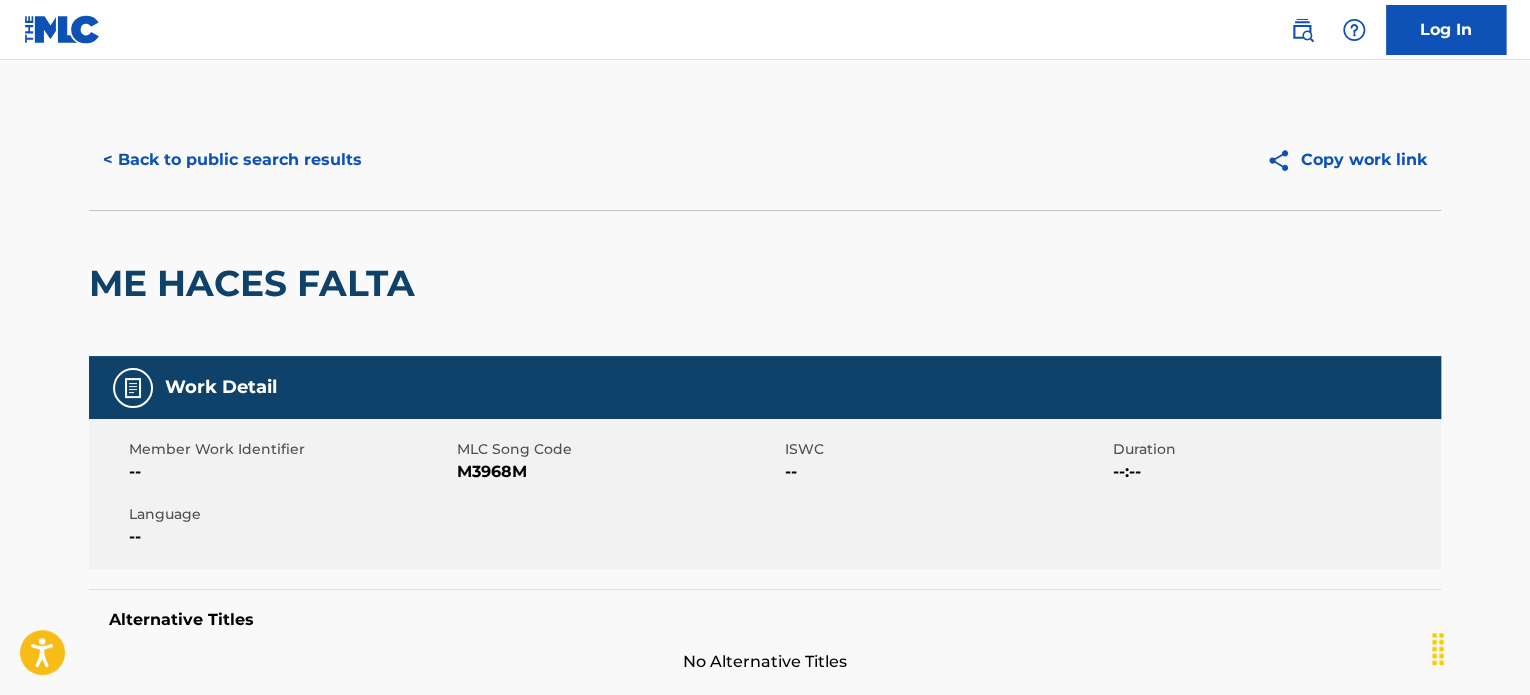 click on "M3968M" at bounding box center [618, 472] 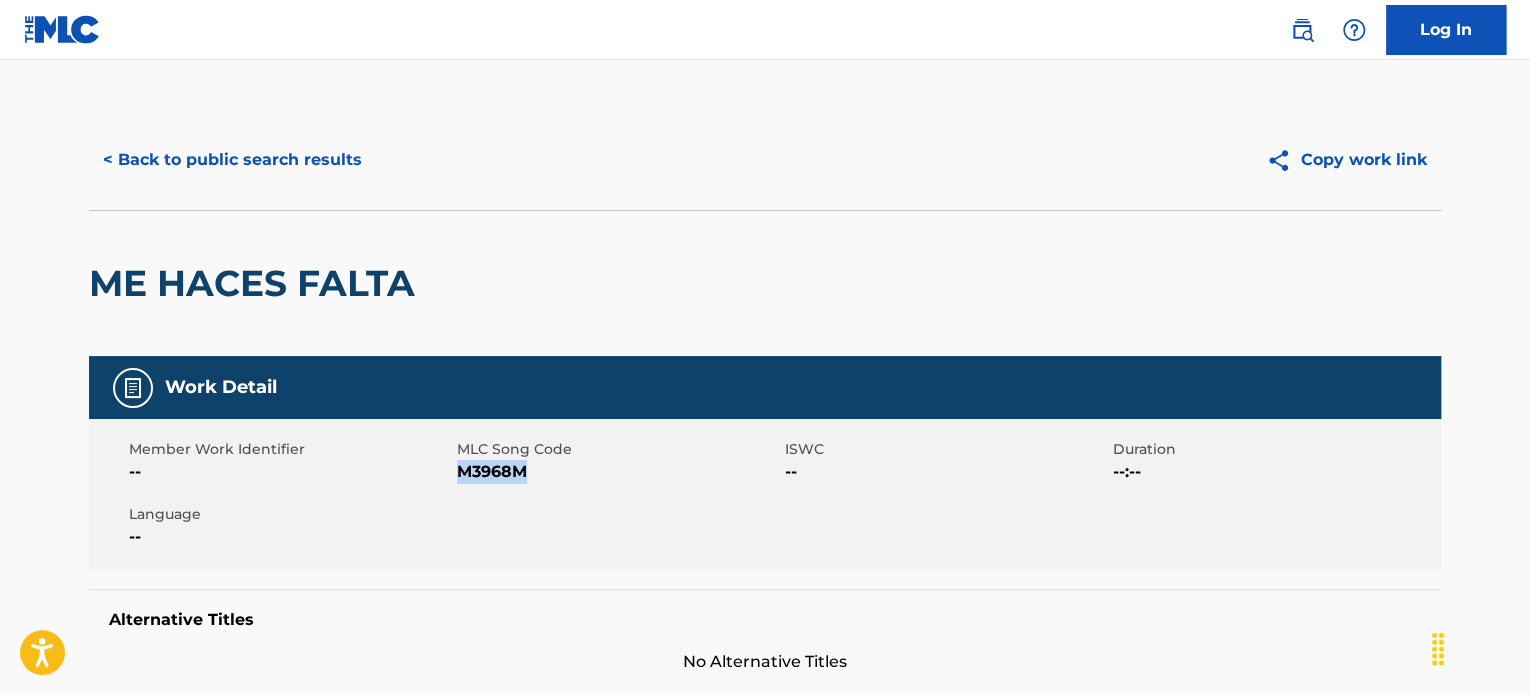 click on "M3968M" at bounding box center (618, 472) 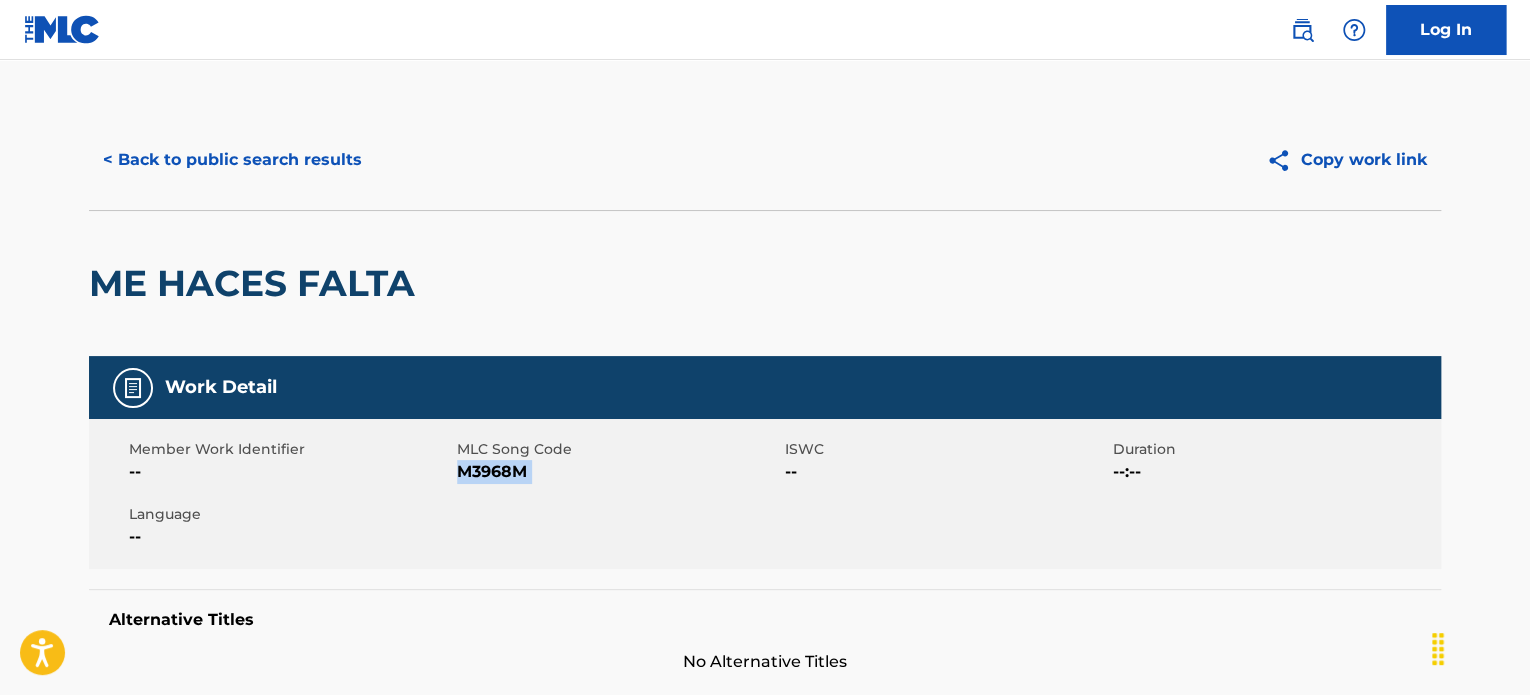 click on "M3968M" at bounding box center [618, 472] 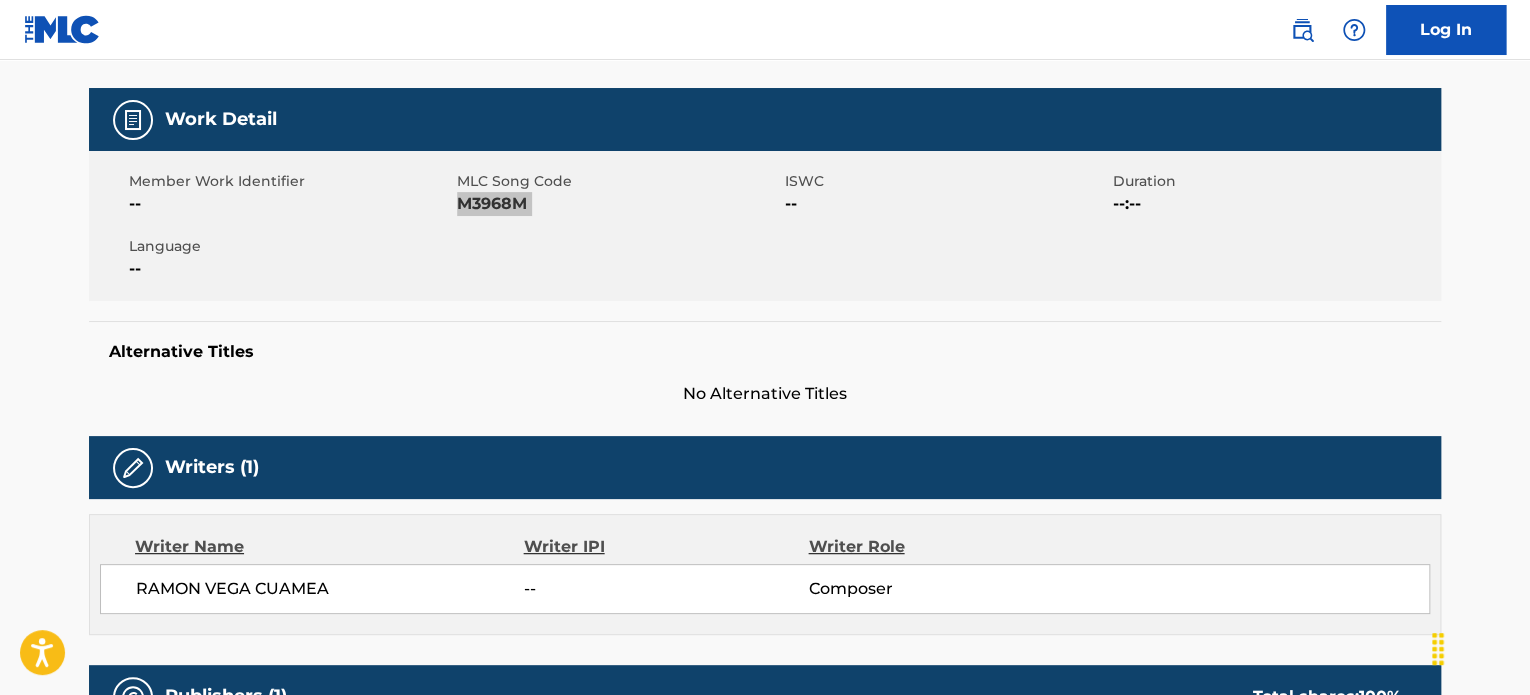 scroll, scrollTop: 600, scrollLeft: 0, axis: vertical 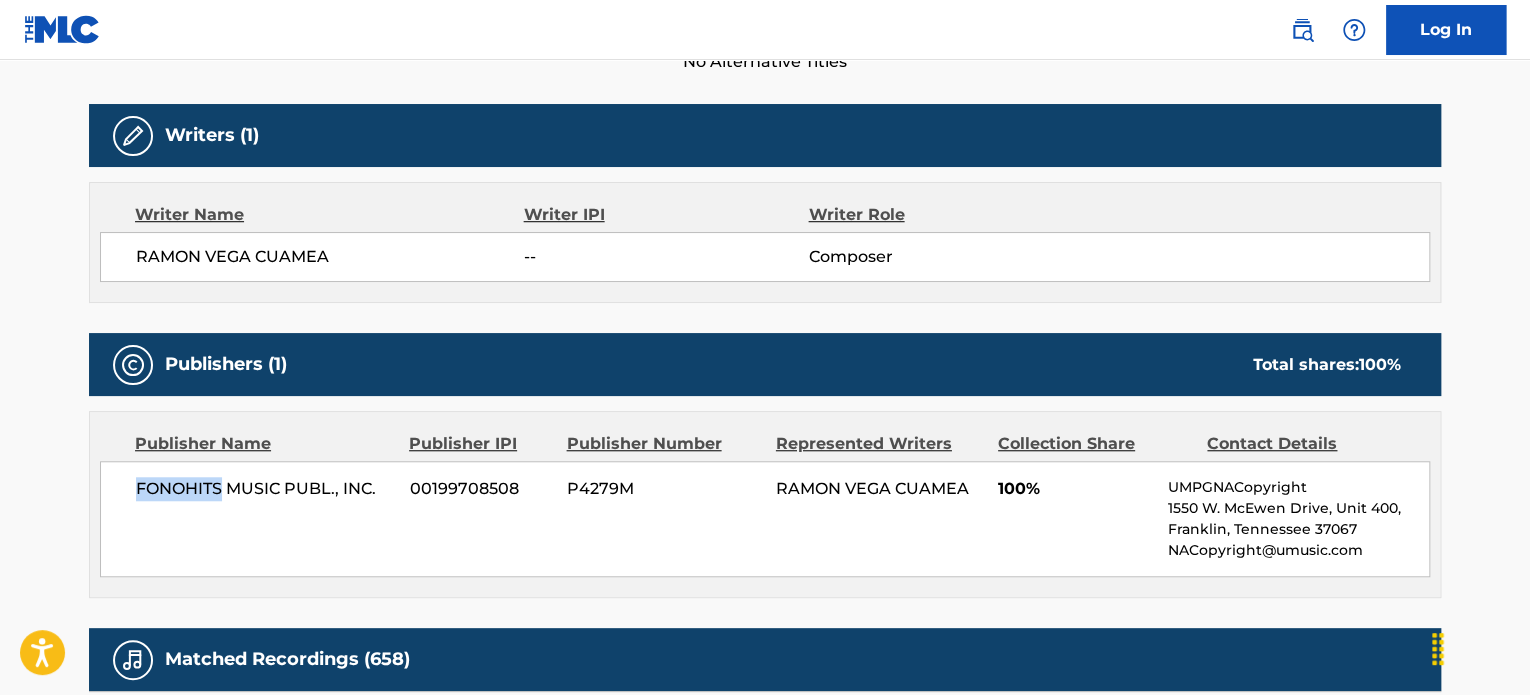 drag, startPoint x: 134, startPoint y: 472, endPoint x: 220, endPoint y: 493, distance: 88.52683 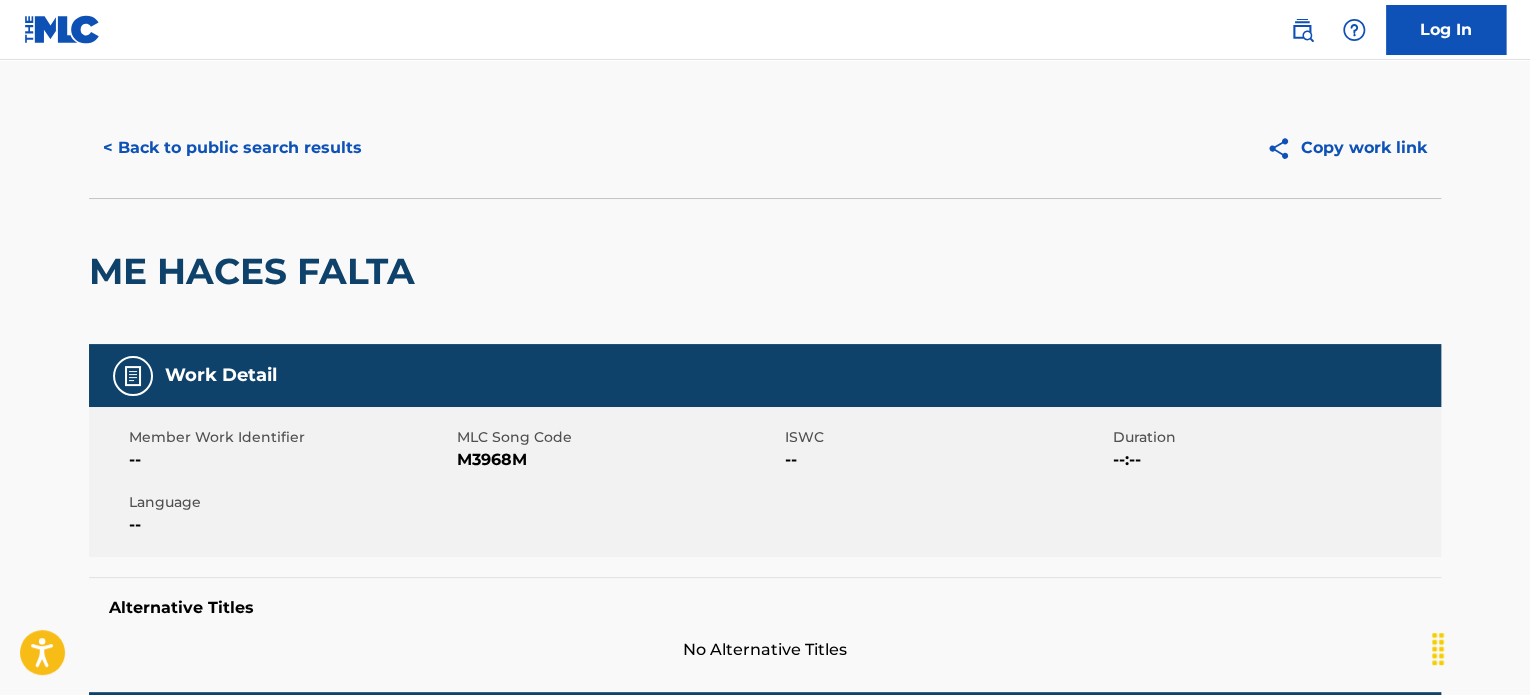 scroll, scrollTop: 0, scrollLeft: 0, axis: both 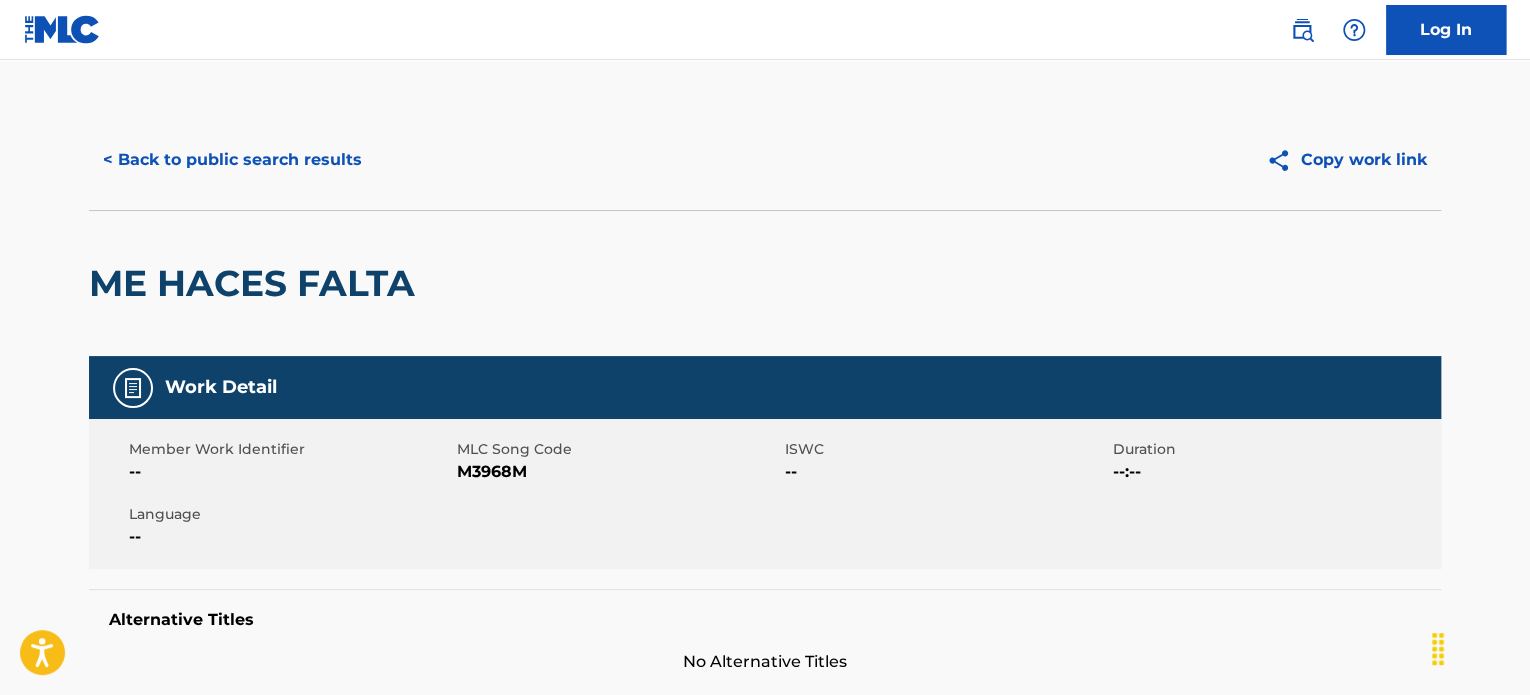 click on "< Back to public search results" at bounding box center (232, 160) 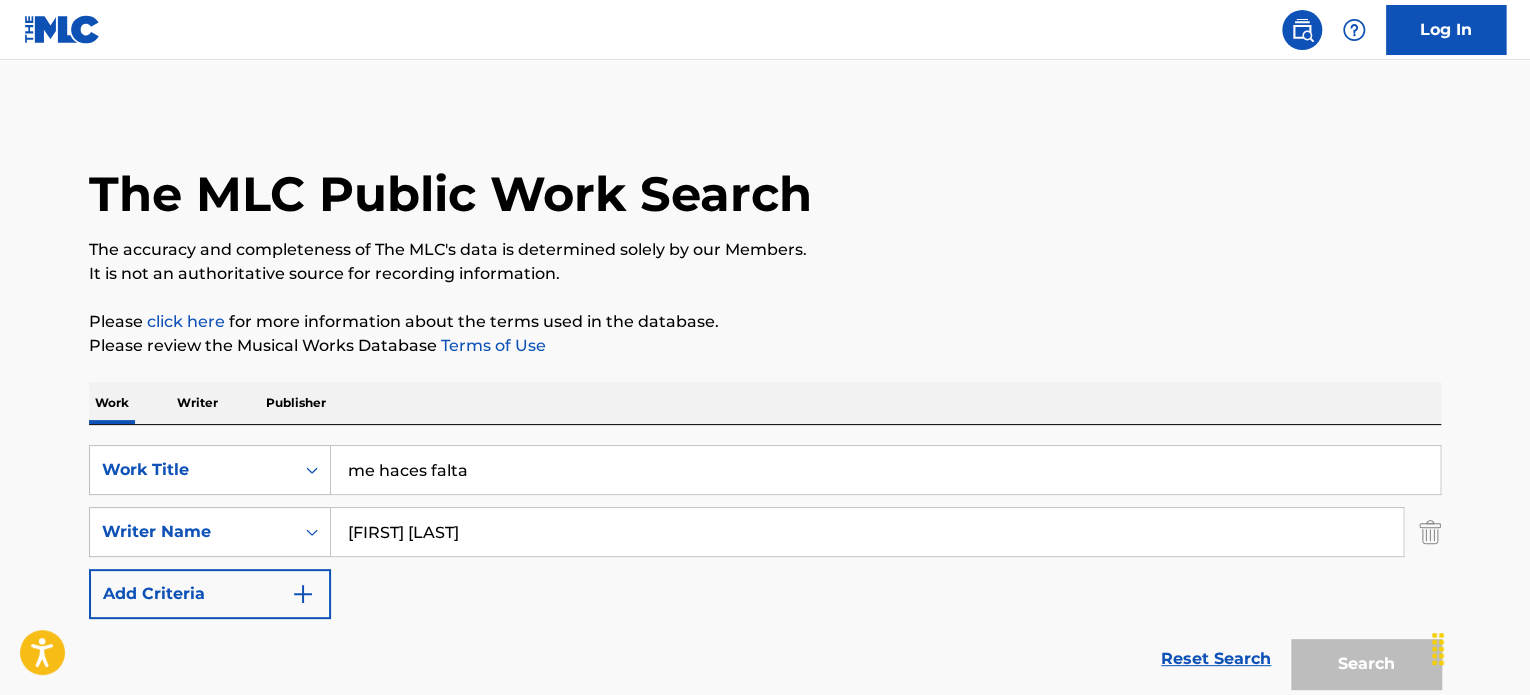 scroll, scrollTop: 300, scrollLeft: 0, axis: vertical 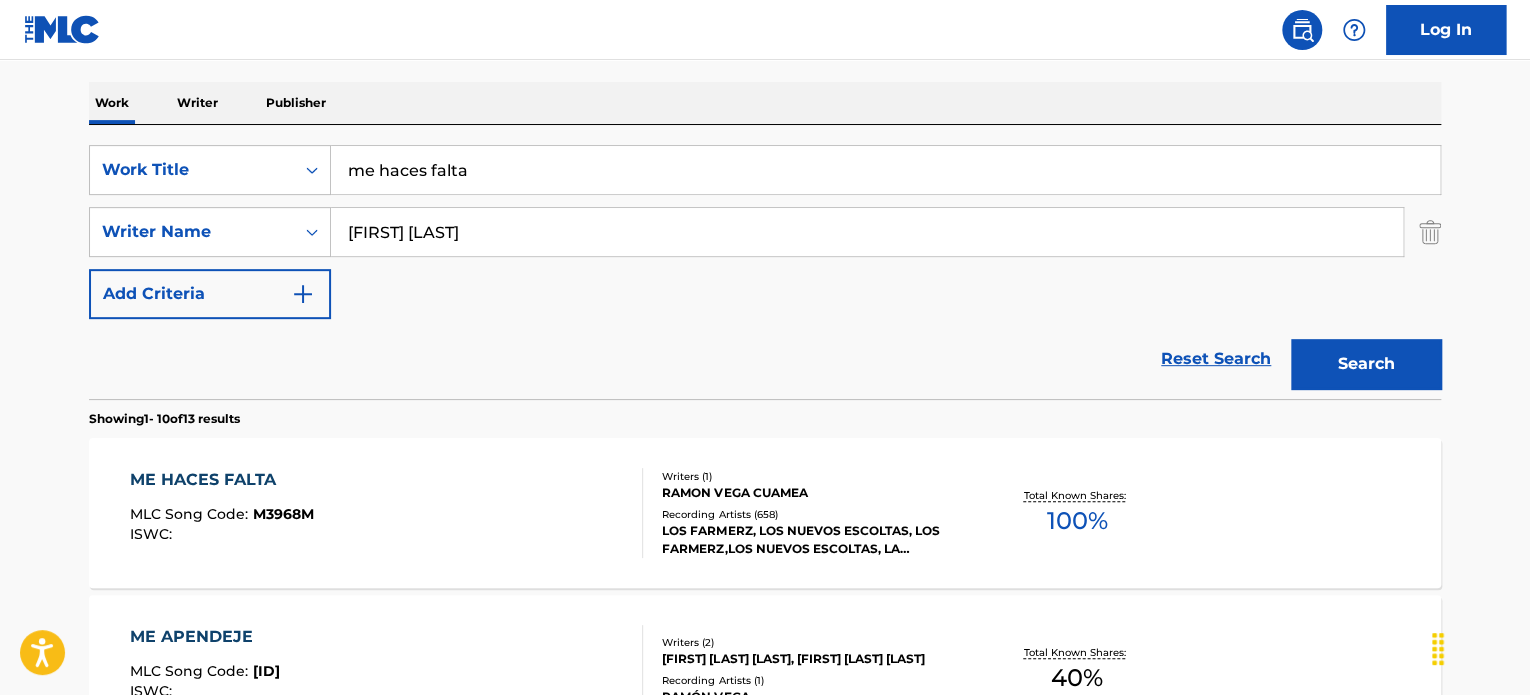 click on "me haces falta" at bounding box center [885, 170] 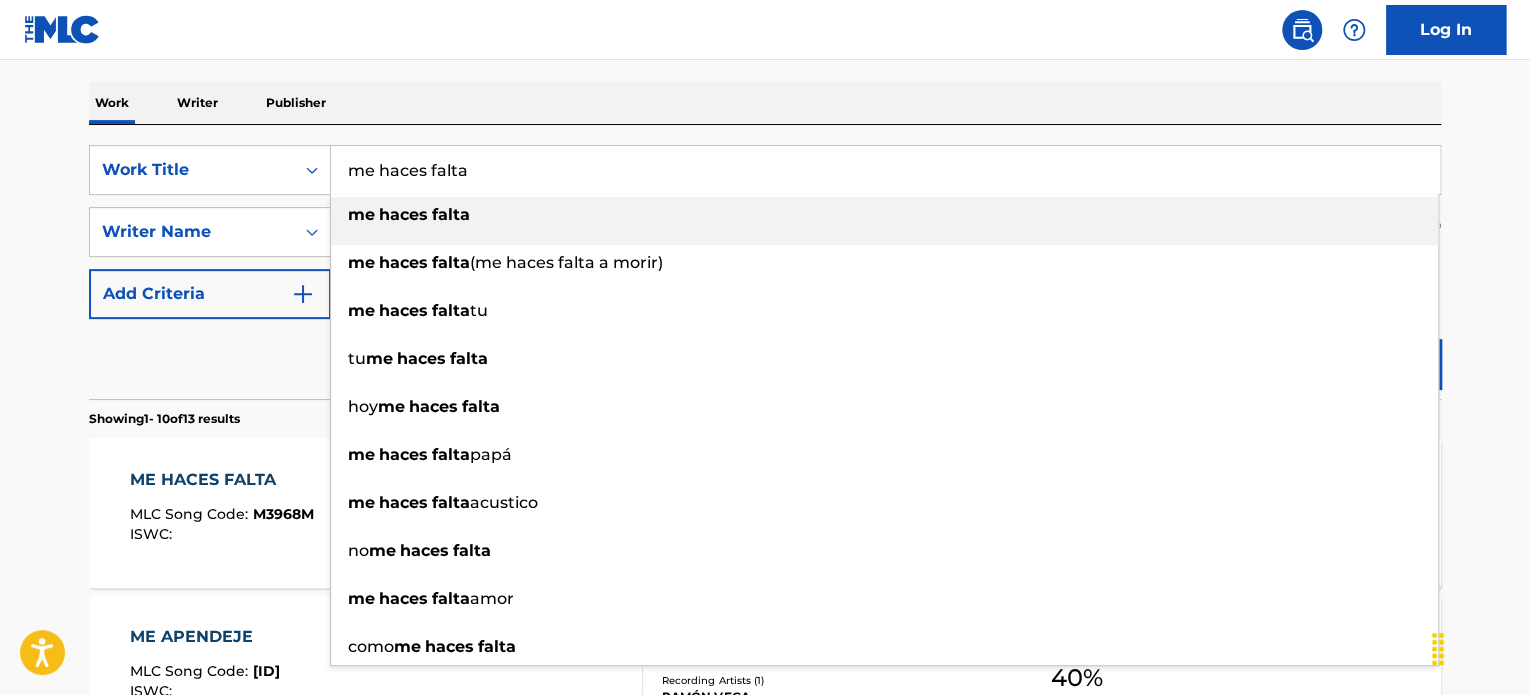 click on "me haces falta" at bounding box center [885, 170] 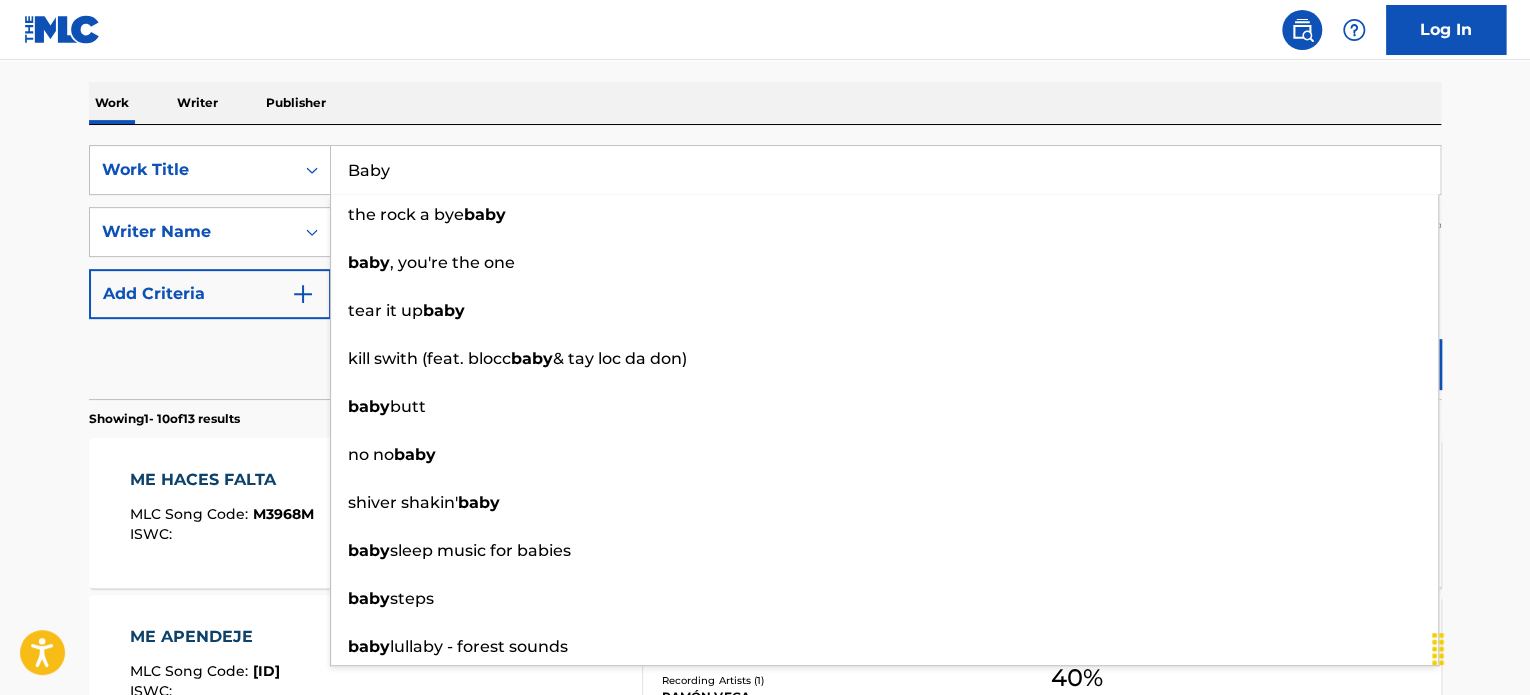 type on "Baby" 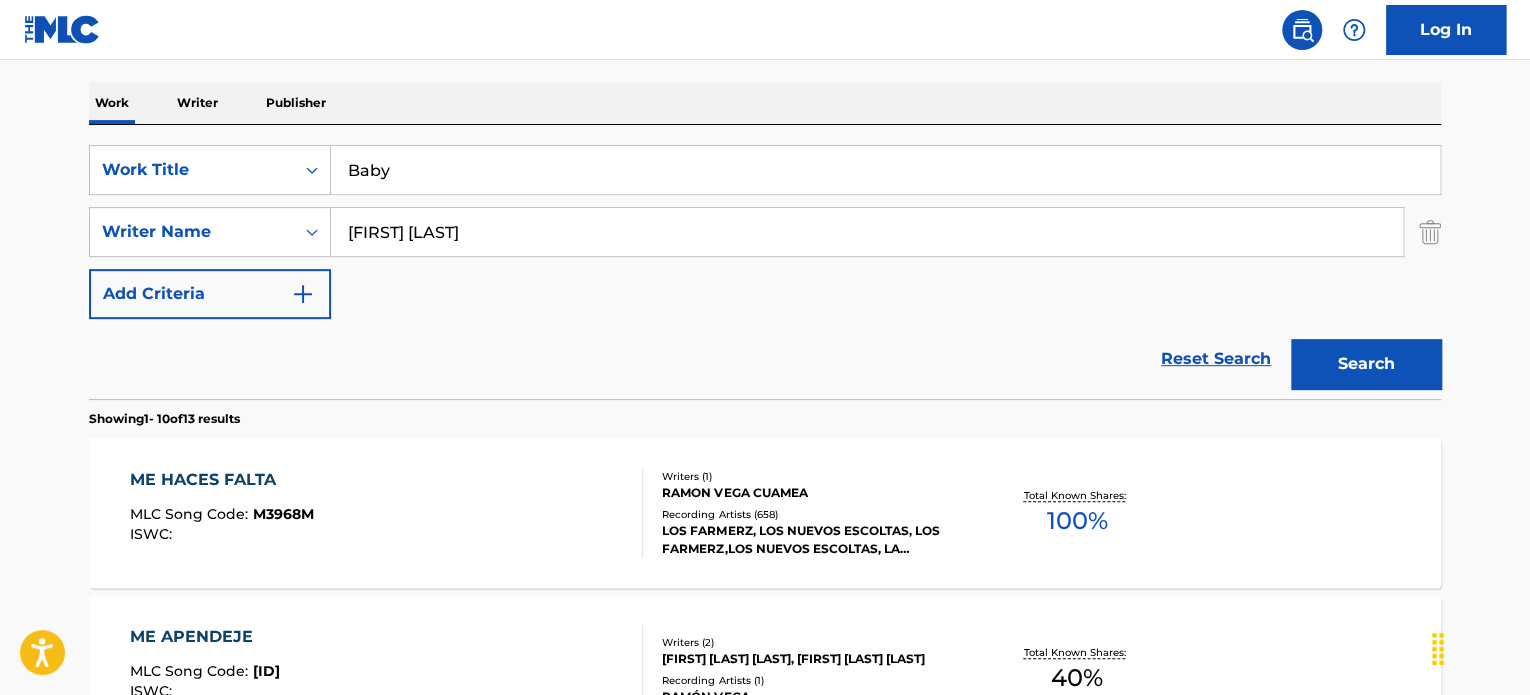 click on "[FIRST] [LAST]" at bounding box center [867, 232] 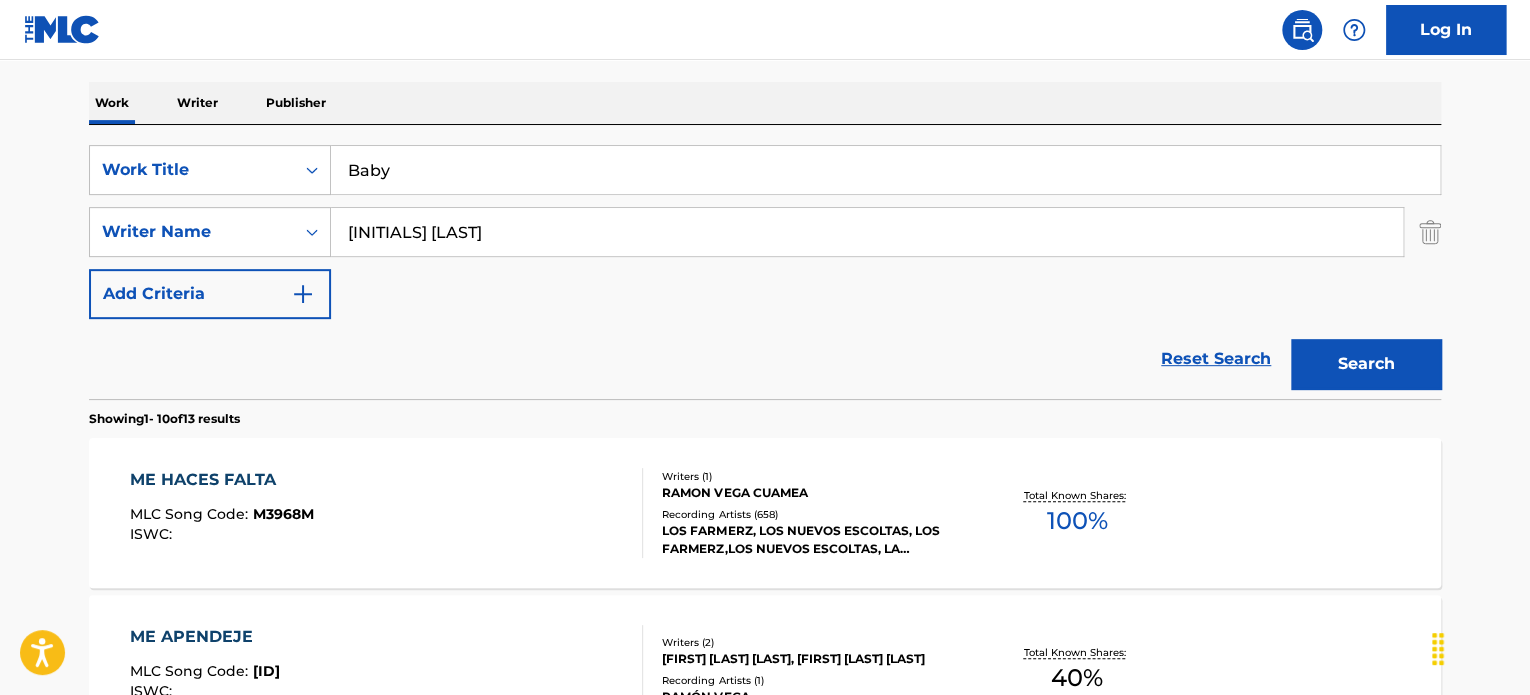 click on "Search" at bounding box center (1366, 364) 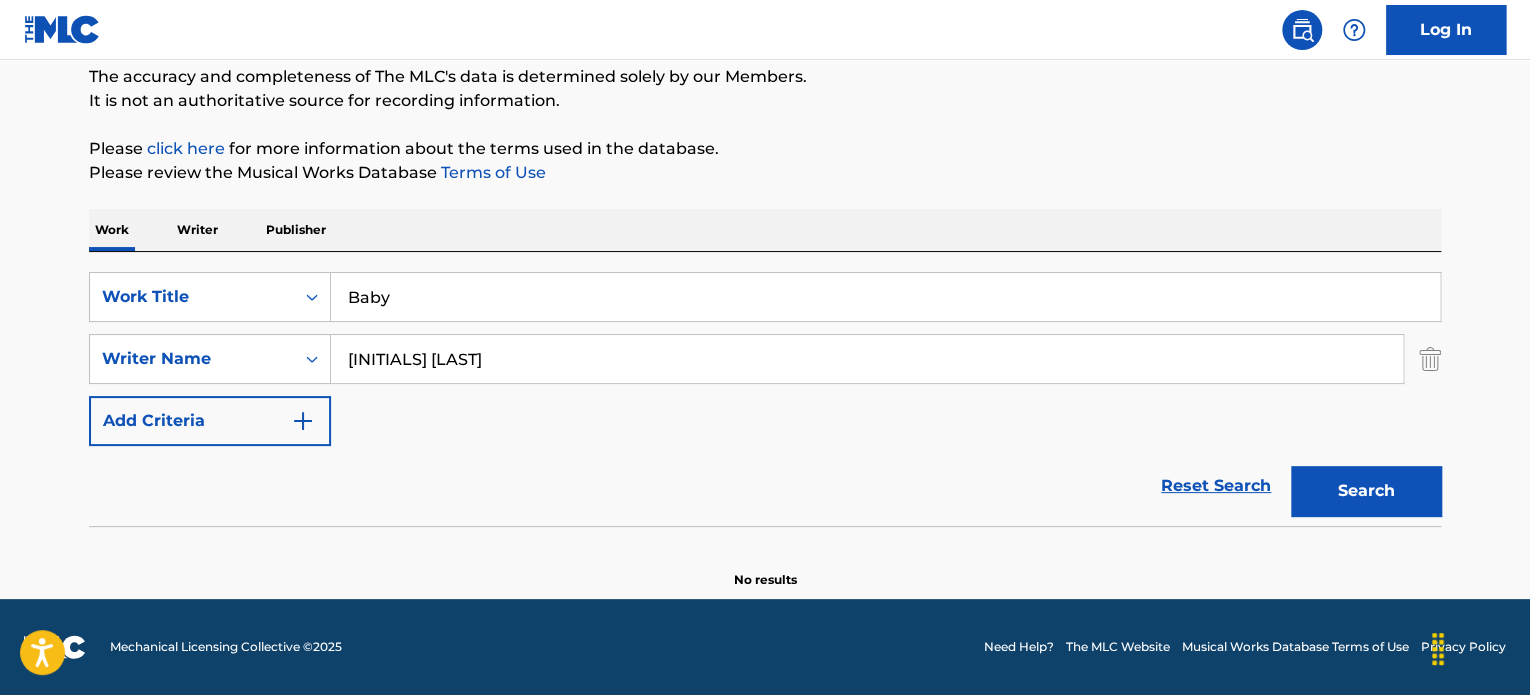 scroll, scrollTop: 172, scrollLeft: 0, axis: vertical 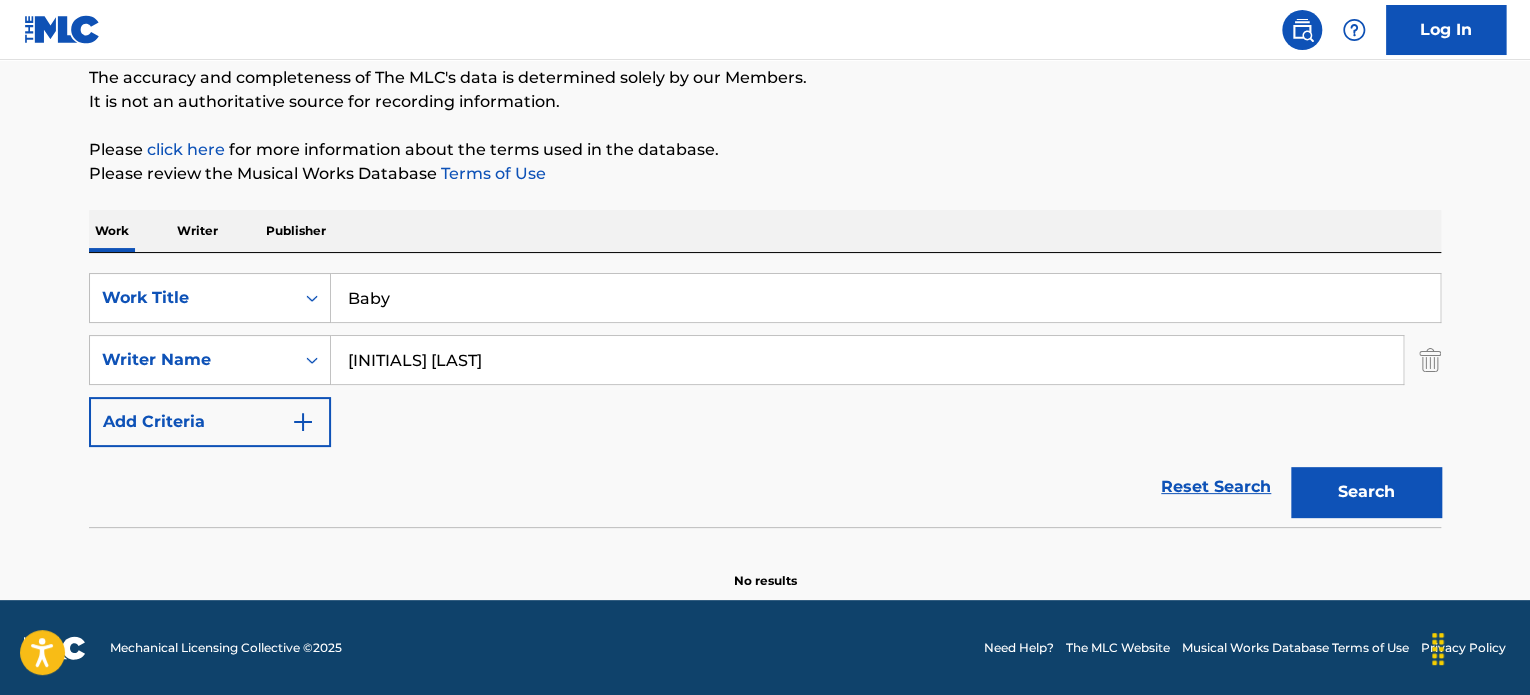 click on "[INITIALS] [LAST]" at bounding box center (867, 360) 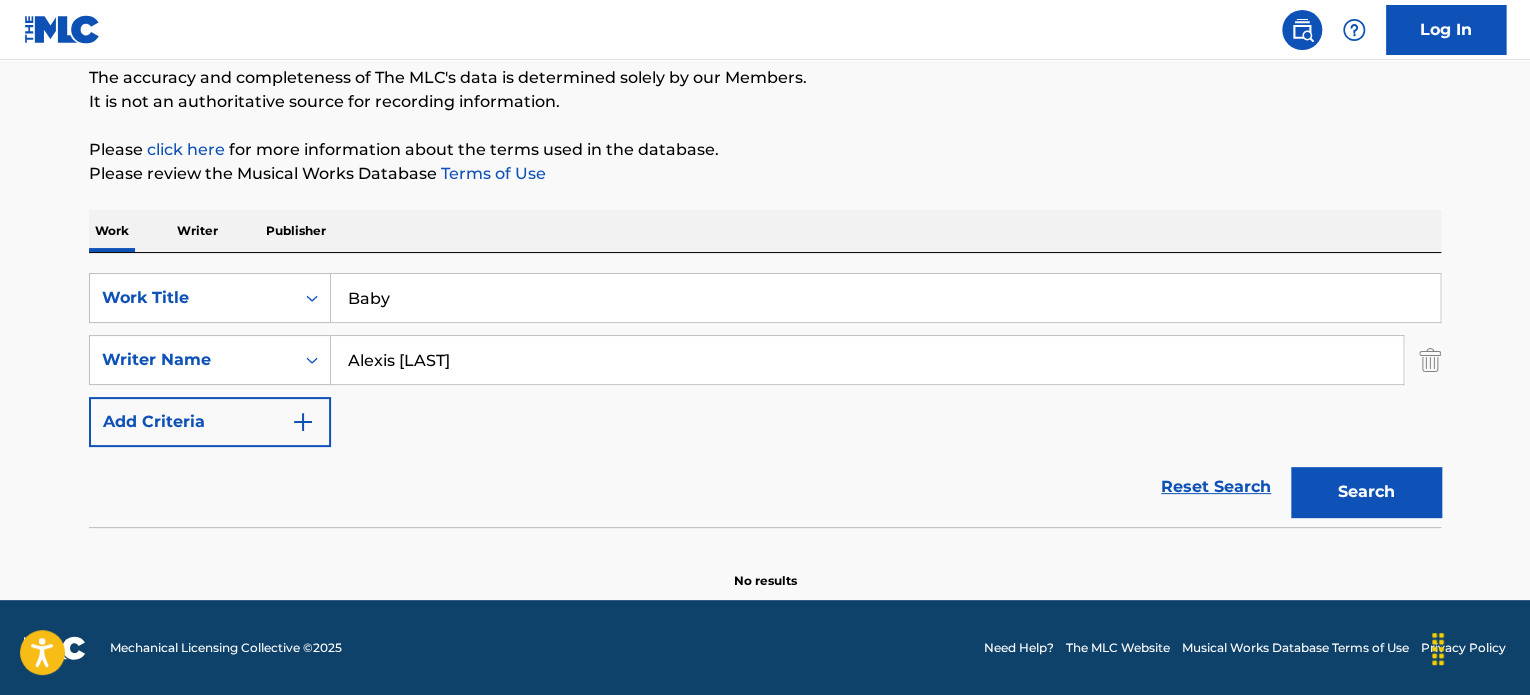 click on "Search" at bounding box center [1366, 492] 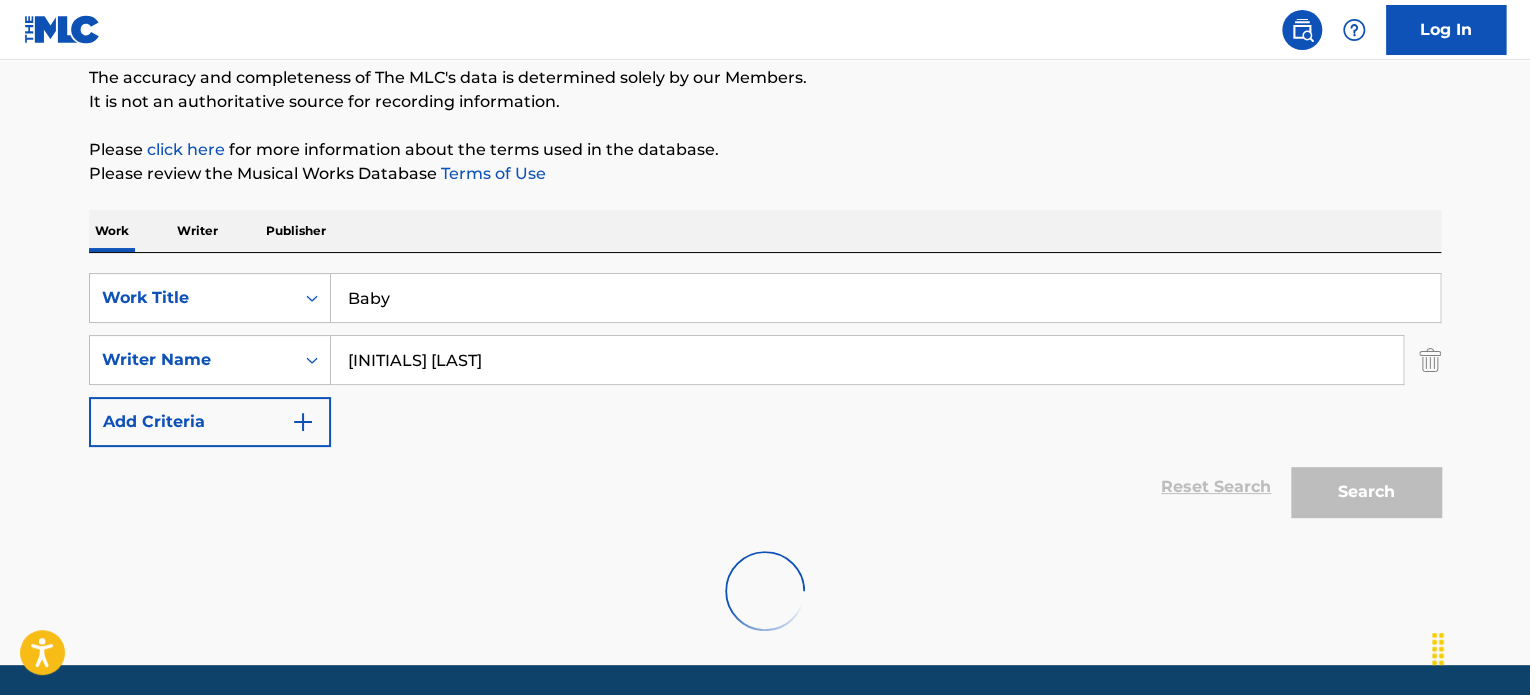 scroll, scrollTop: 172, scrollLeft: 0, axis: vertical 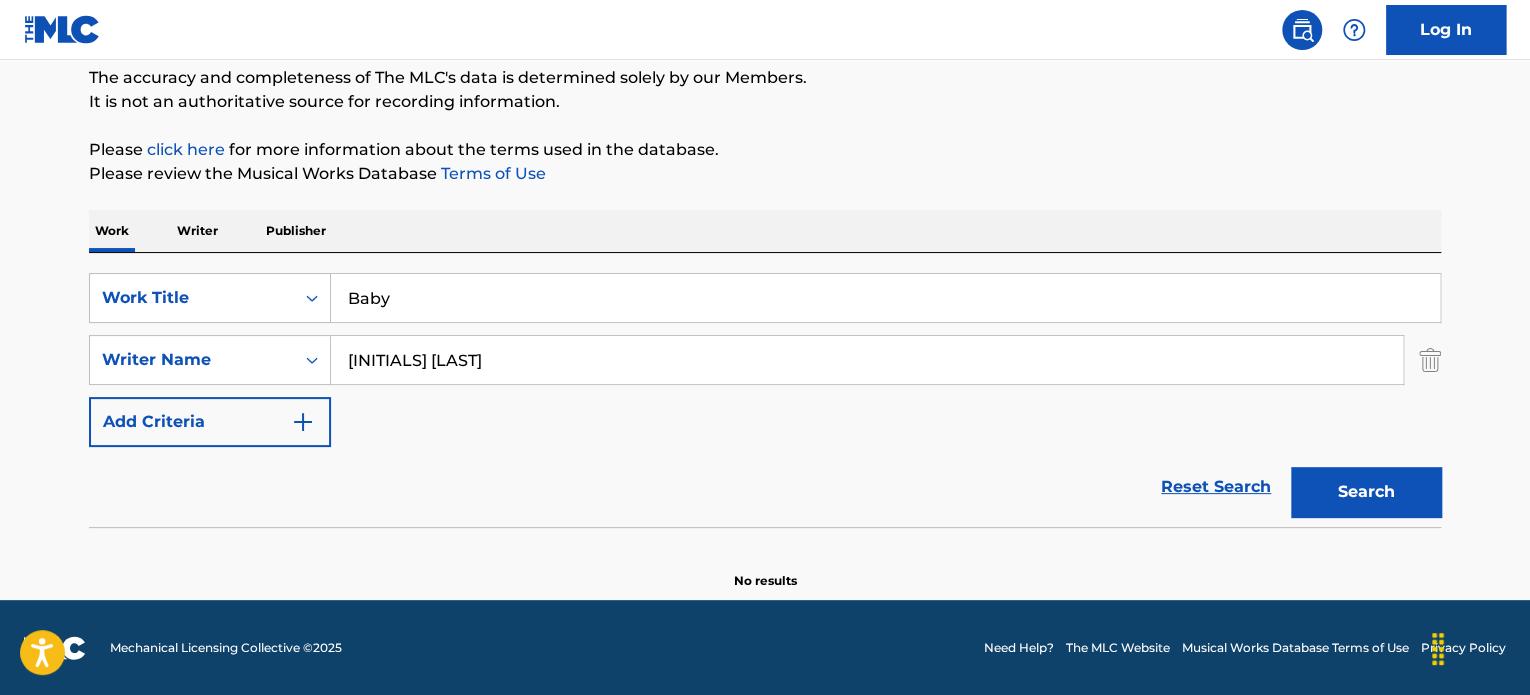type on "Alexis [LAST]" 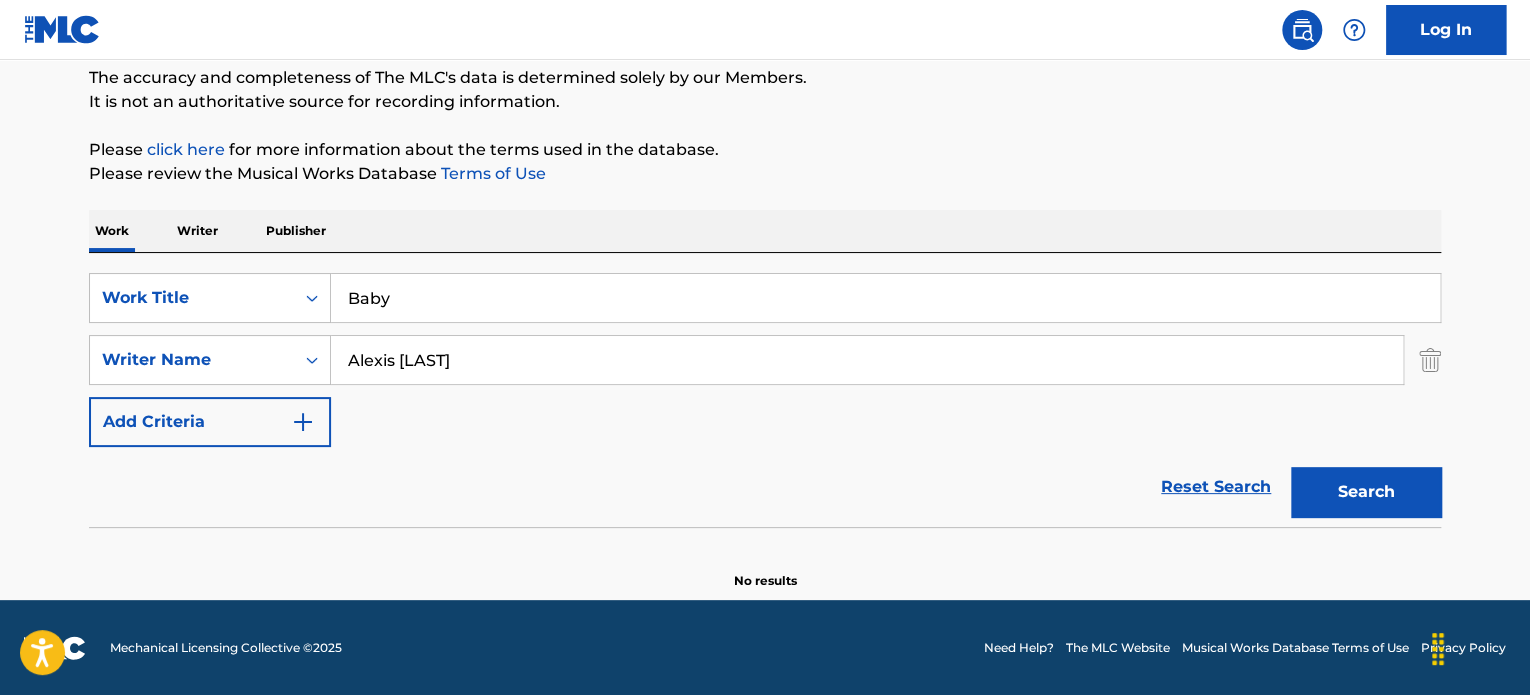 click on "Search" at bounding box center [1366, 492] 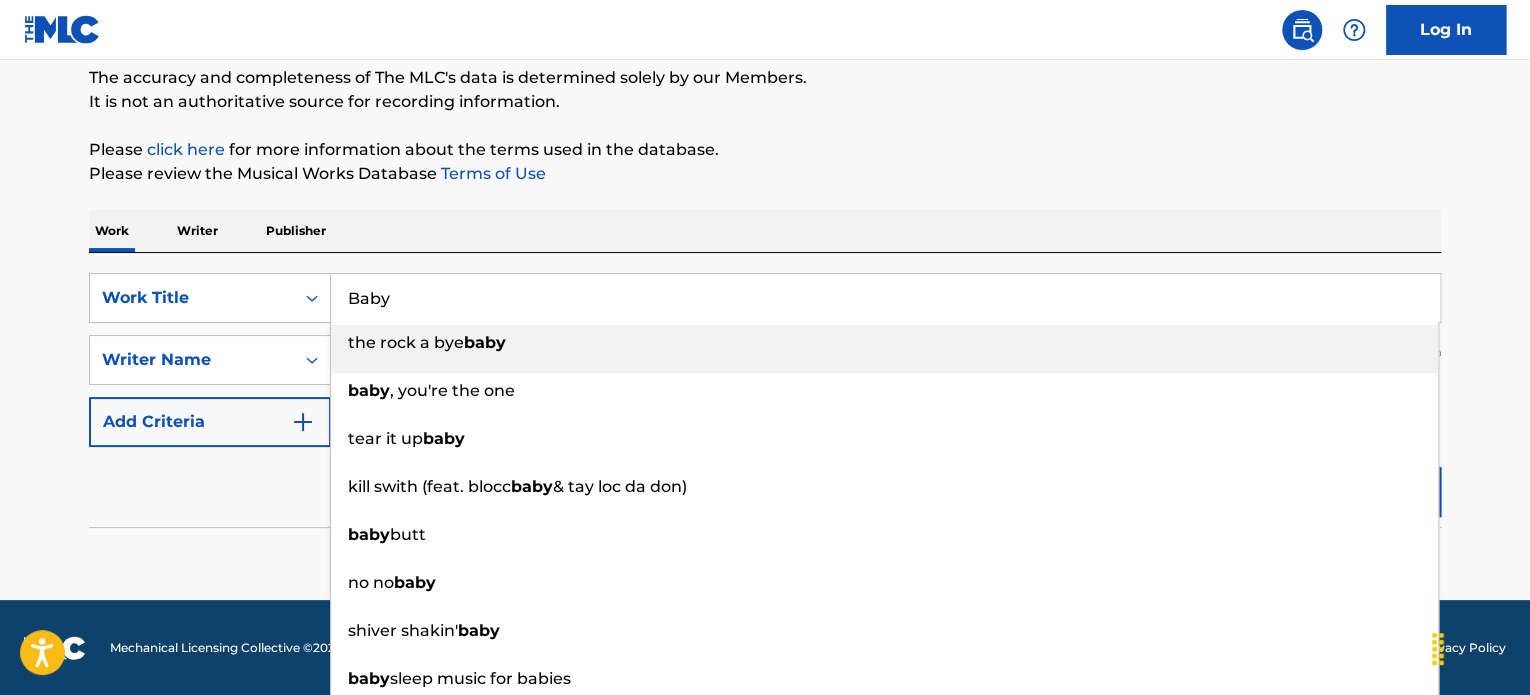 click on "Baby" at bounding box center [885, 298] 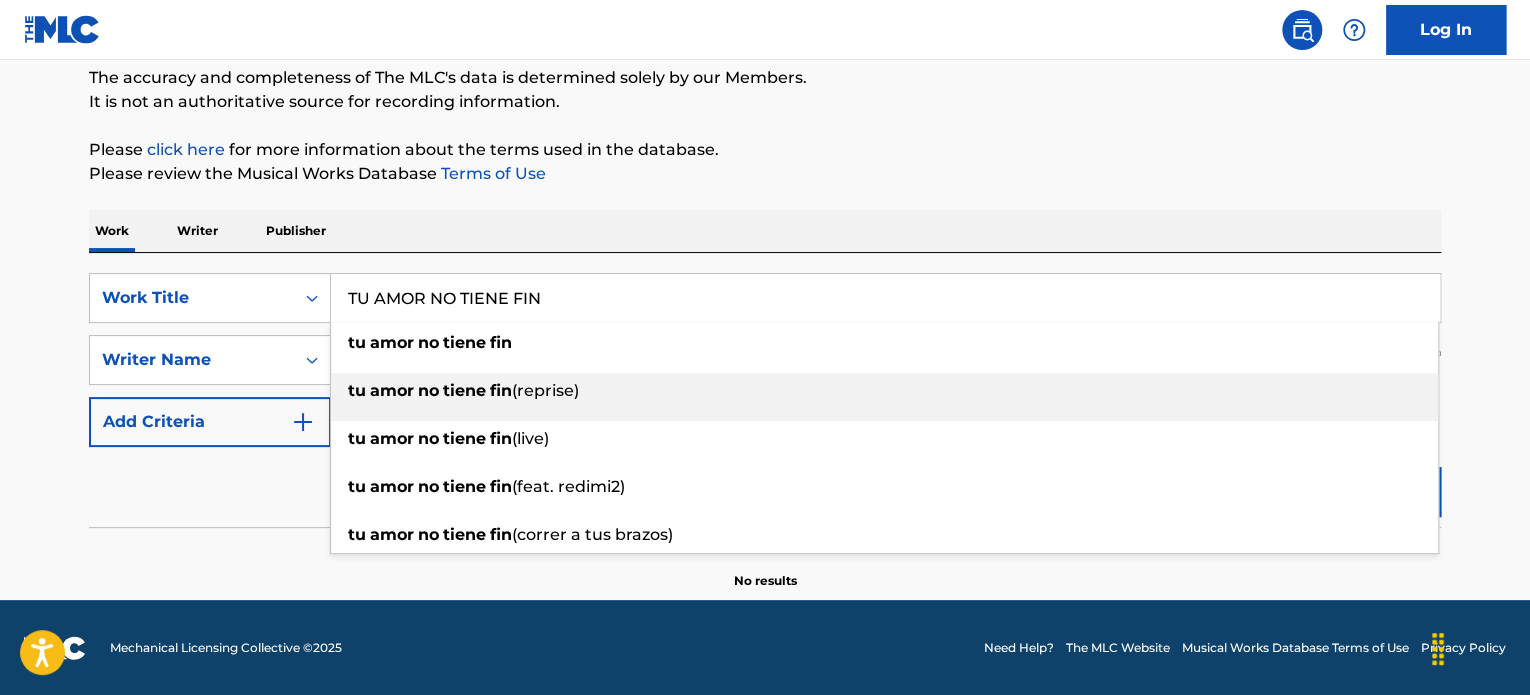 click on "[SONG_TITLE]" at bounding box center (884, 391) 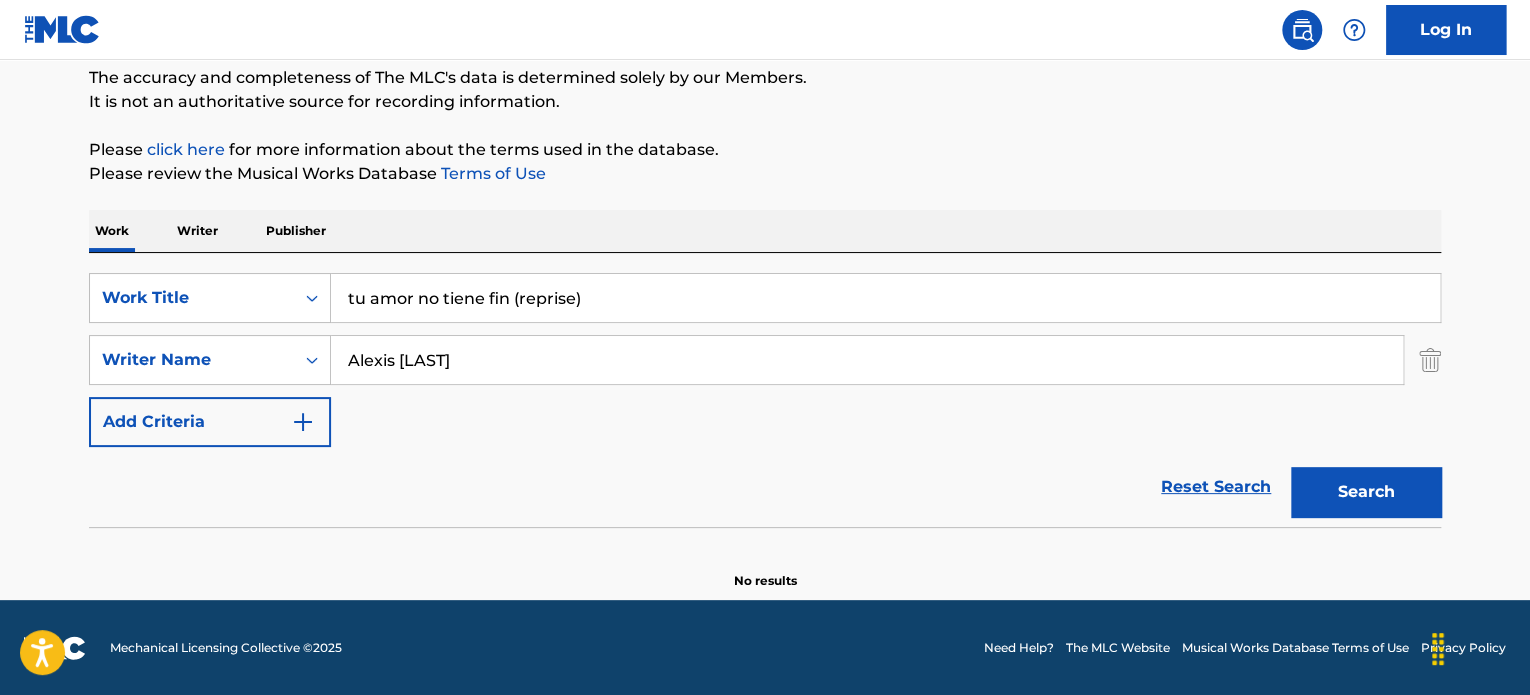 click on "Alexis [LAST]" at bounding box center [867, 360] 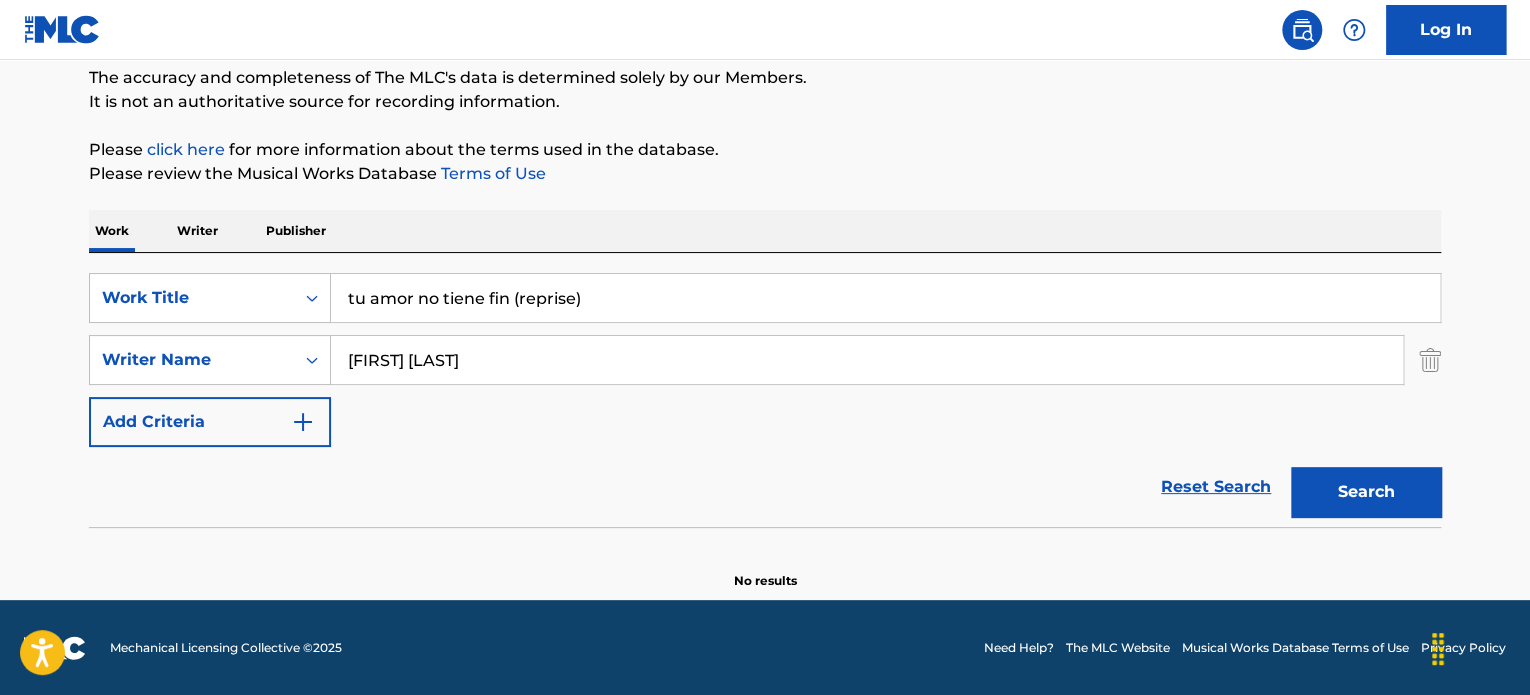 type on "[FIRST] [LAST]" 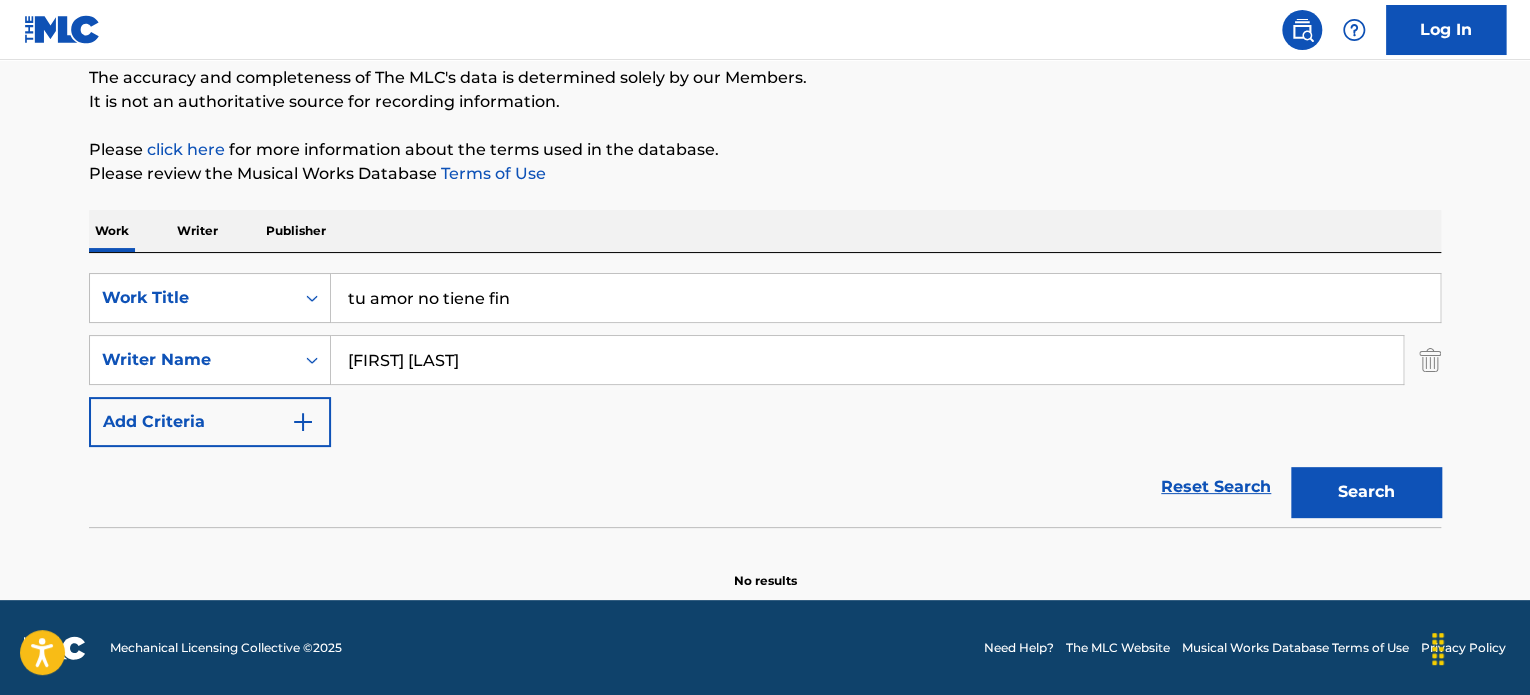 type on "tu amor no tiene fin" 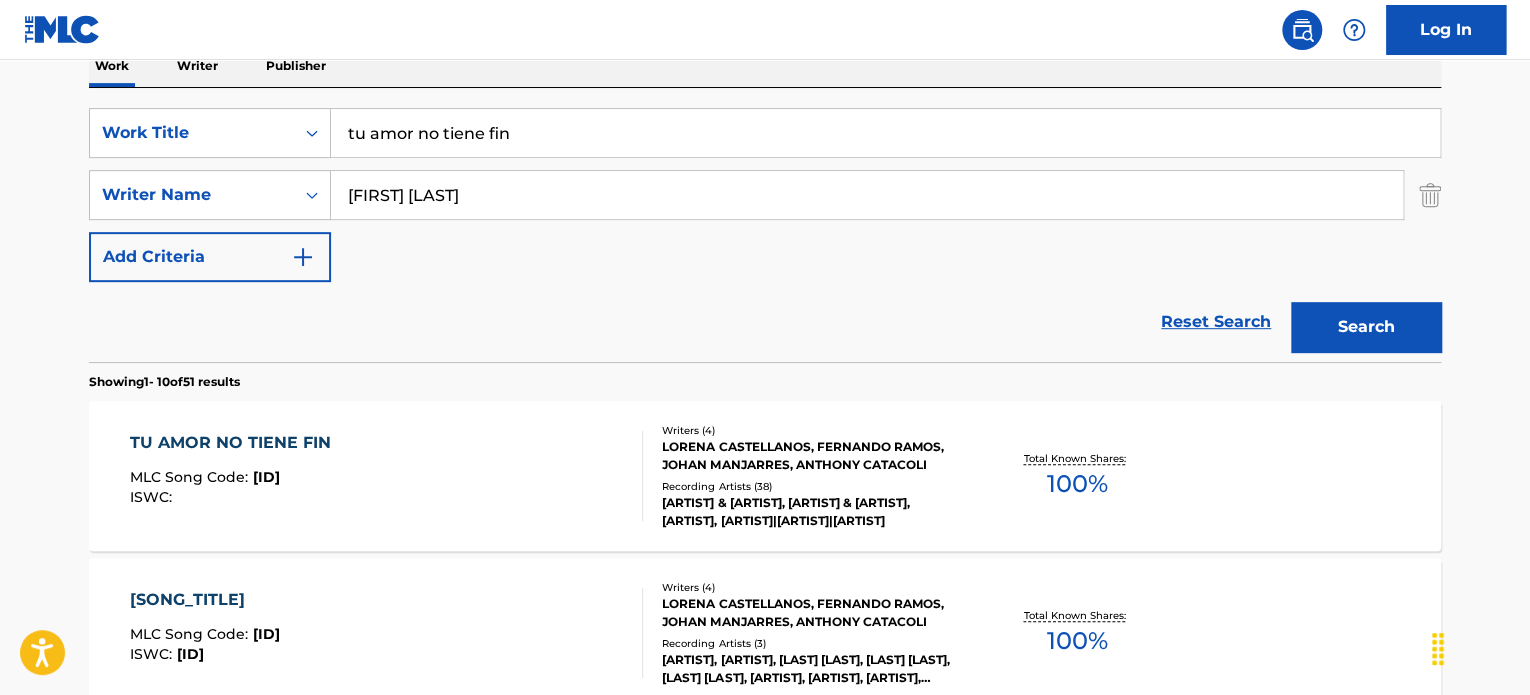 scroll, scrollTop: 472, scrollLeft: 0, axis: vertical 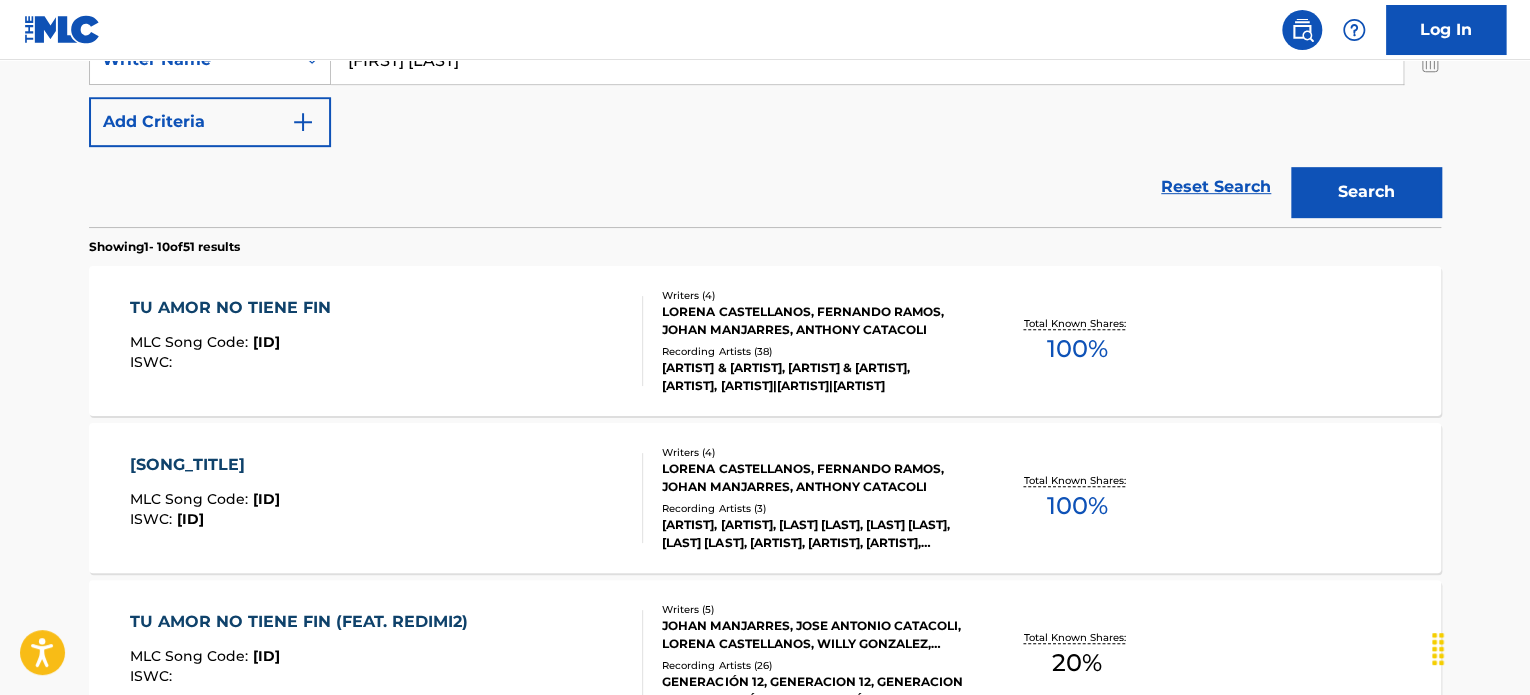 click on "[SONG_TITLE] [SONG_CODE] : [ID] [ISWC]" at bounding box center (387, 341) 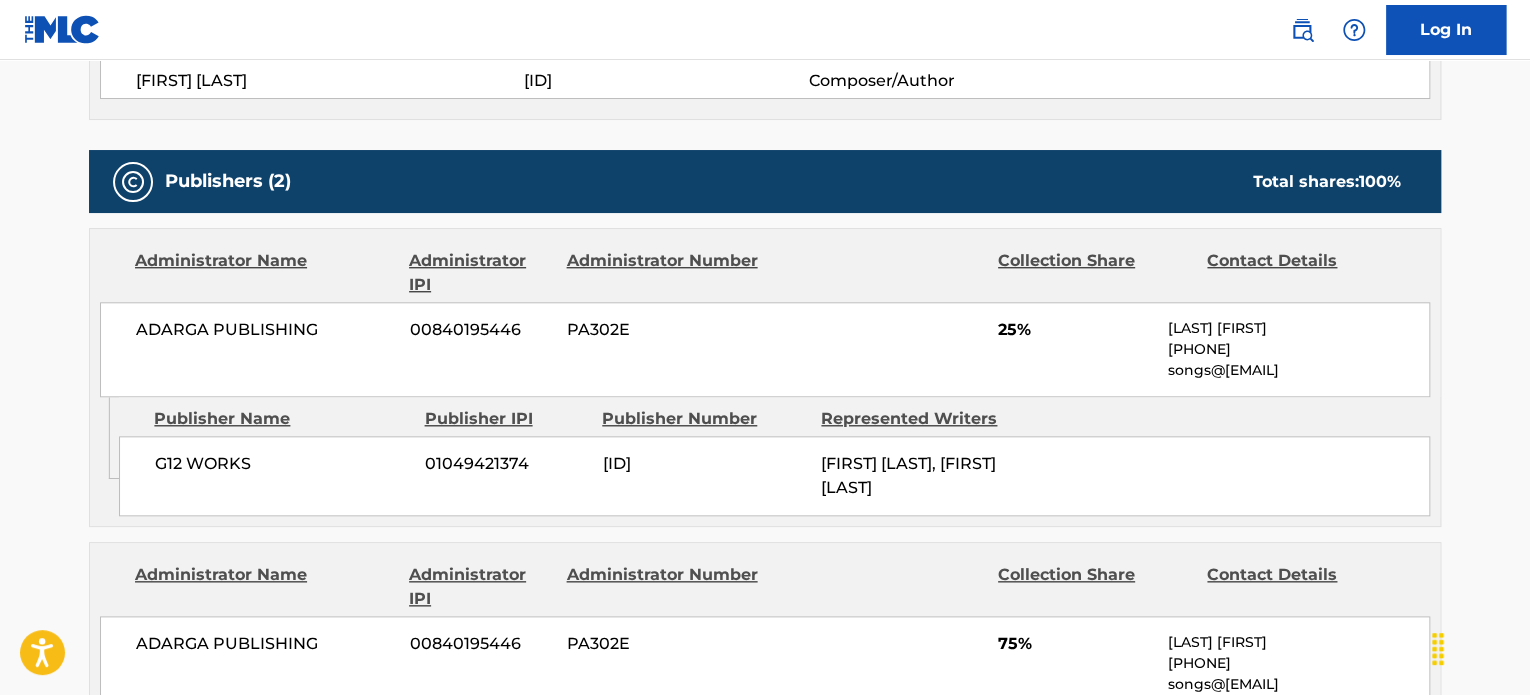 scroll, scrollTop: 900, scrollLeft: 0, axis: vertical 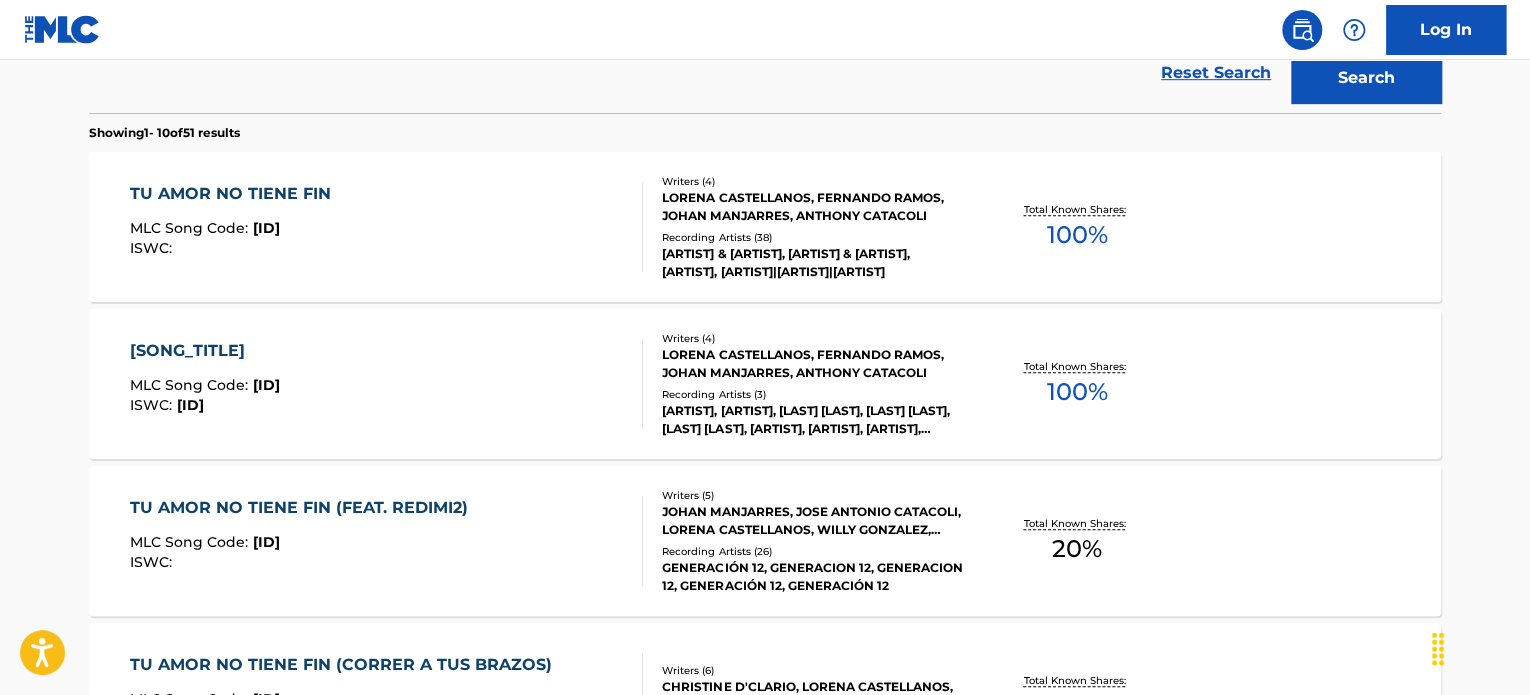 click on "TU AMOR NO TIENE FIN (FEAT. REDIMI2) MLC Song Code : TC1E5A ISWC :" at bounding box center [387, 541] 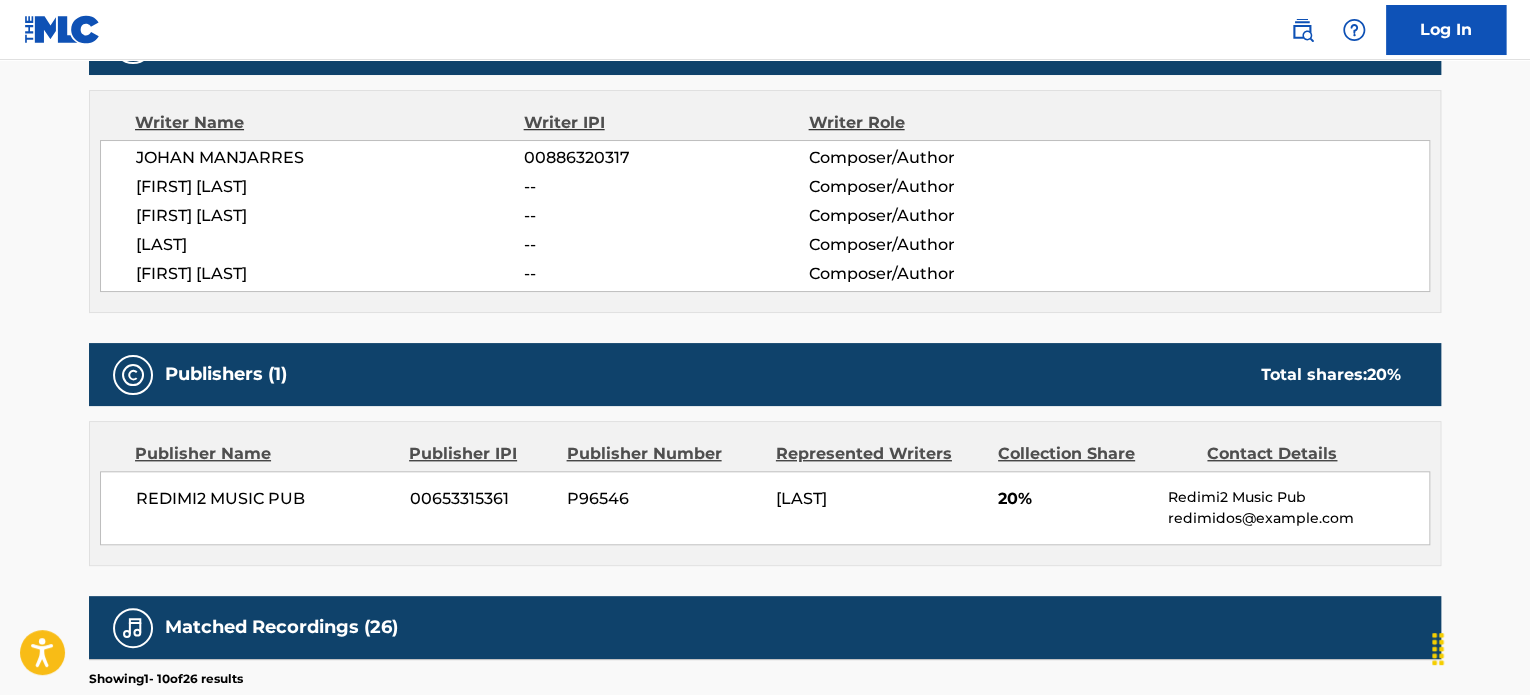 scroll, scrollTop: 700, scrollLeft: 0, axis: vertical 